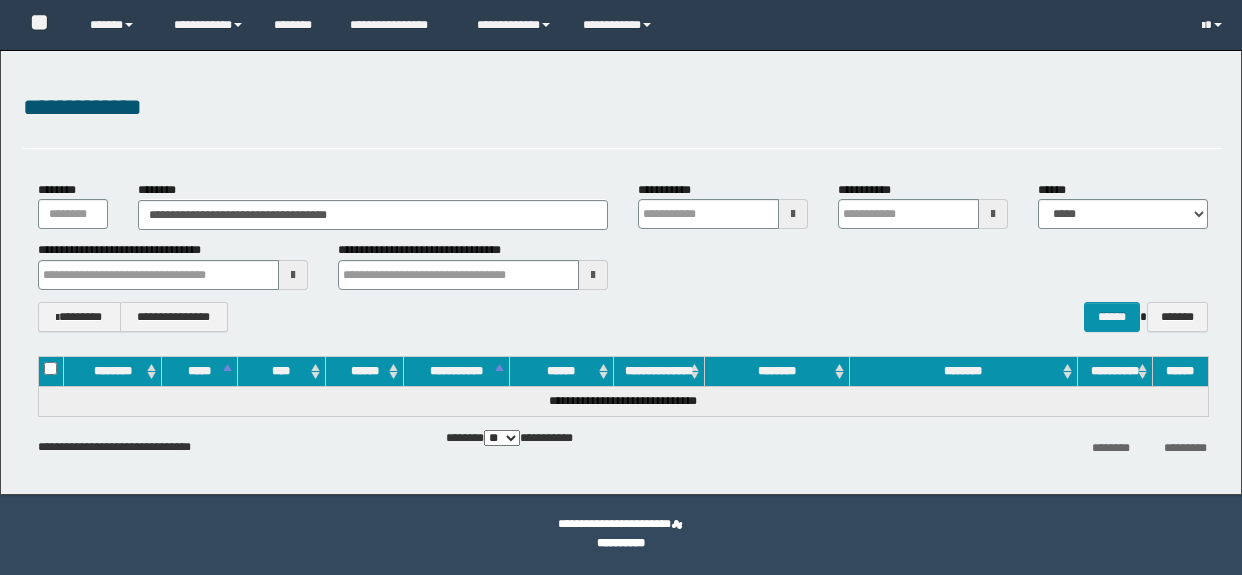 scroll, scrollTop: 0, scrollLeft: 0, axis: both 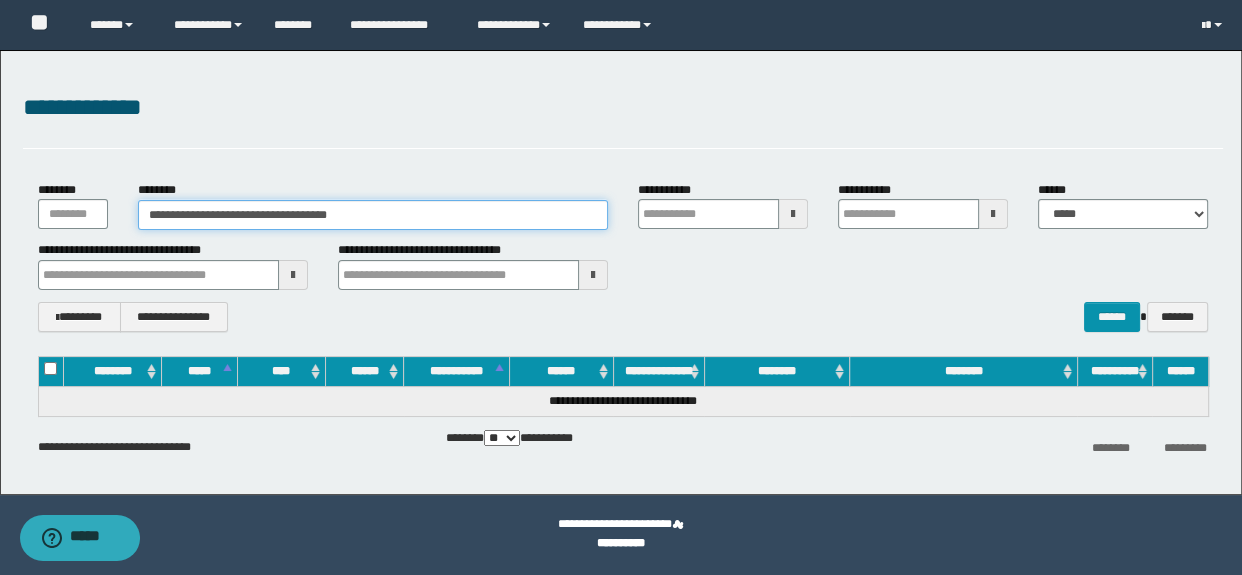 drag, startPoint x: 390, startPoint y: 214, endPoint x: 56, endPoint y: 205, distance: 334.12125 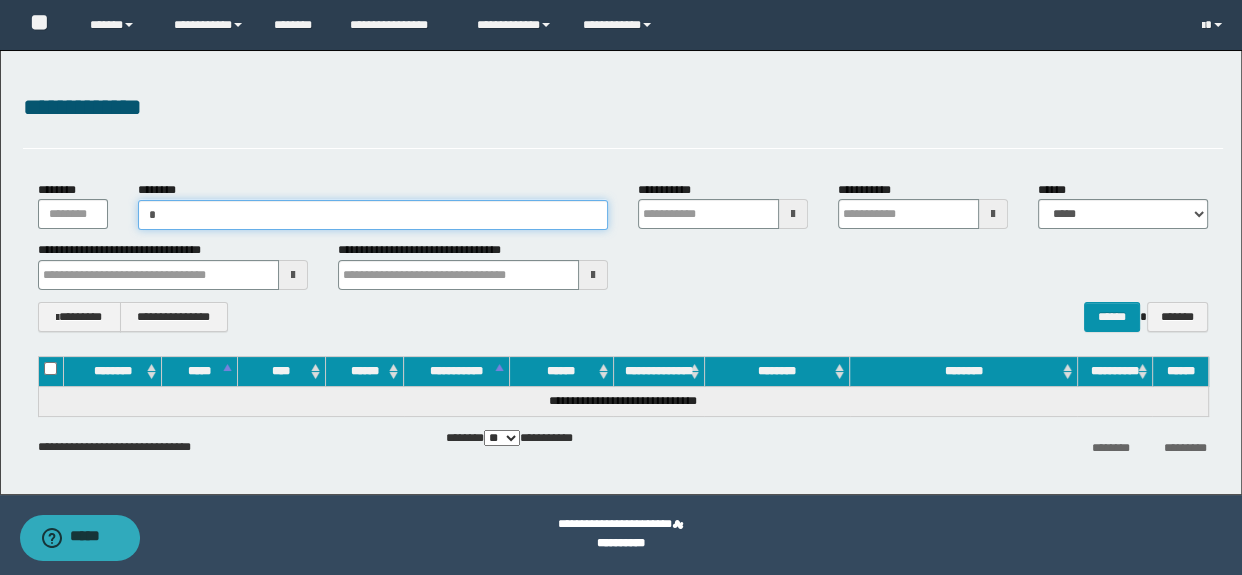 type on "**" 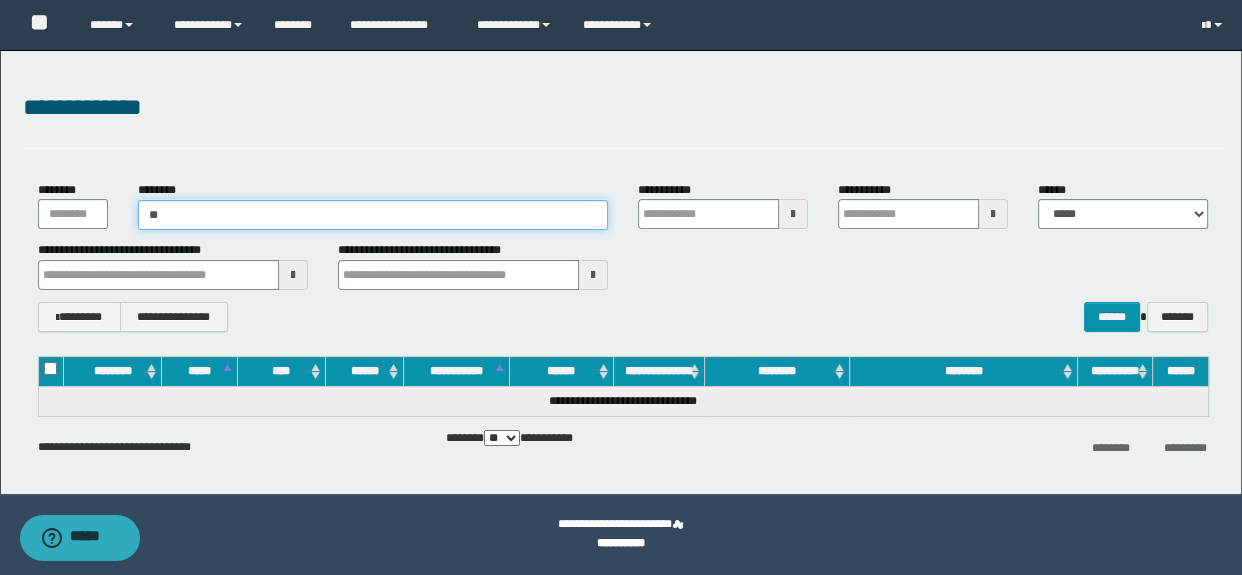 type on "**" 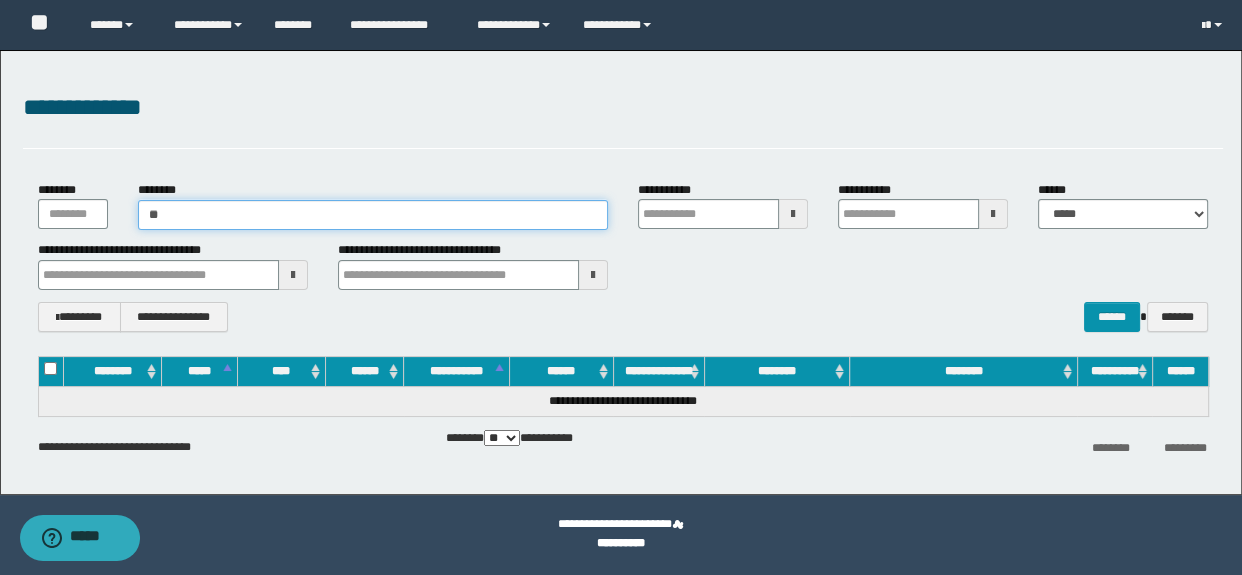 type 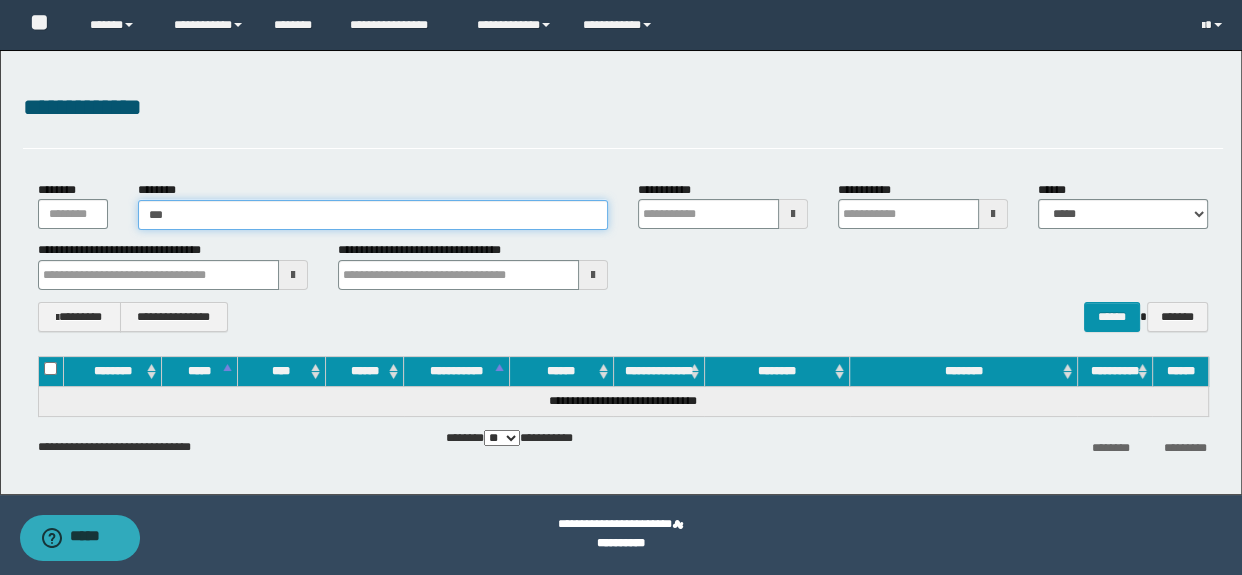 type on "***" 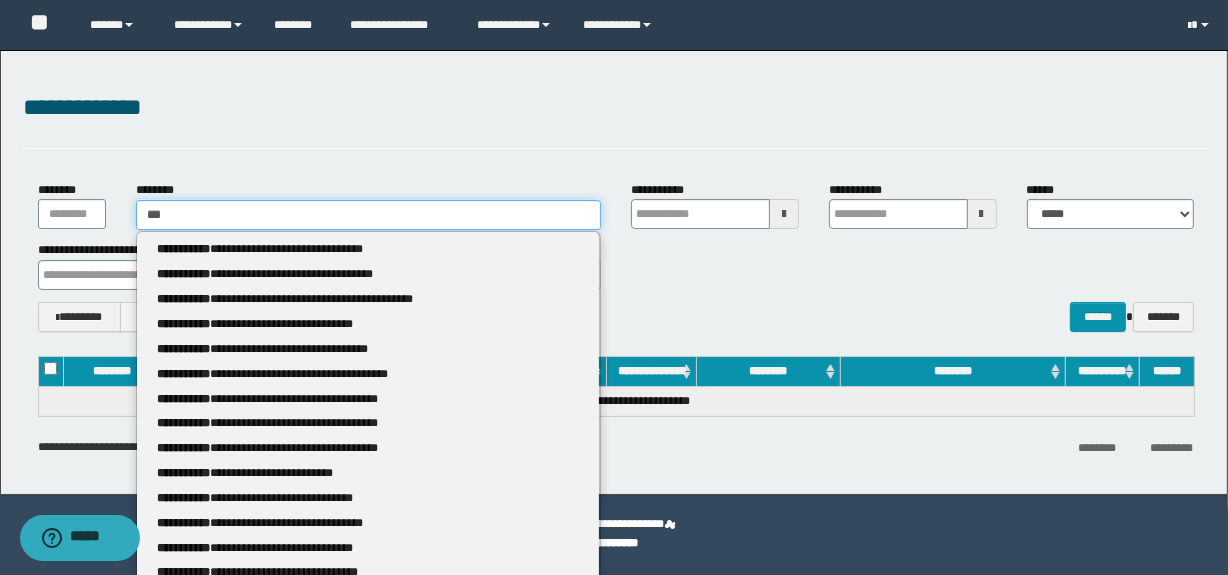 type 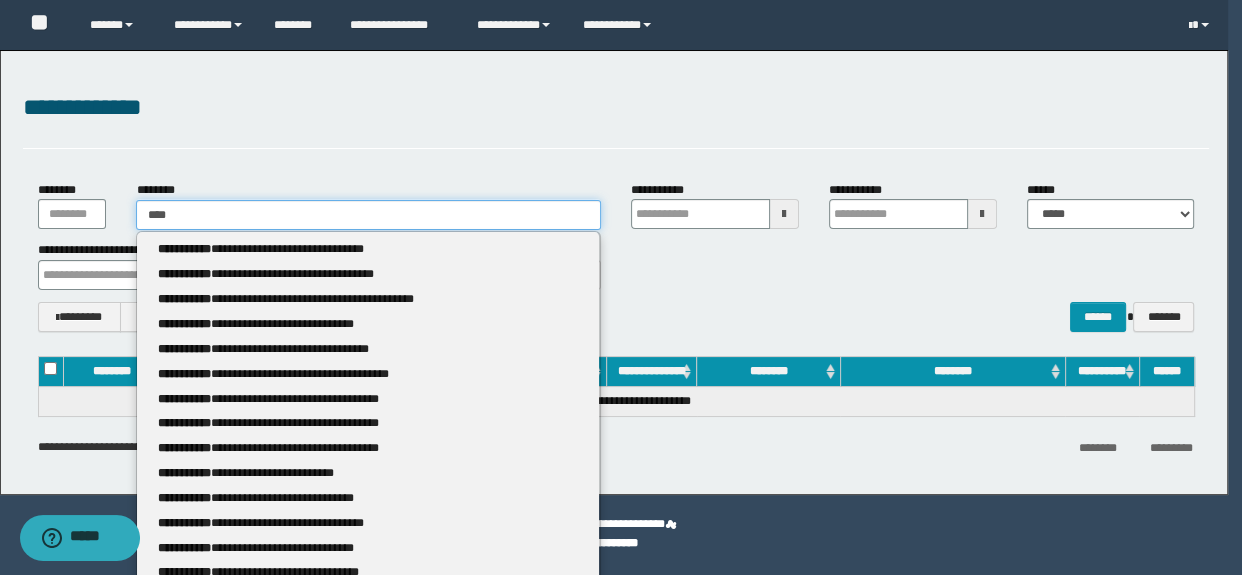 type on "*****" 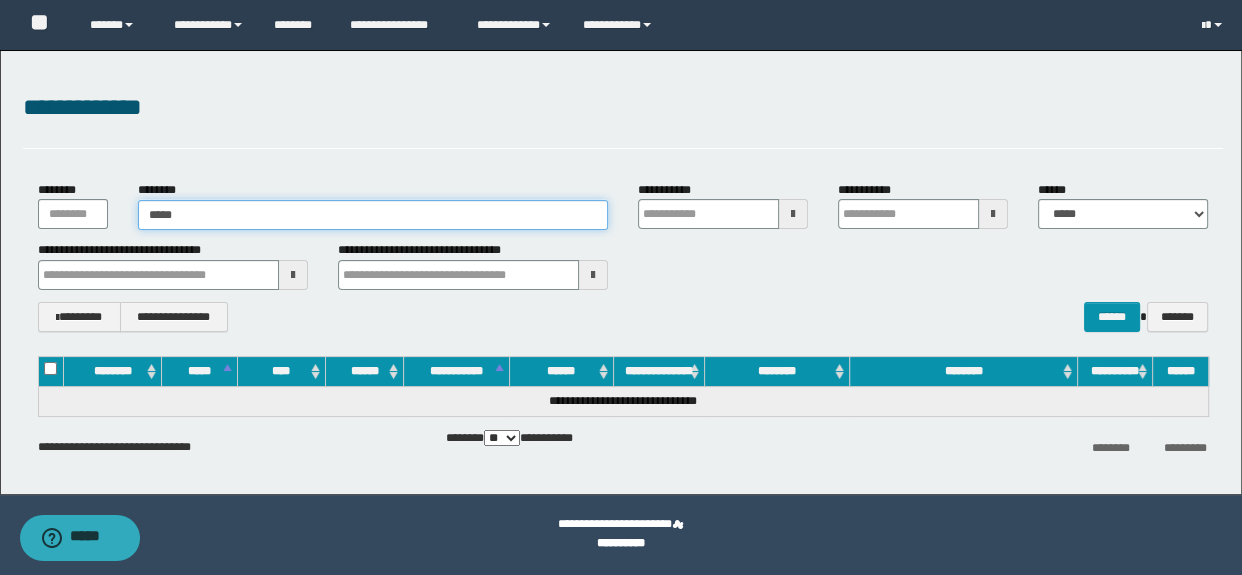 type on "*****" 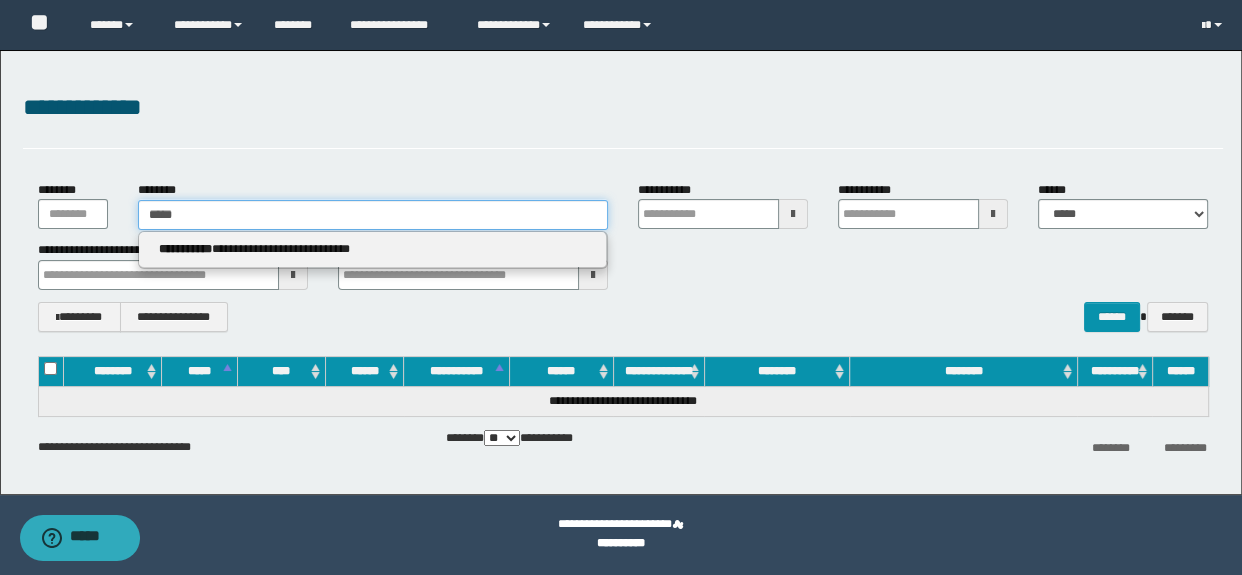 type 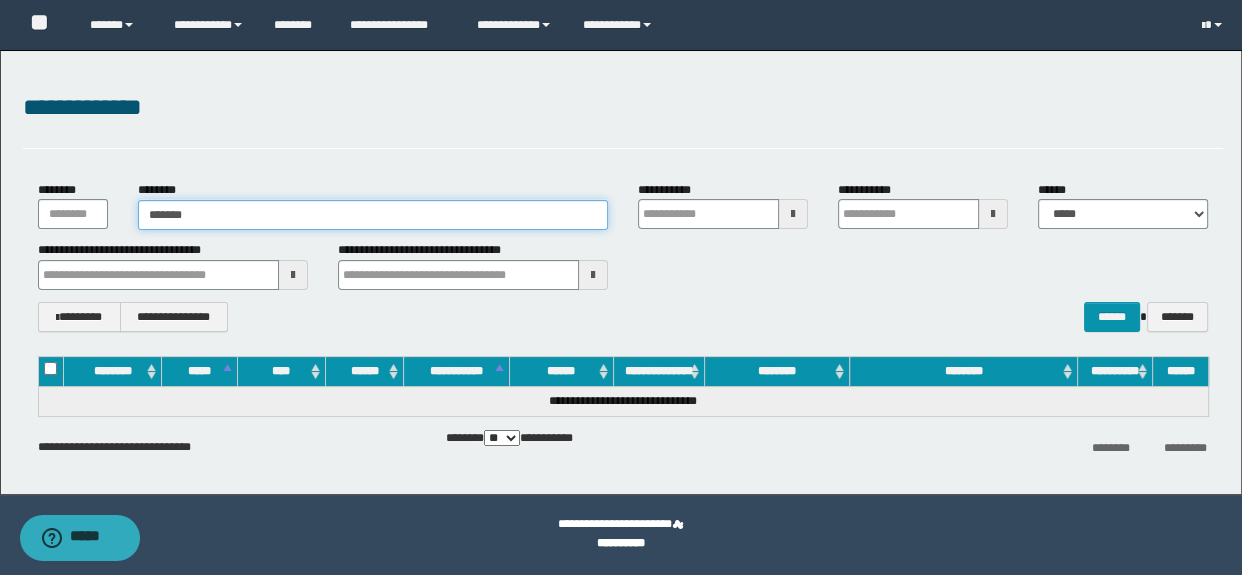 type on "********" 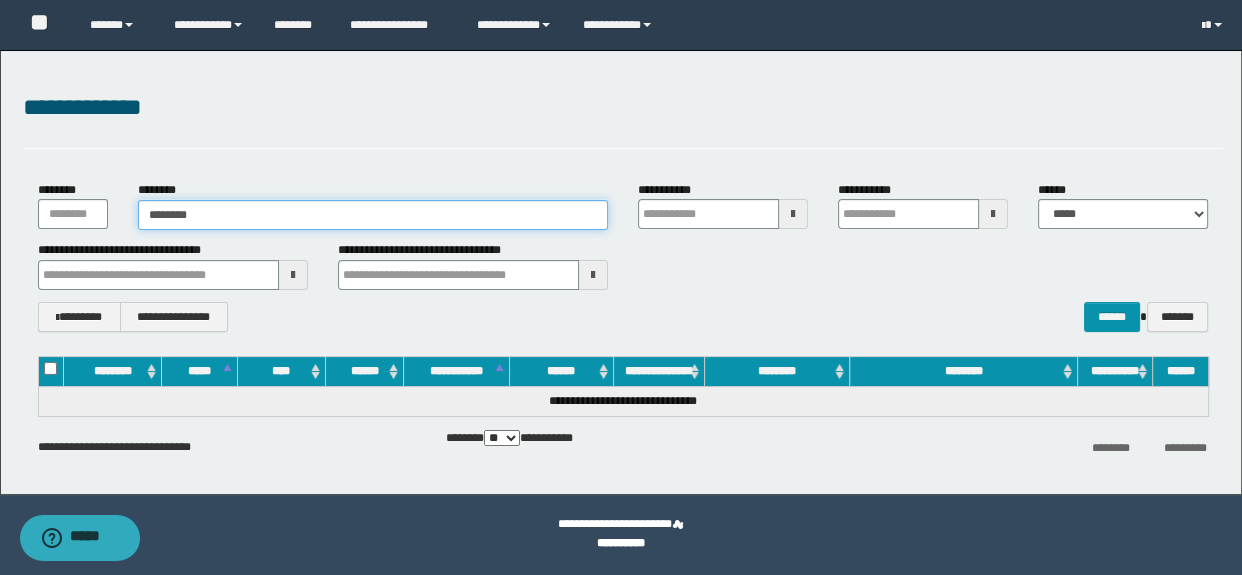 type on "********" 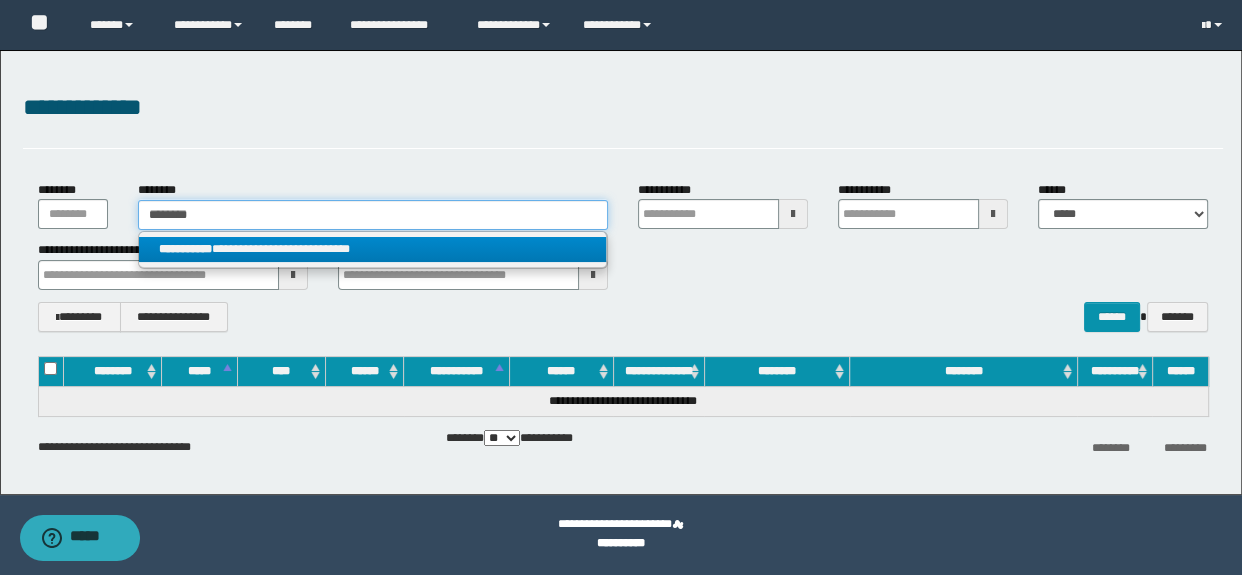 type on "********" 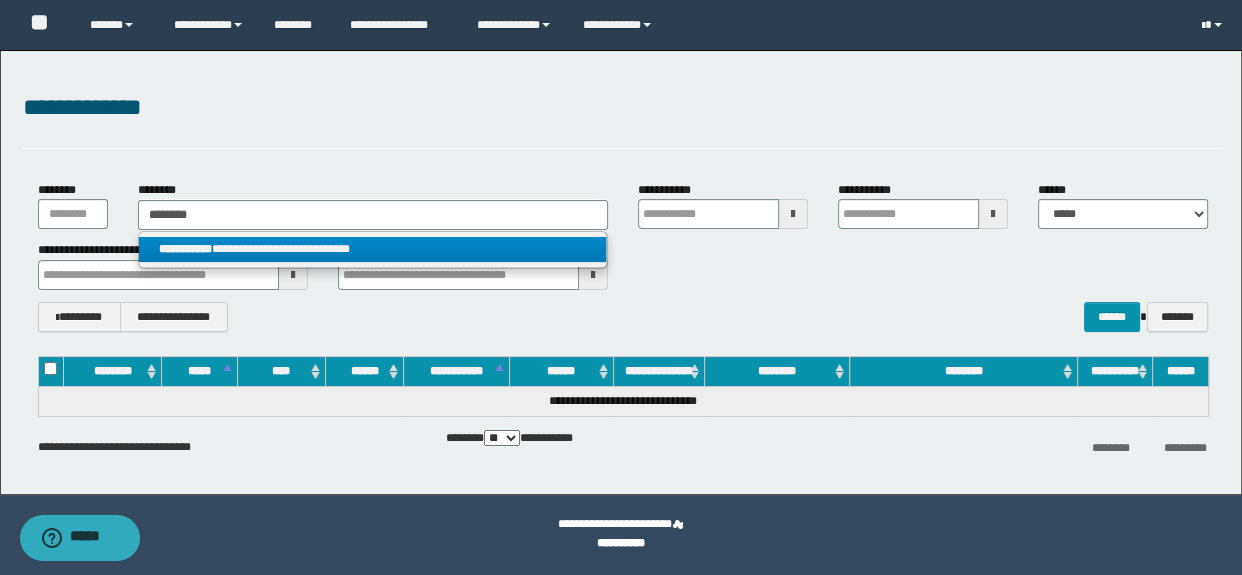click on "**********" at bounding box center (372, 249) 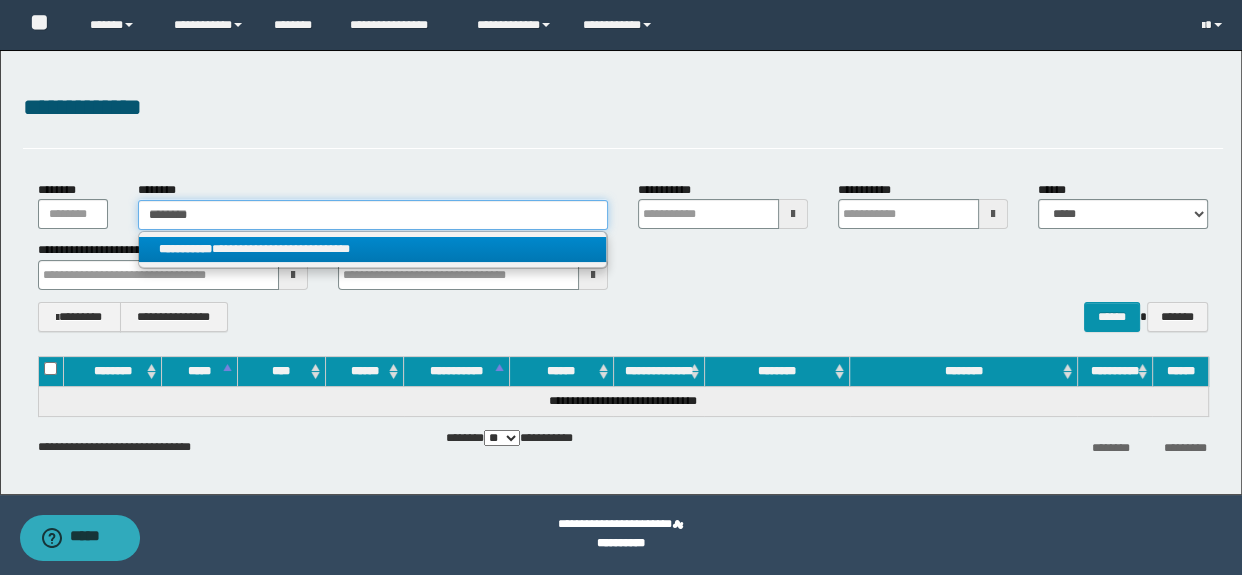type 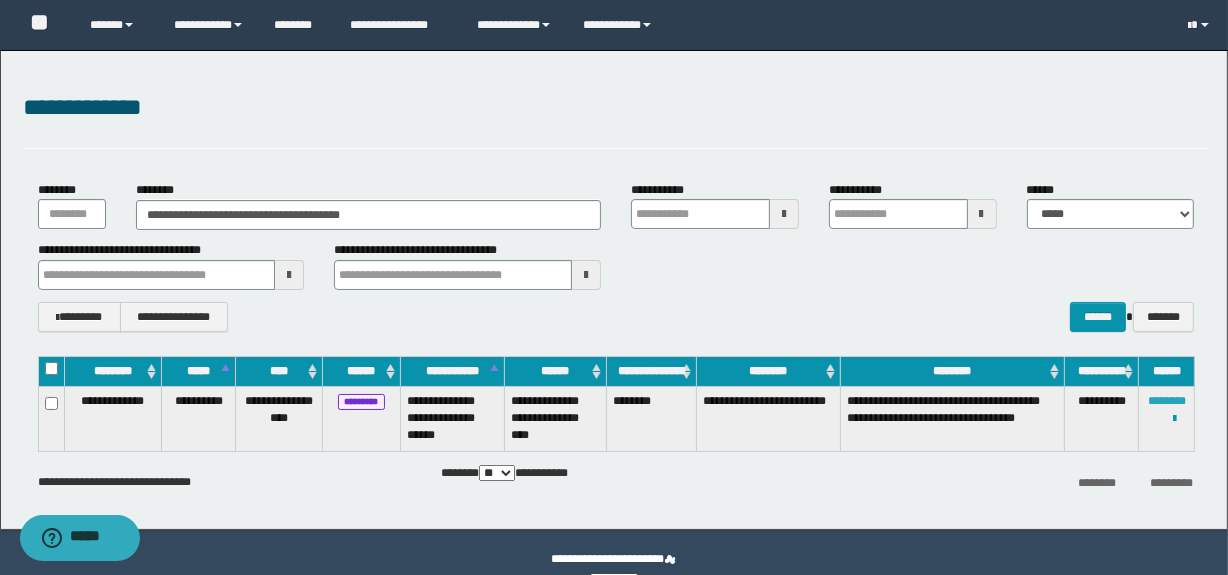 click on "********" at bounding box center (1167, 401) 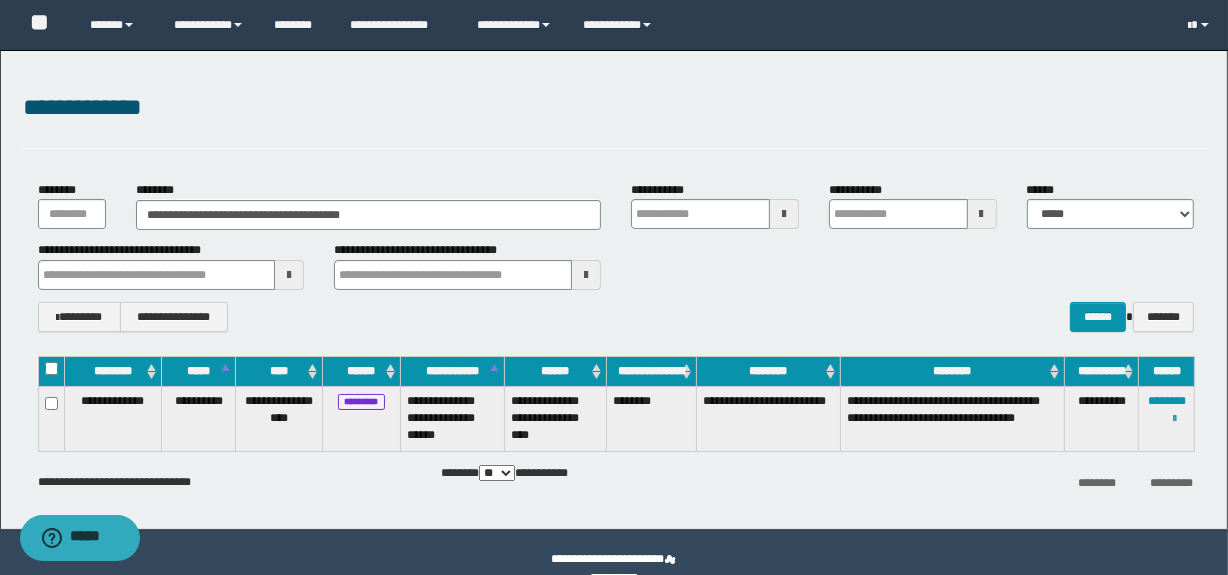 click at bounding box center (1174, 419) 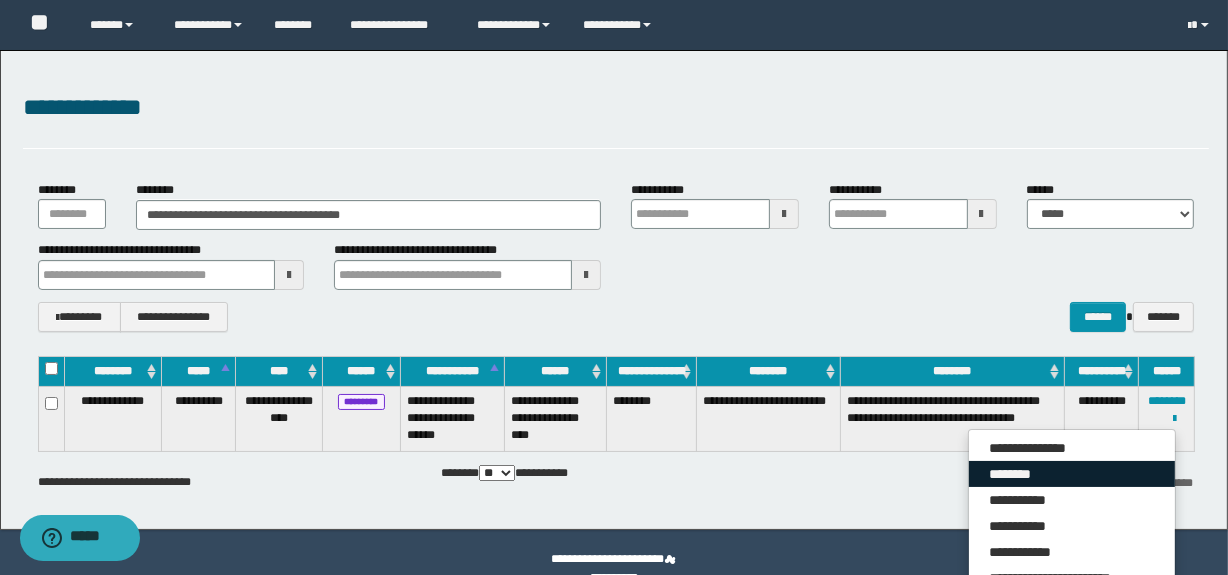 click on "********" at bounding box center [1072, 474] 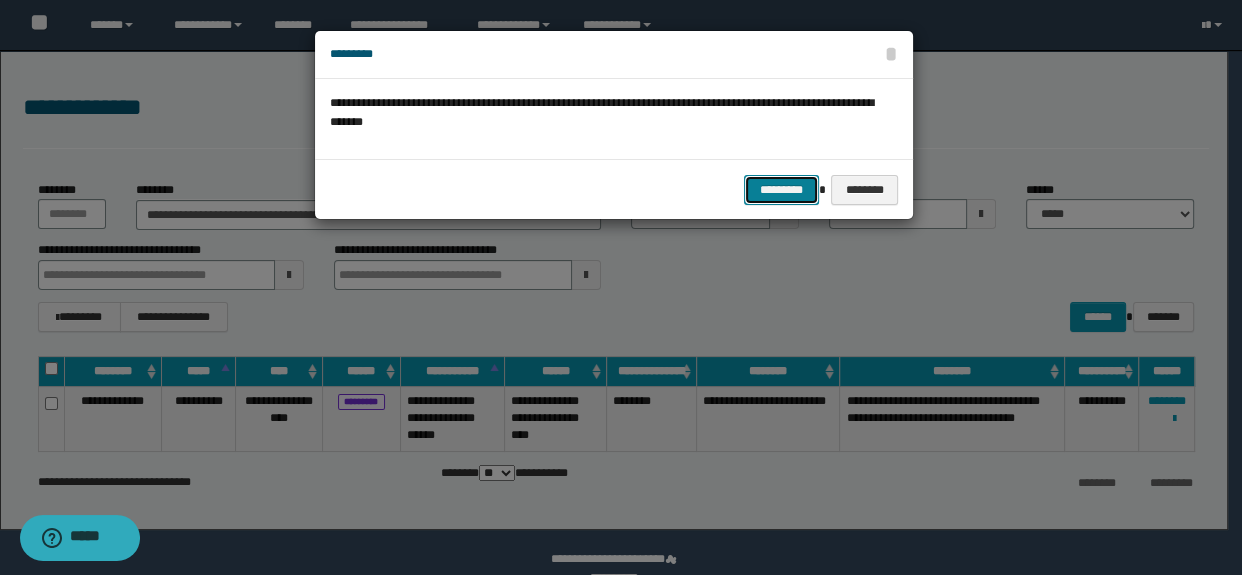 click on "*********" at bounding box center [781, 190] 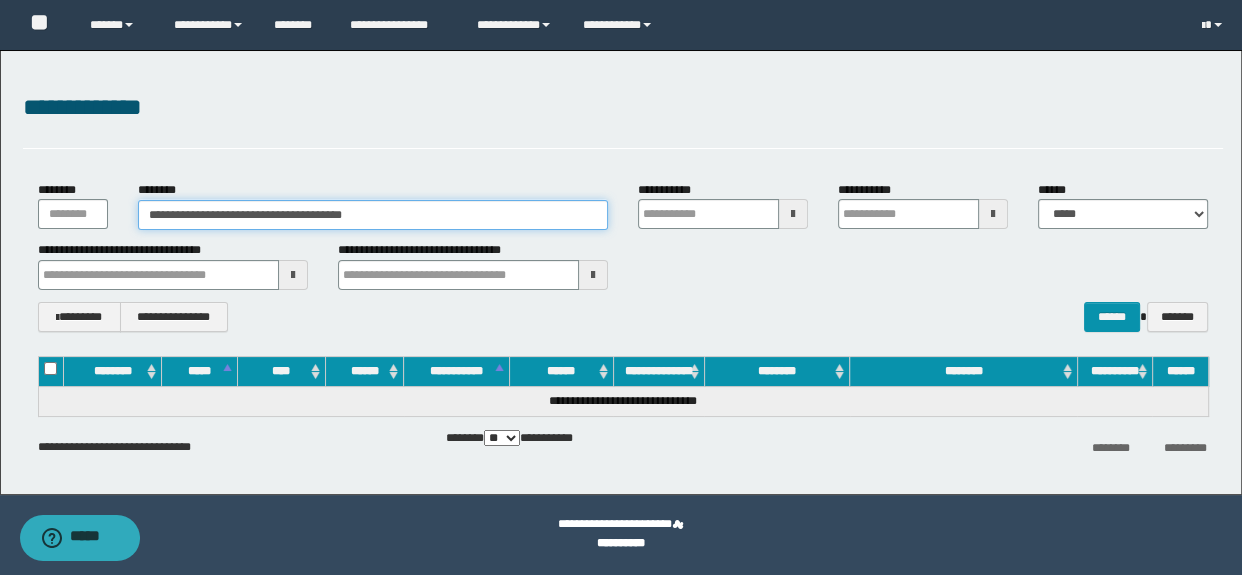 drag, startPoint x: 416, startPoint y: 214, endPoint x: 13, endPoint y: 217, distance: 403.01117 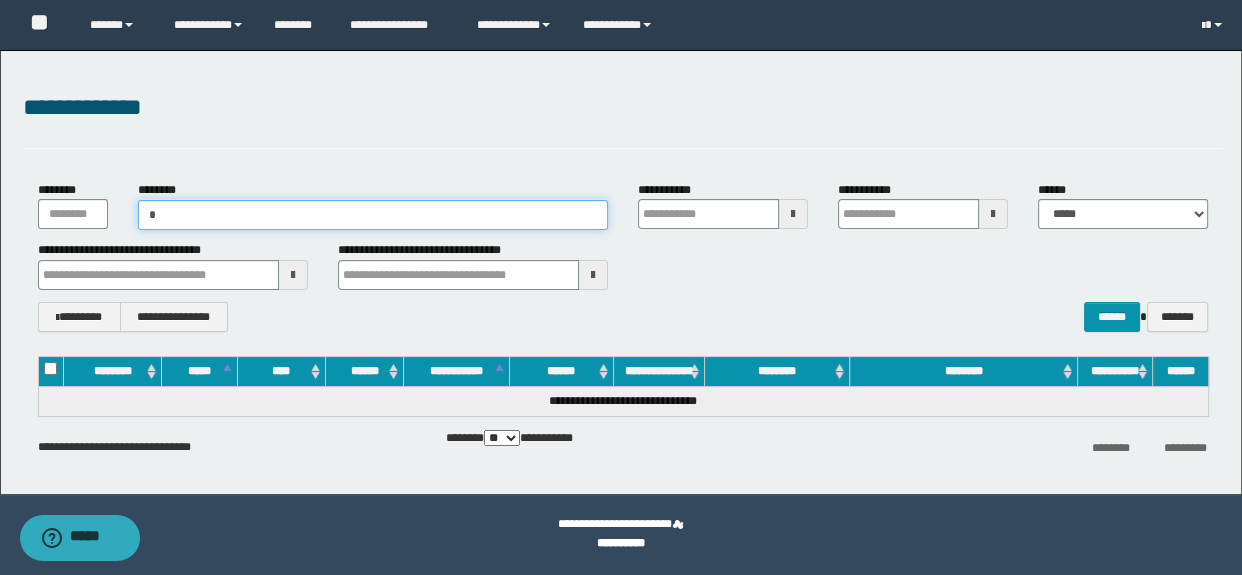 type on "**" 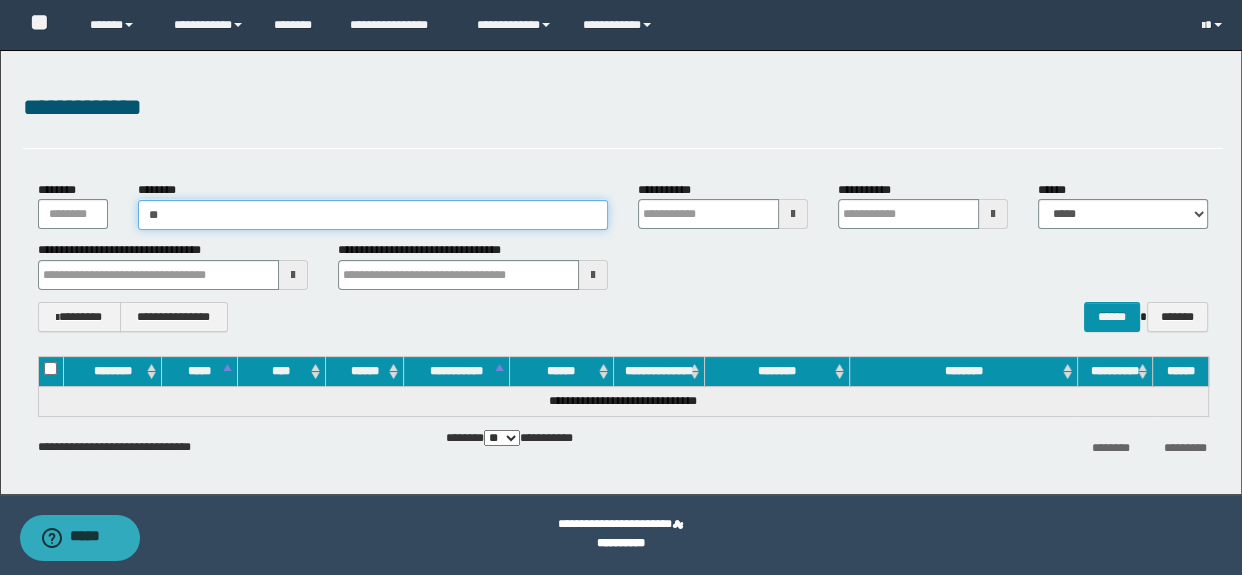 type on "**" 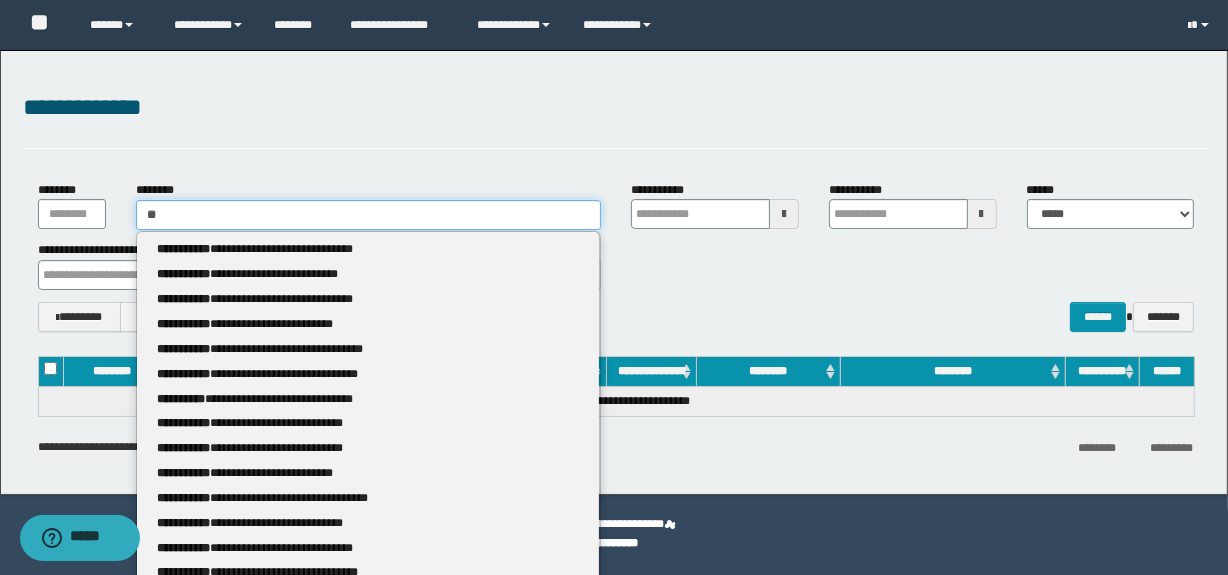 type 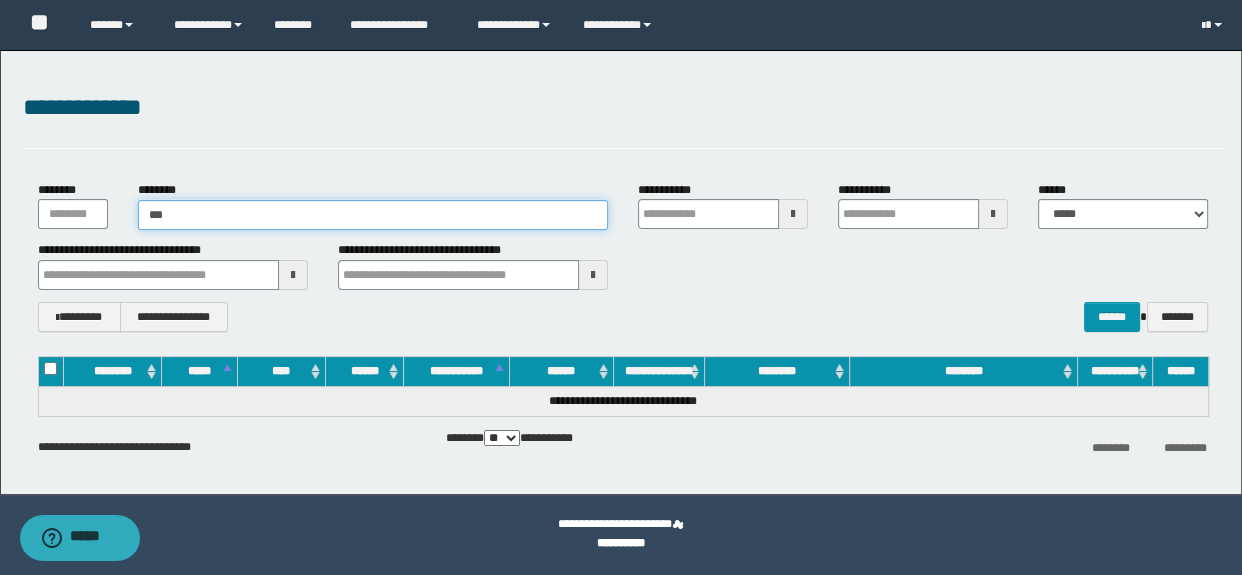 type on "****" 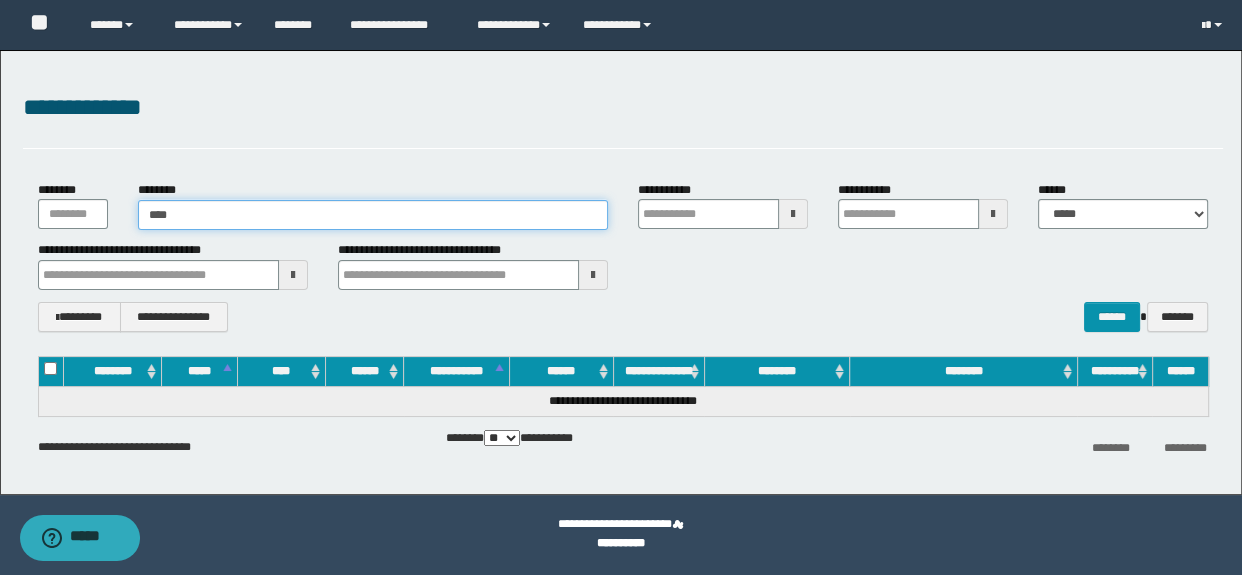 type on "****" 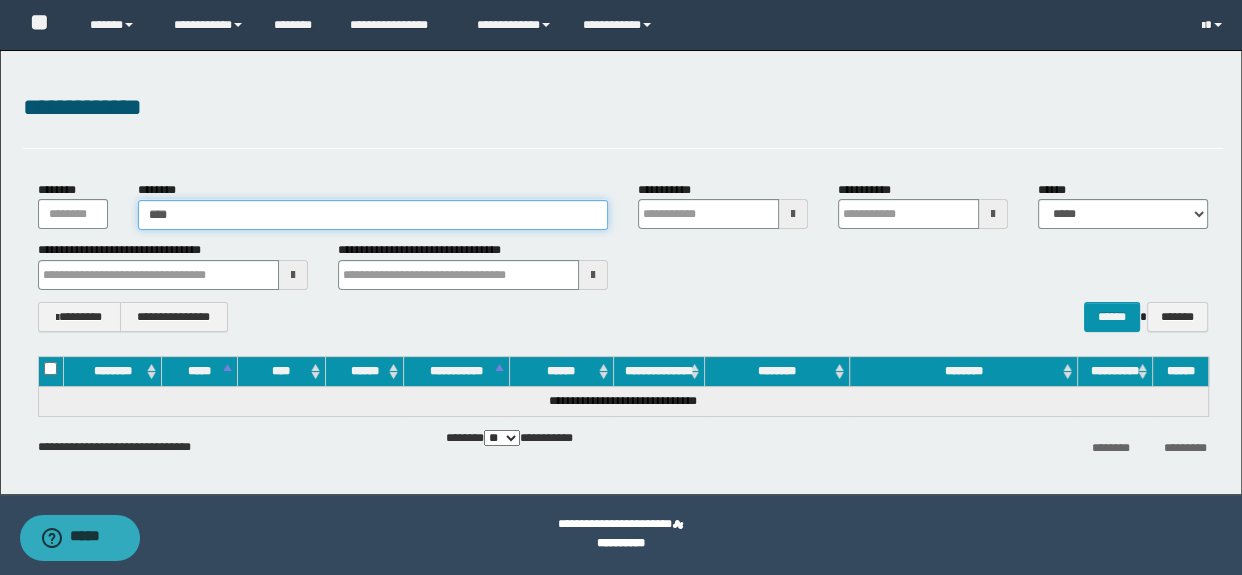type 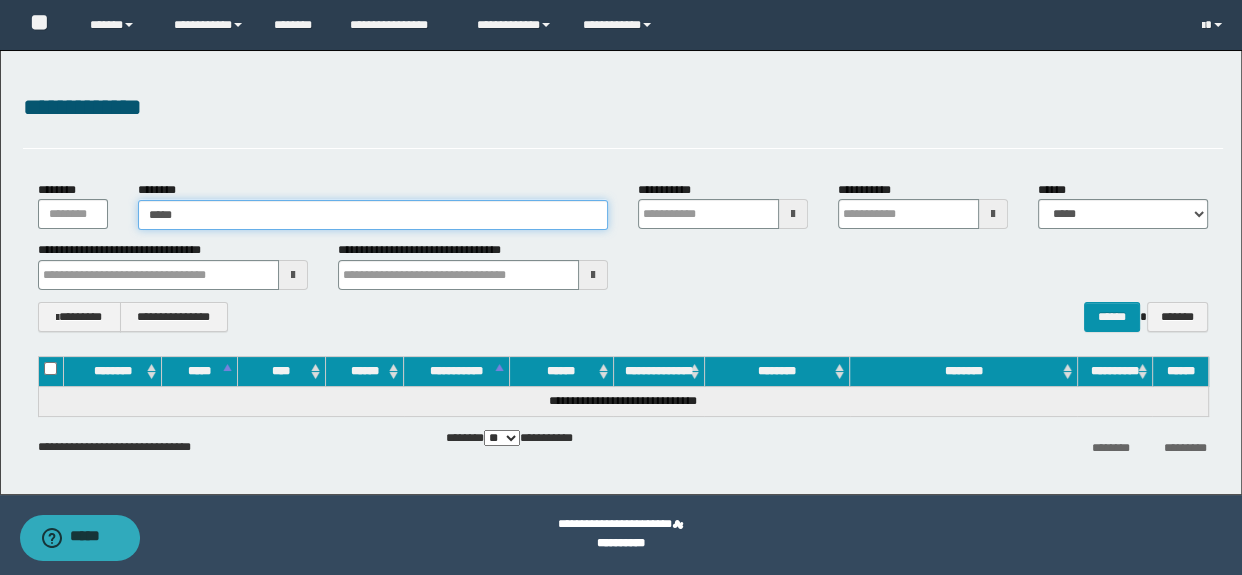 type on "*****" 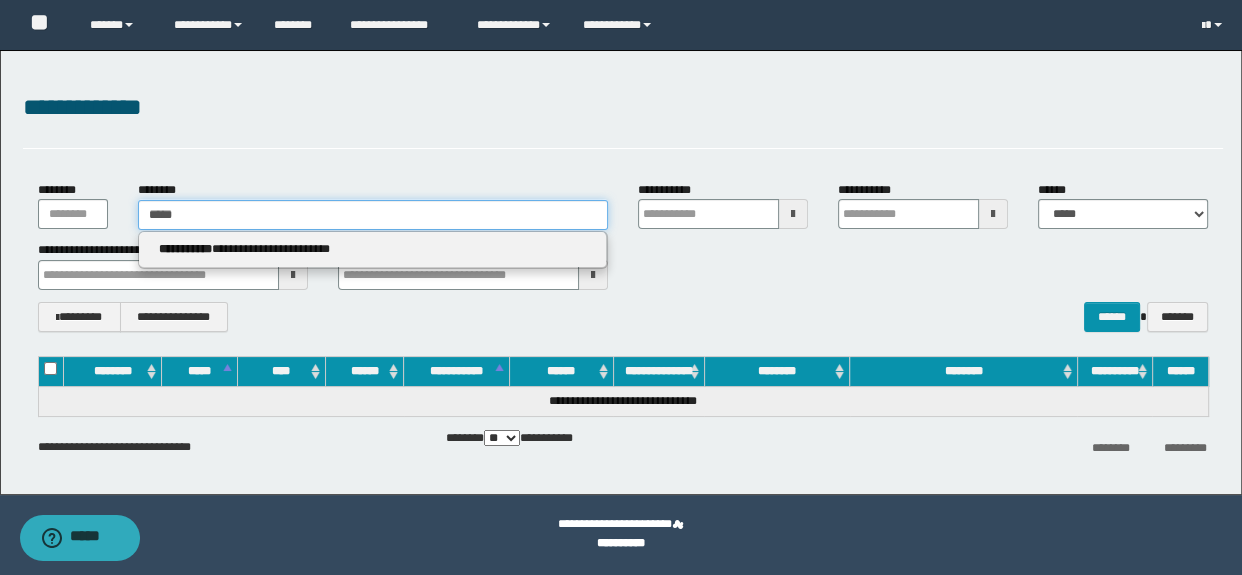 type 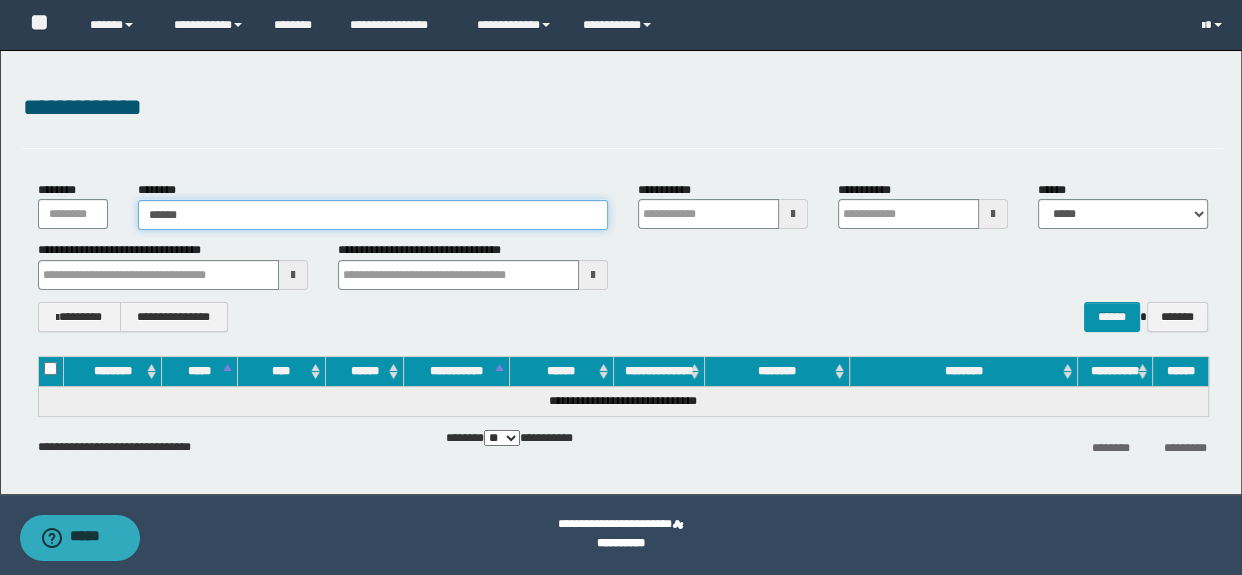 type on "*******" 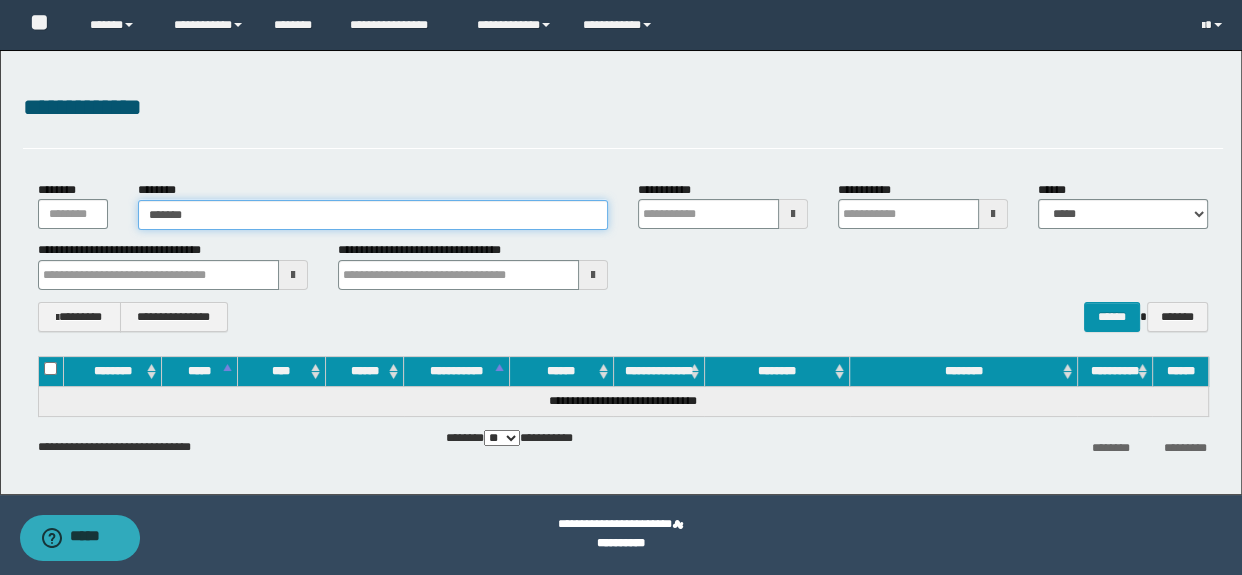 type on "*******" 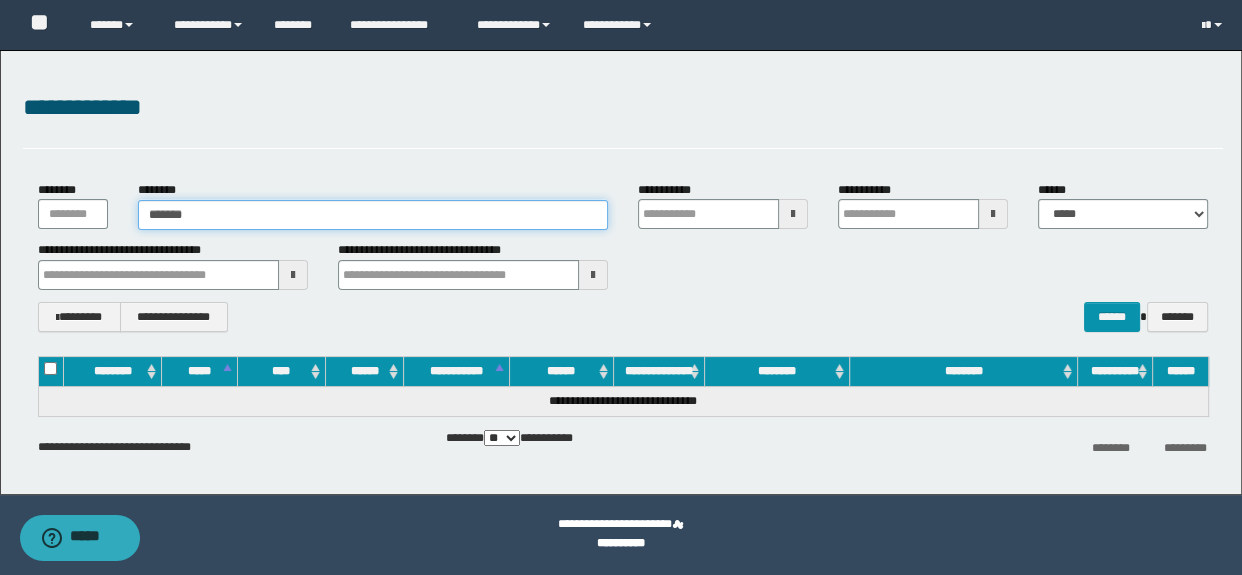 type 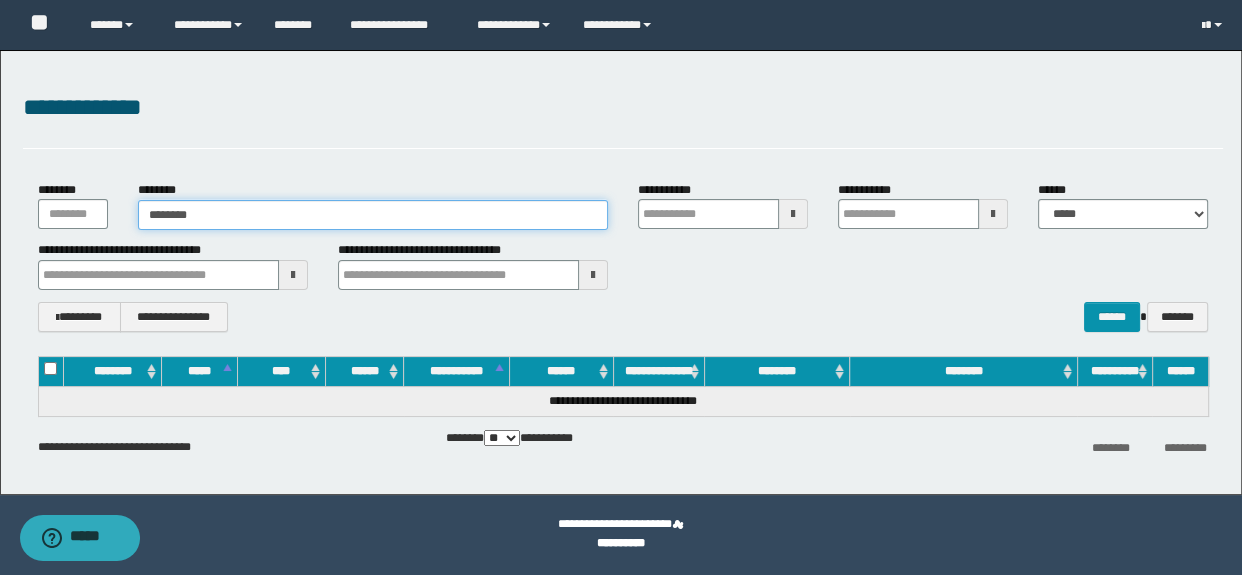 type on "********" 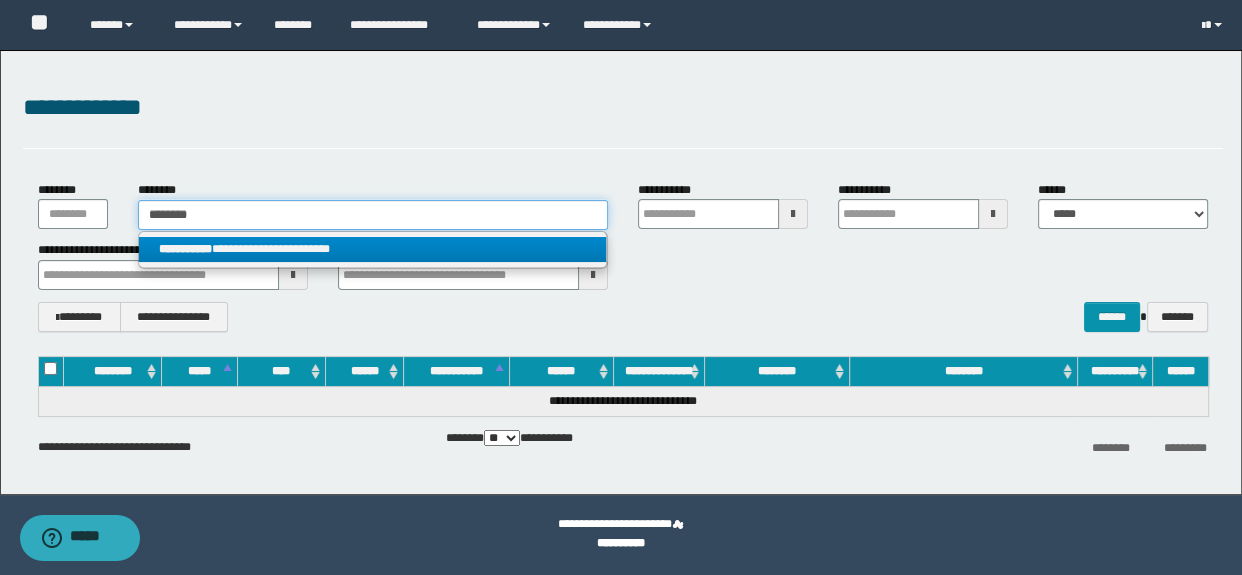 type on "********" 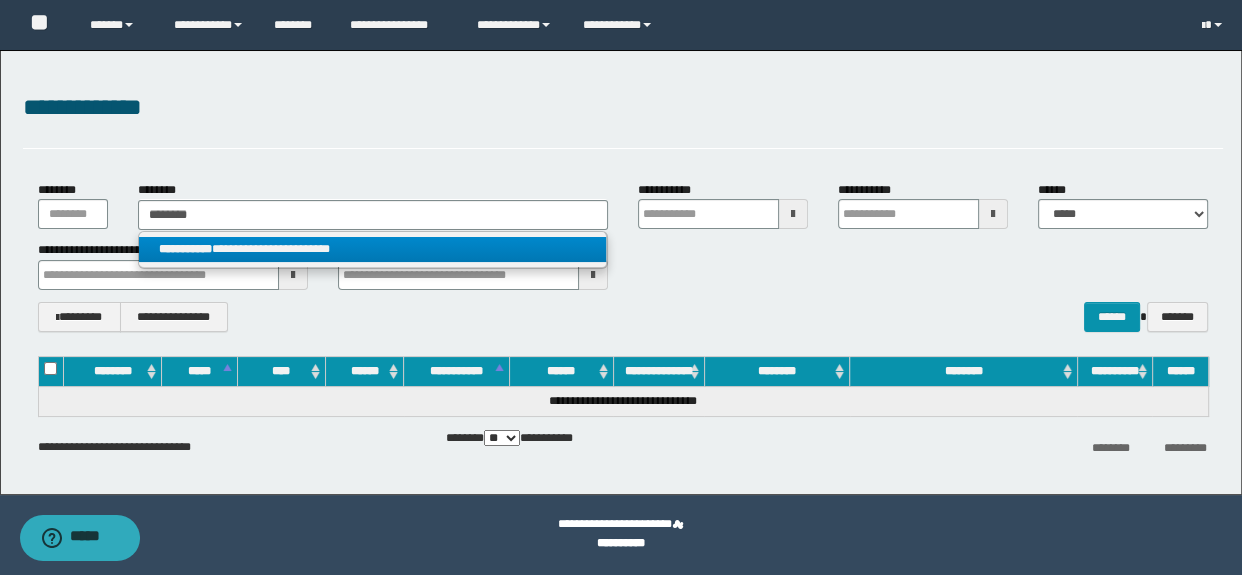 click on "**********" at bounding box center [185, 249] 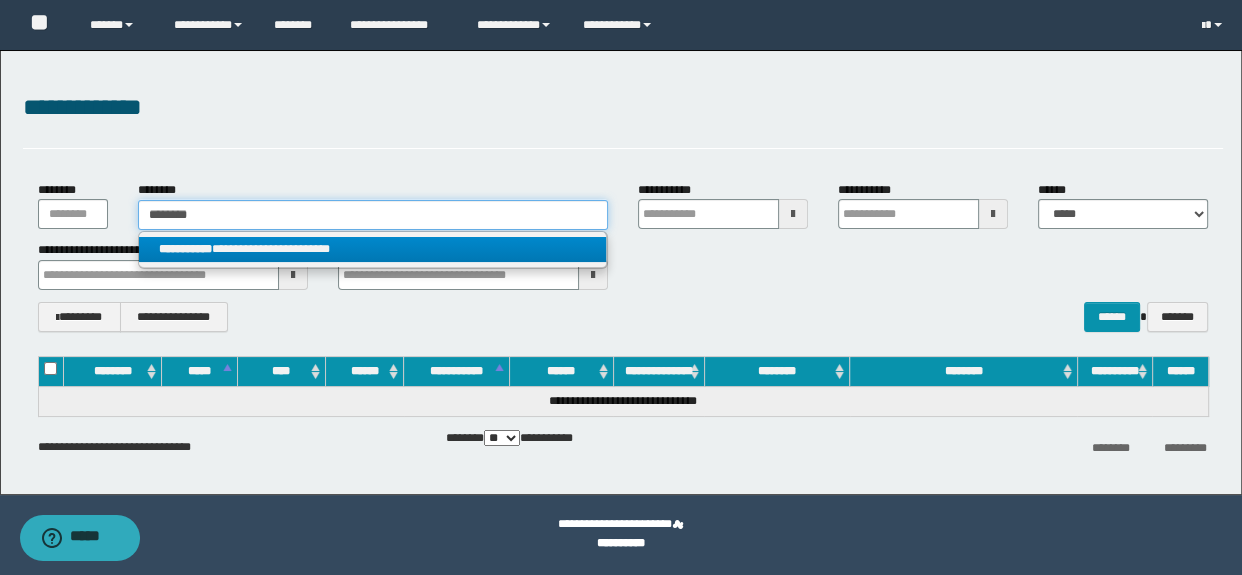 type 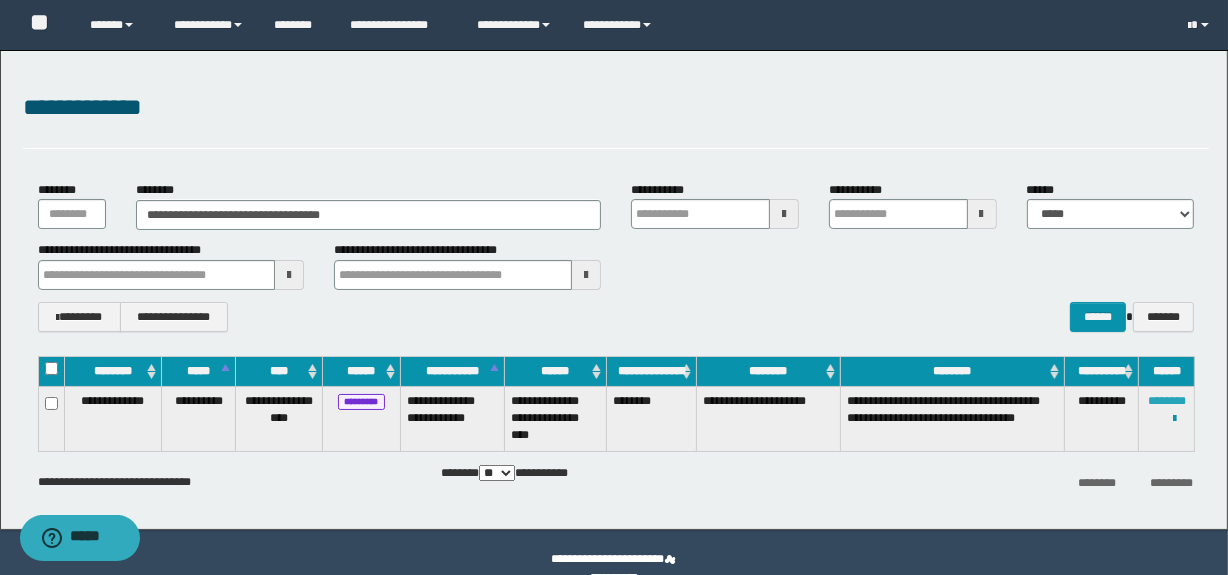 click on "********" at bounding box center [1167, 401] 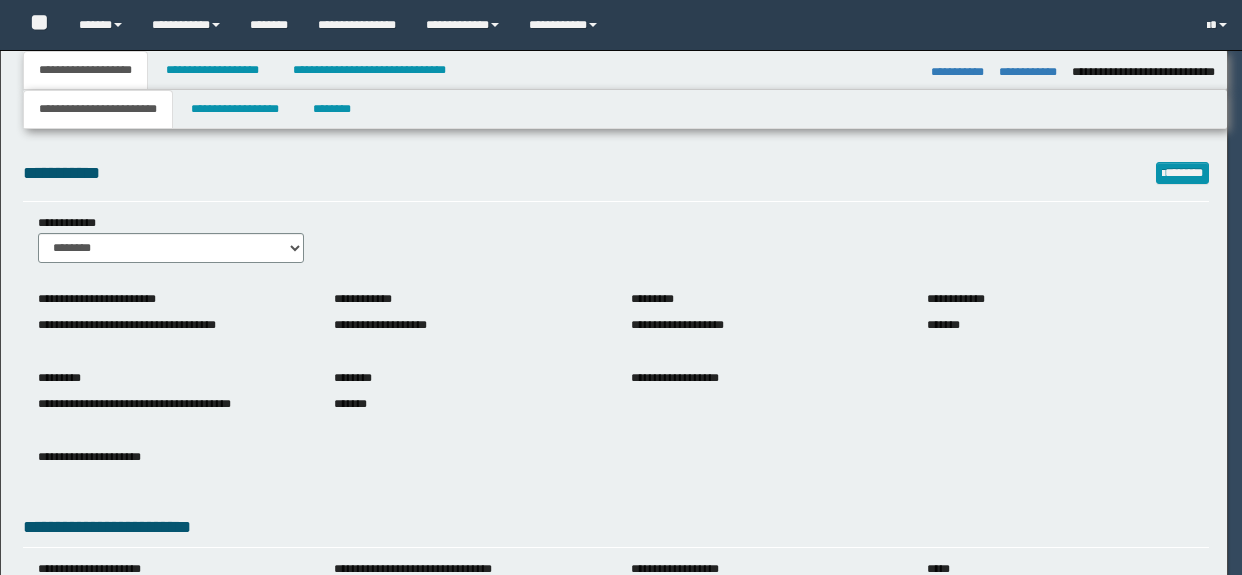 select on "**" 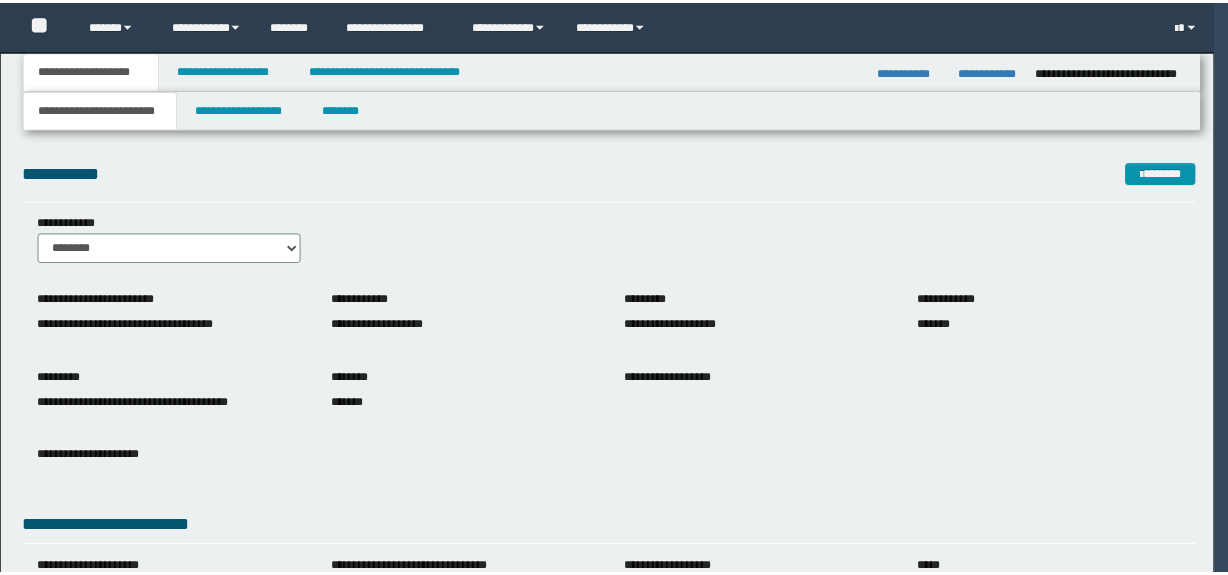 scroll, scrollTop: 0, scrollLeft: 0, axis: both 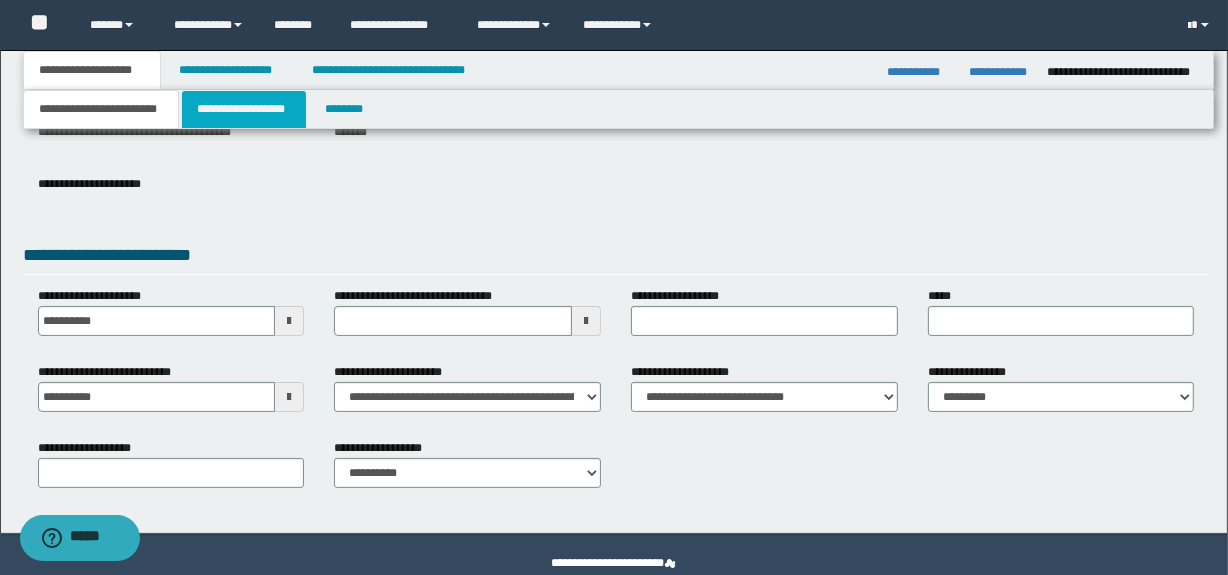 click on "**********" at bounding box center (244, 109) 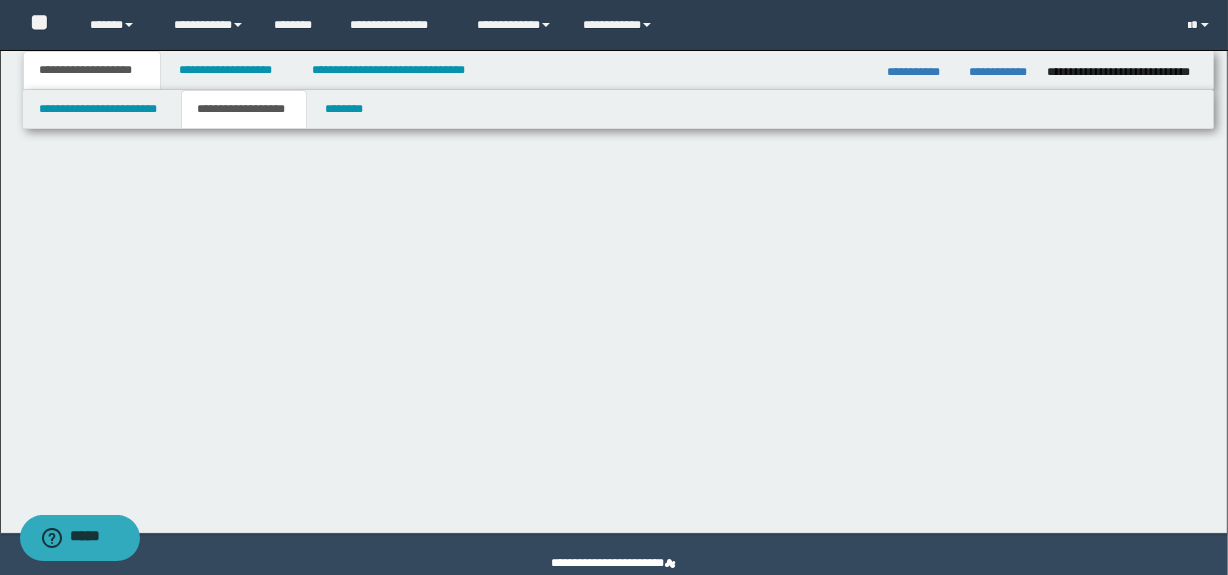 scroll, scrollTop: 0, scrollLeft: 0, axis: both 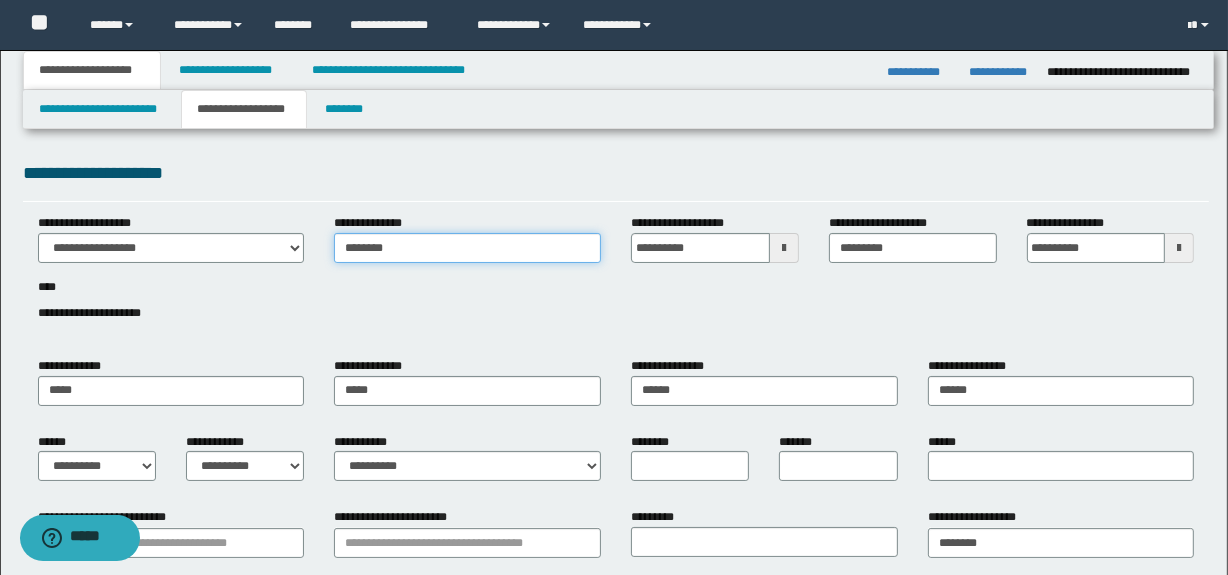 click on "********" at bounding box center [467, 248] 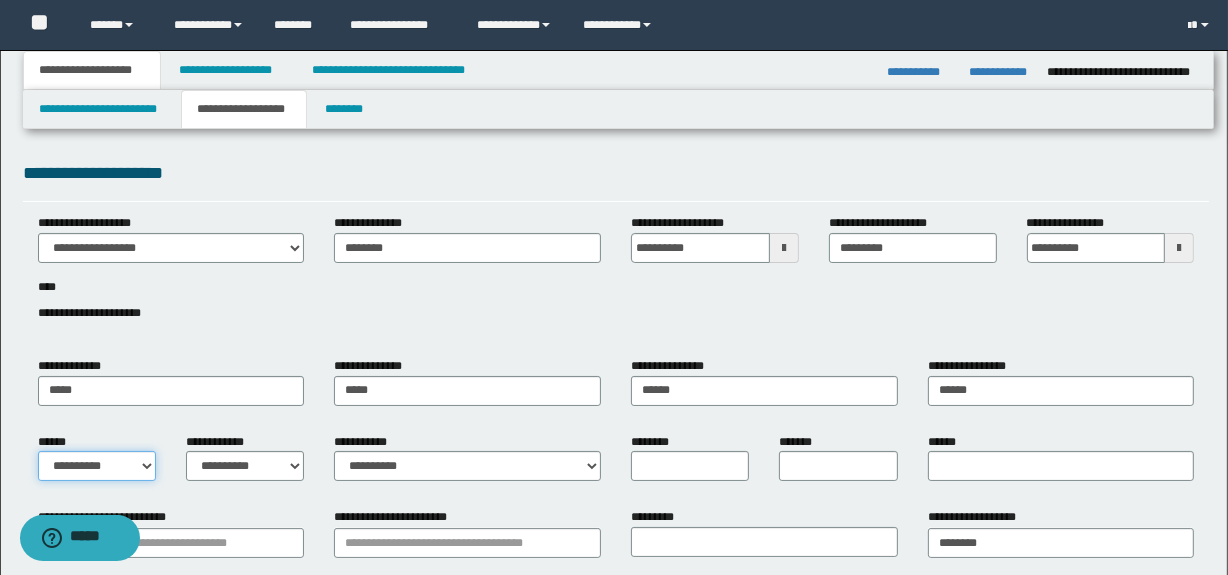 click on "**********" at bounding box center (97, 466) 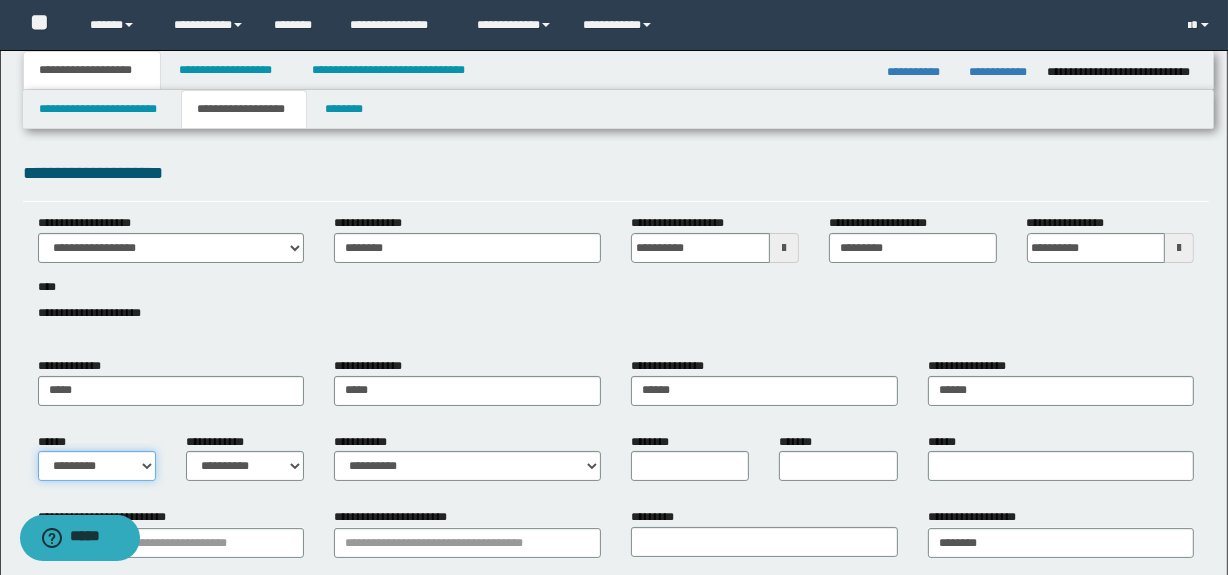 click on "**********" at bounding box center (97, 466) 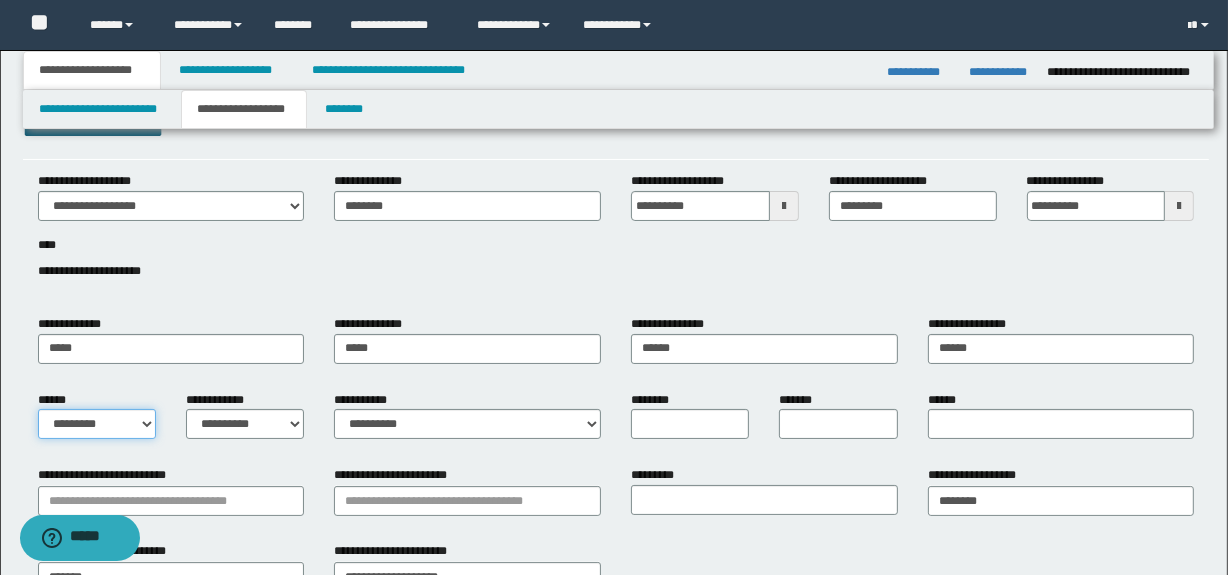 scroll, scrollTop: 0, scrollLeft: 0, axis: both 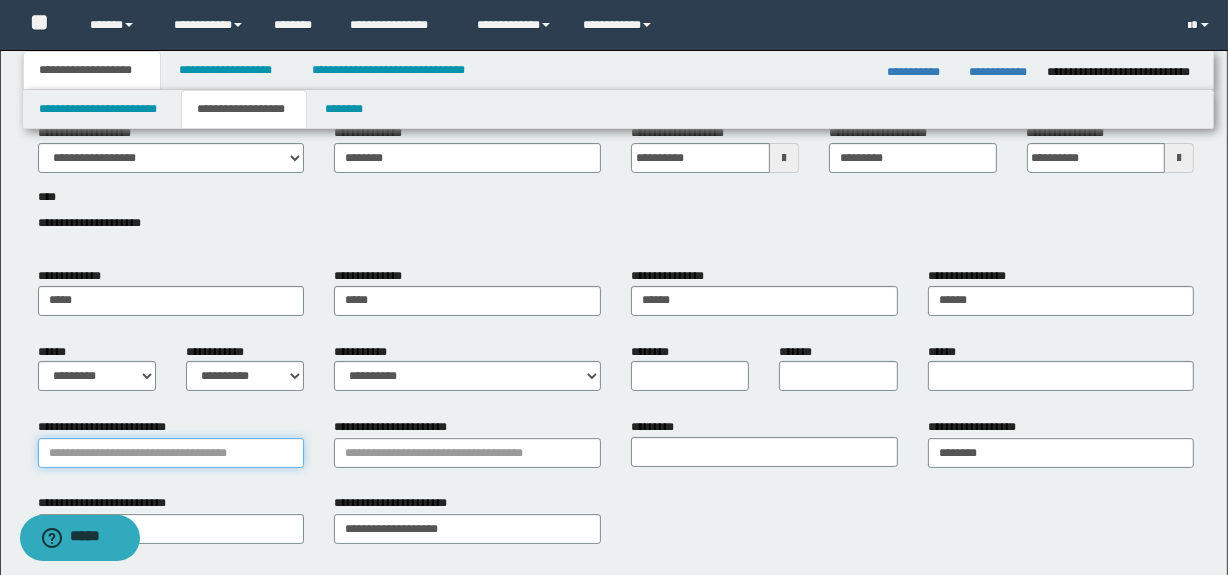 click on "**********" at bounding box center [171, 453] 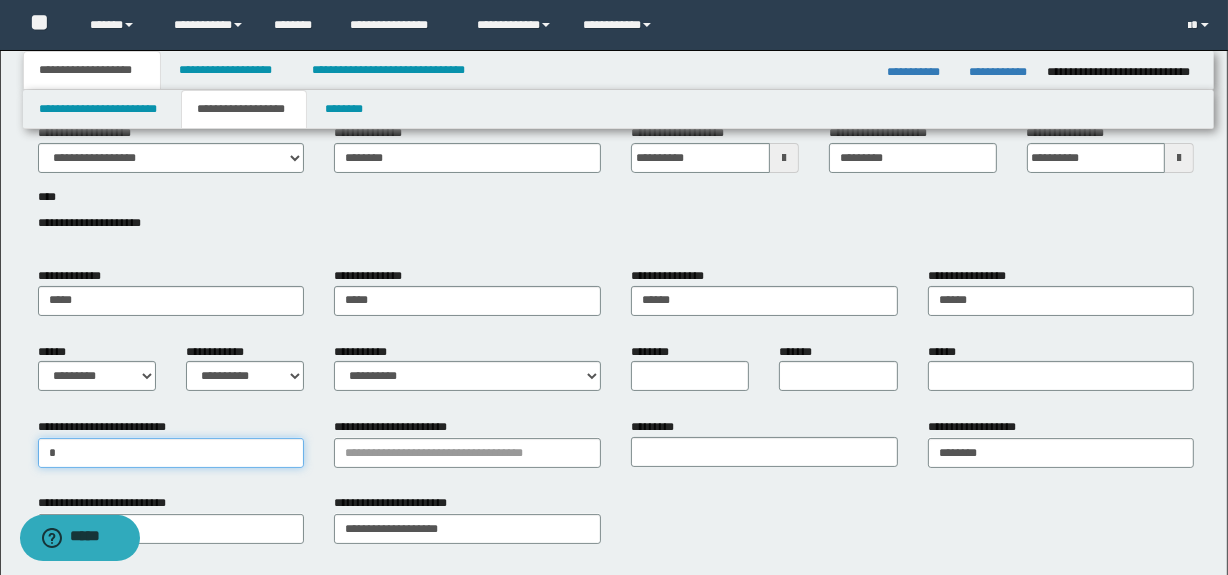 type on "**" 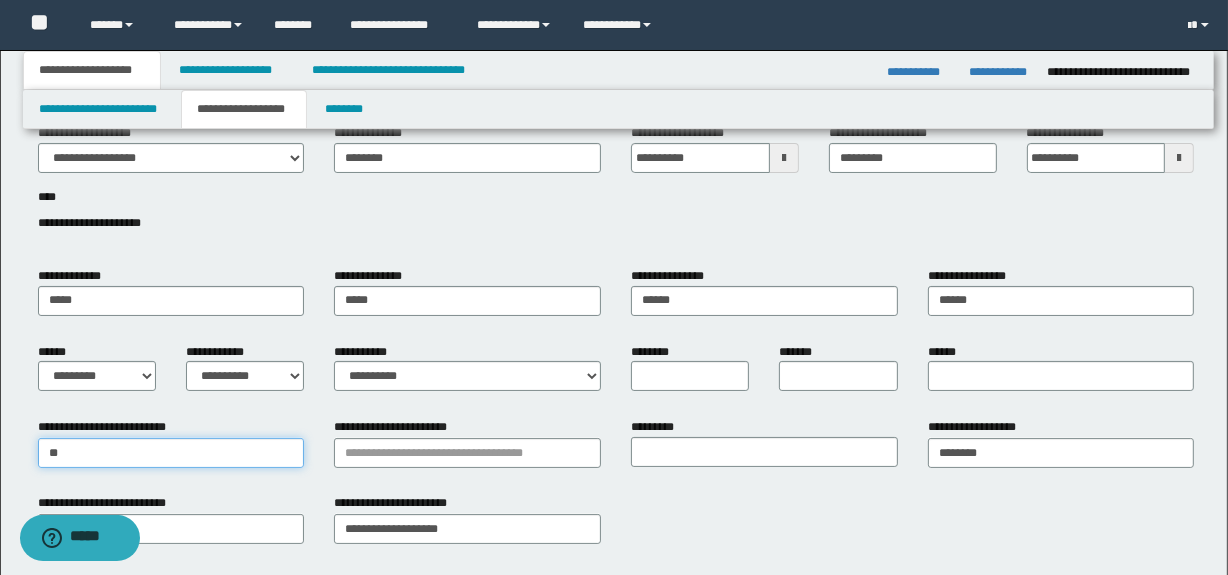 type on "**********" 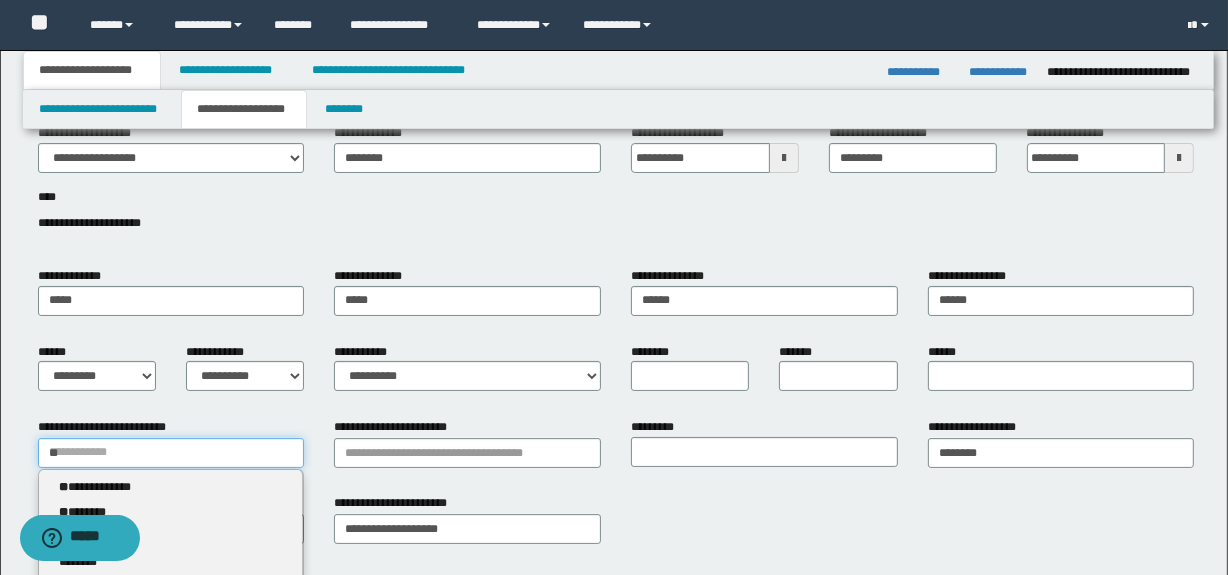 type 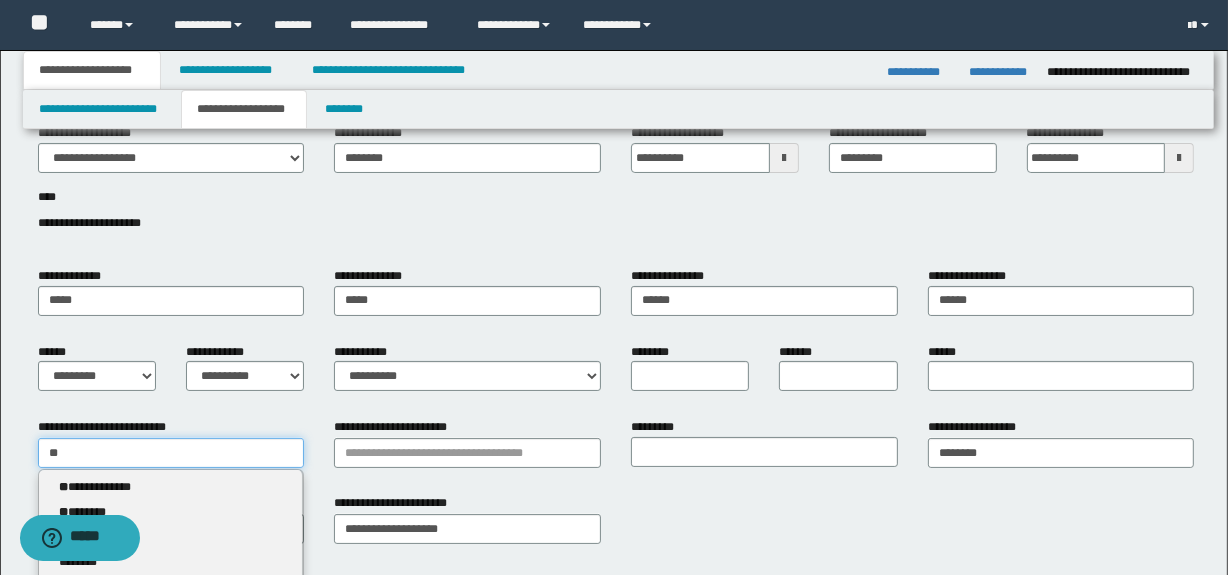 type on "***" 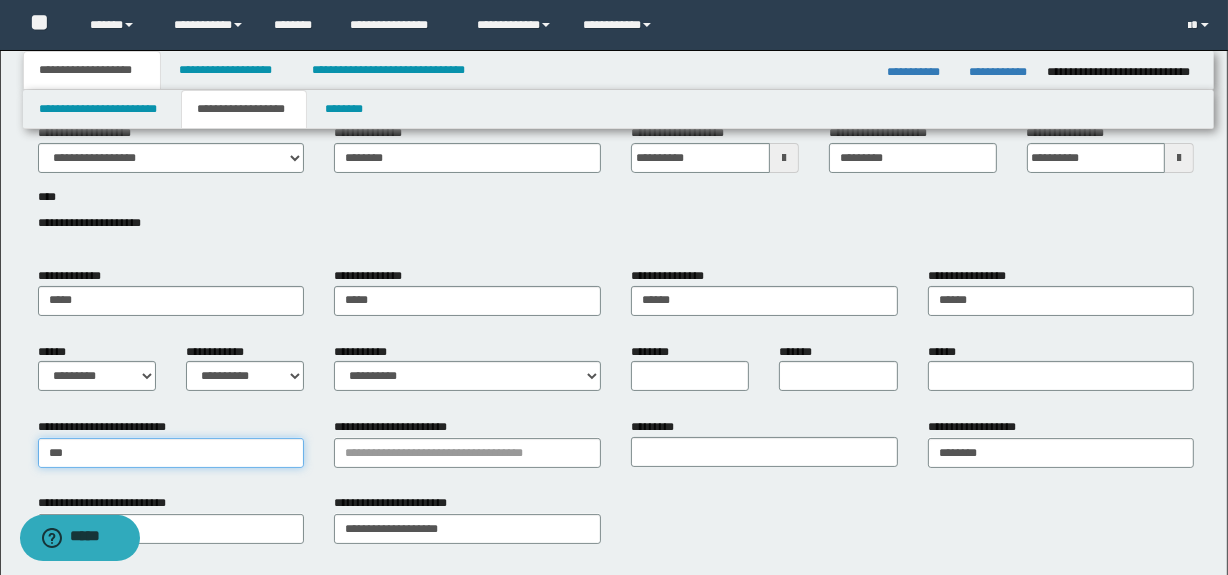 type on "*******" 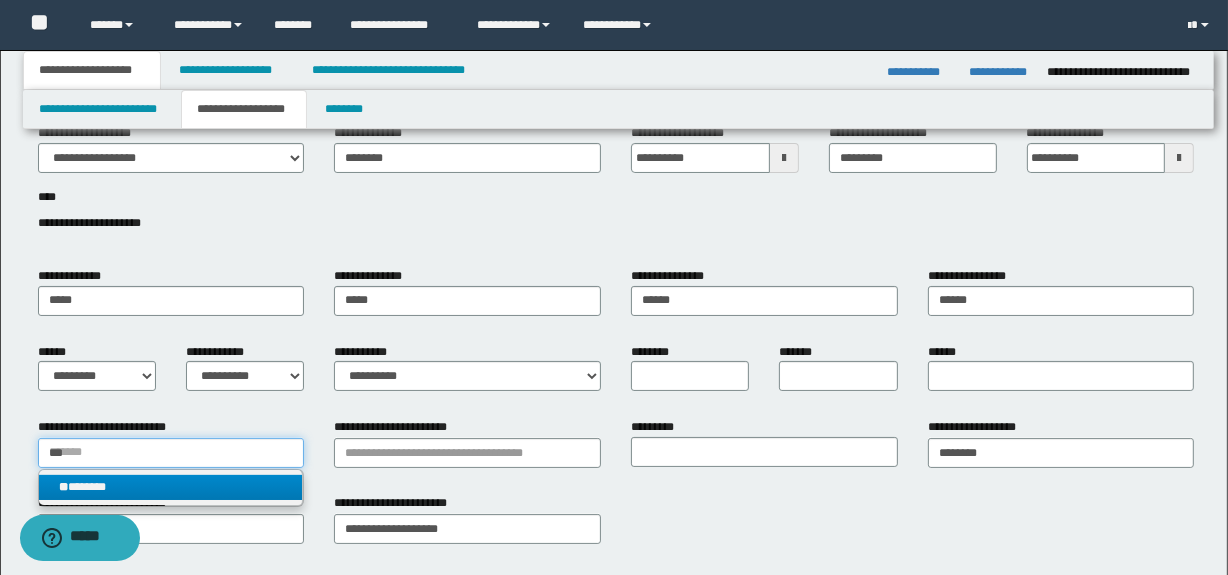 type on "***" 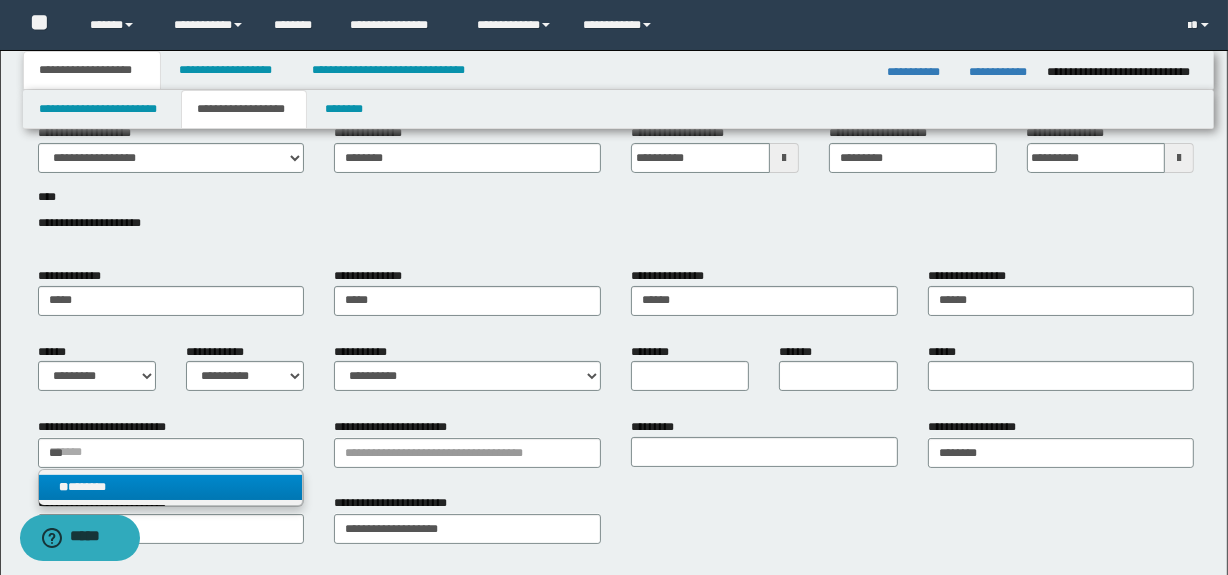 type 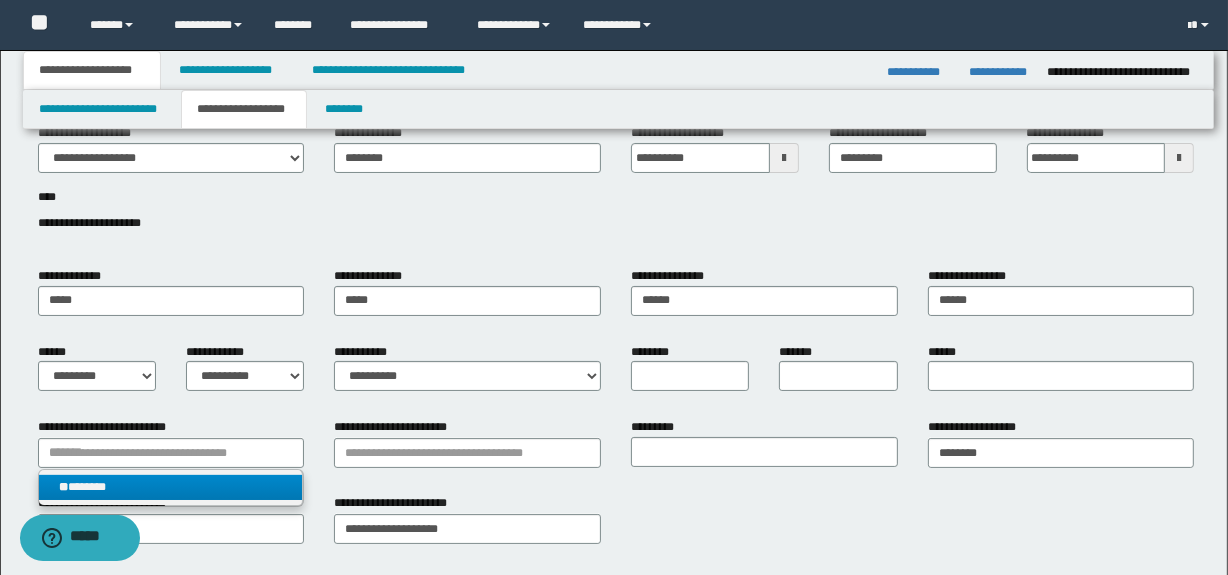 click on "** *******" at bounding box center [171, 487] 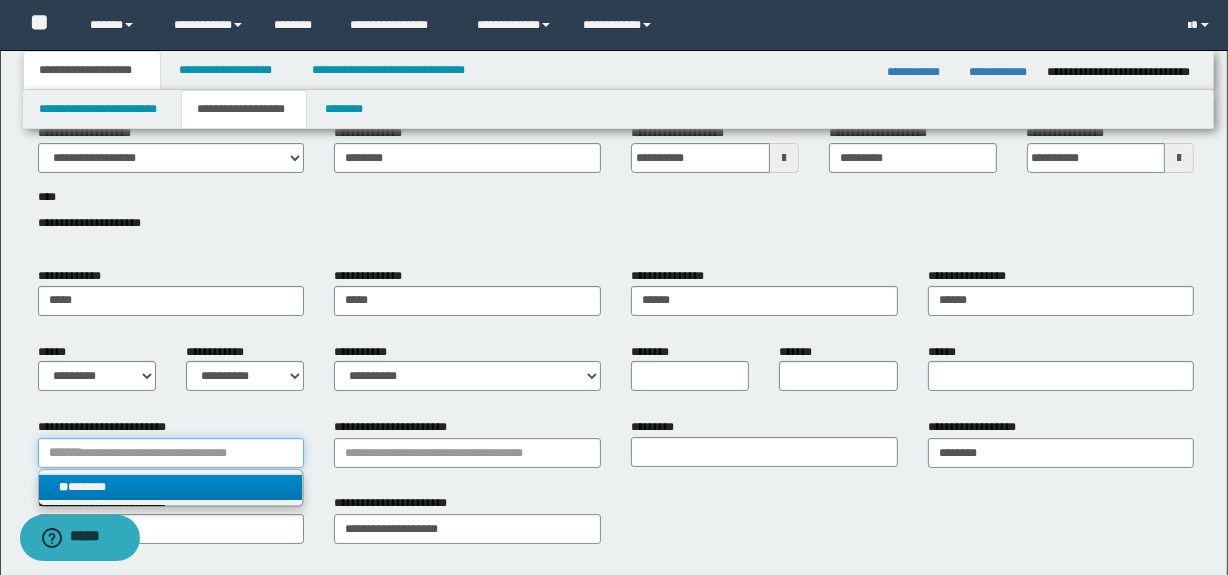 type 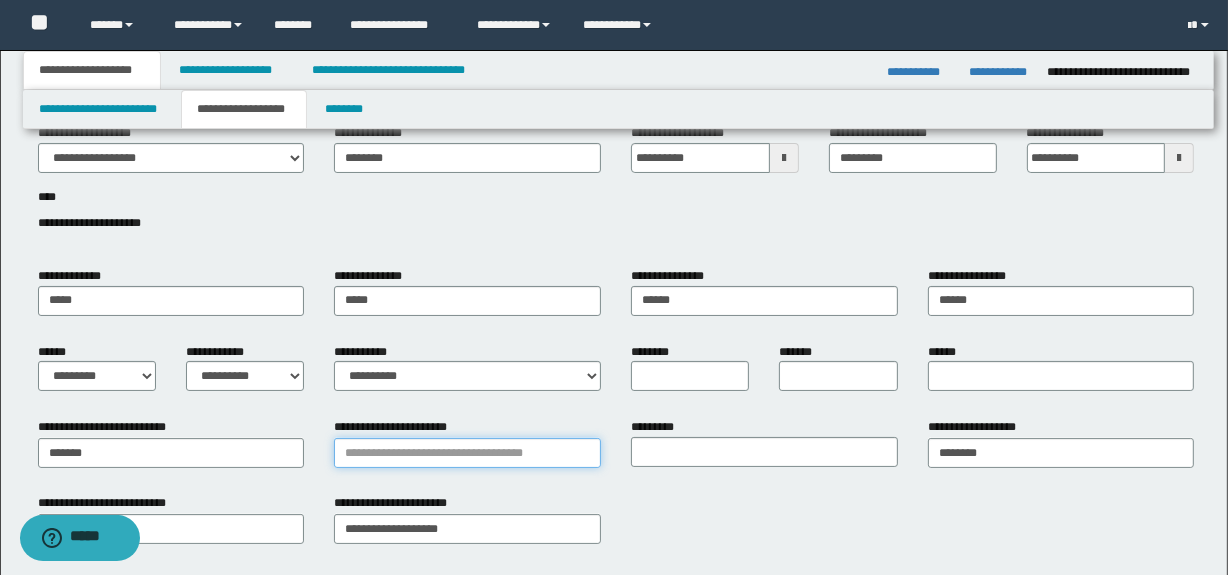 click on "**********" at bounding box center [467, 453] 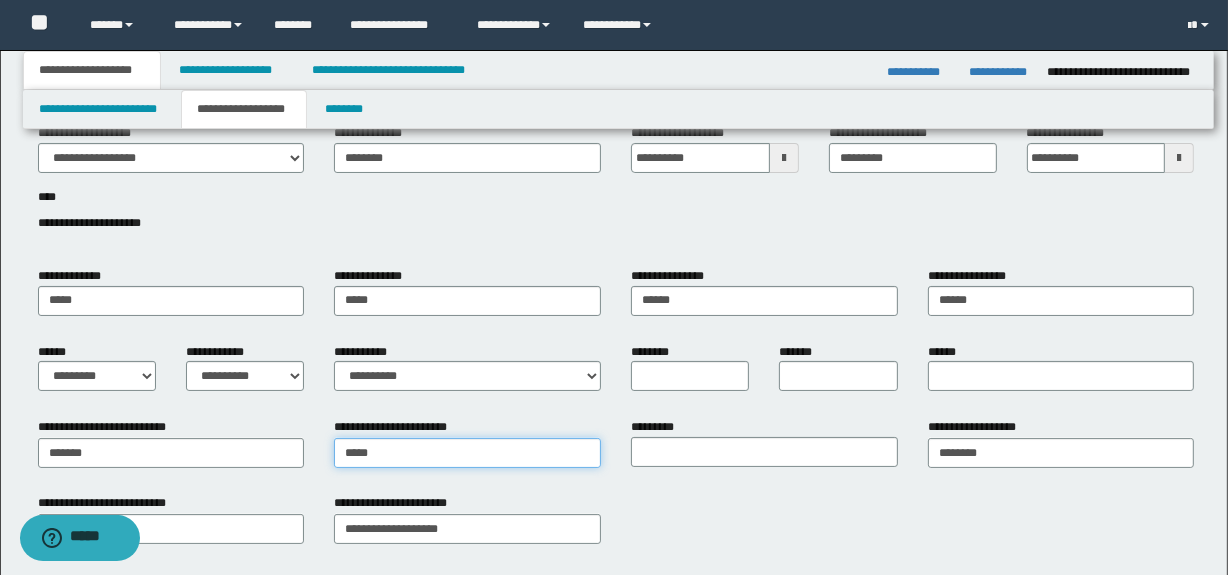 type on "******" 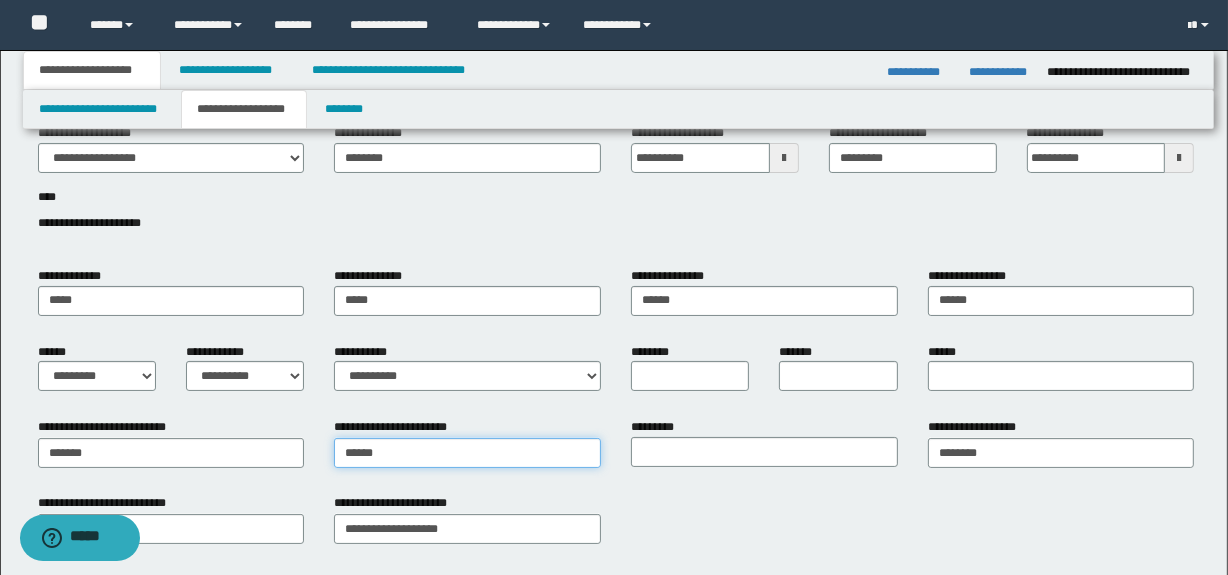 type on "*********" 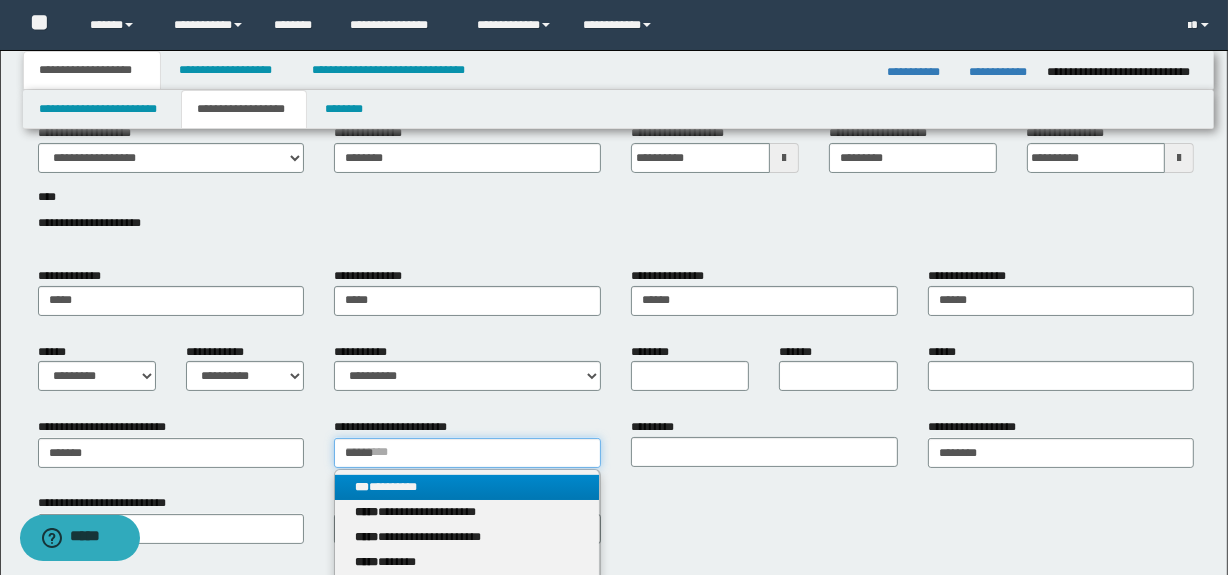 type on "******" 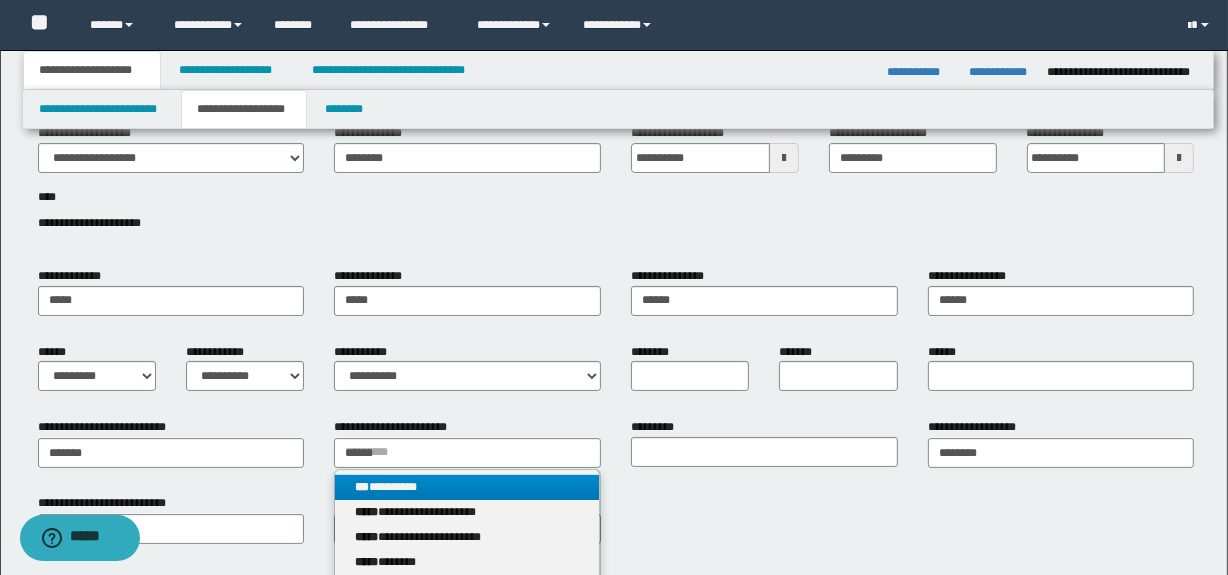 type 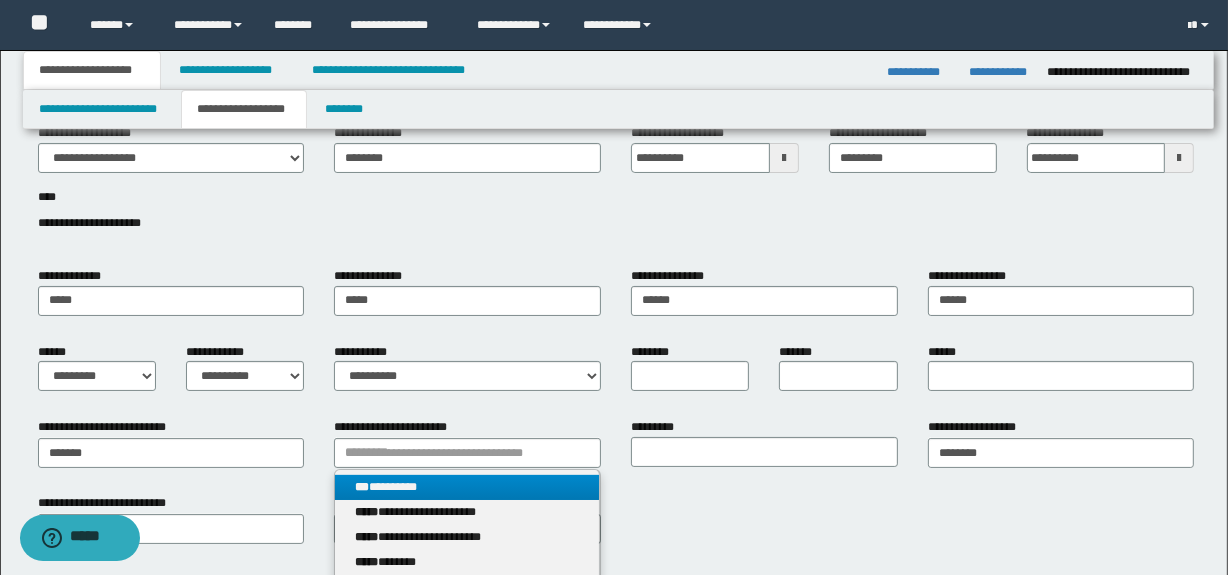 click on "*** *********" at bounding box center (467, 487) 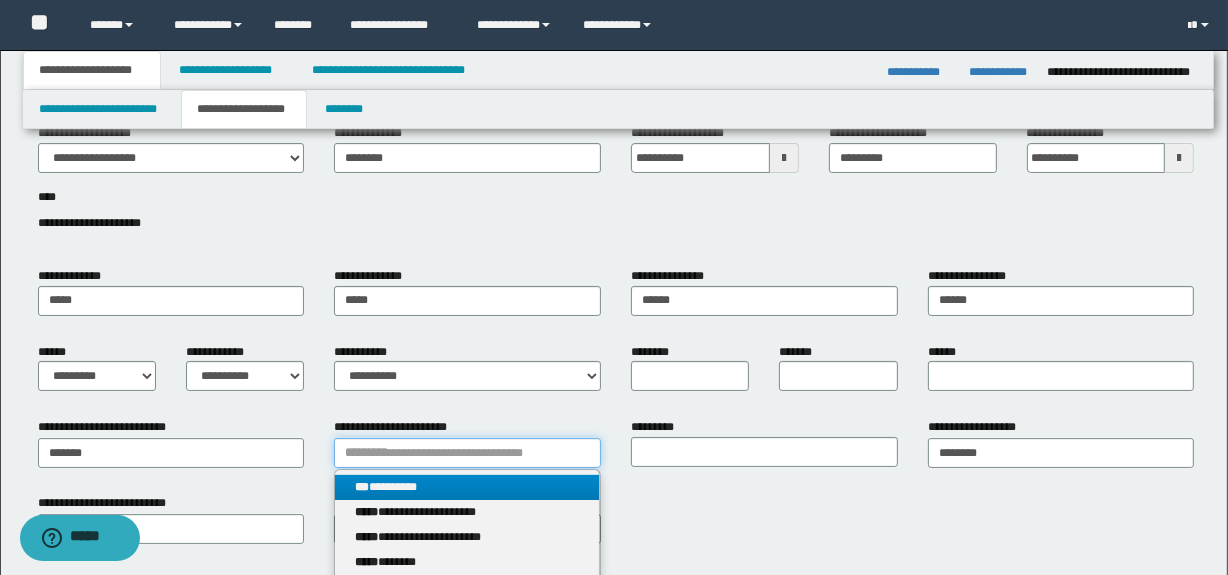 type 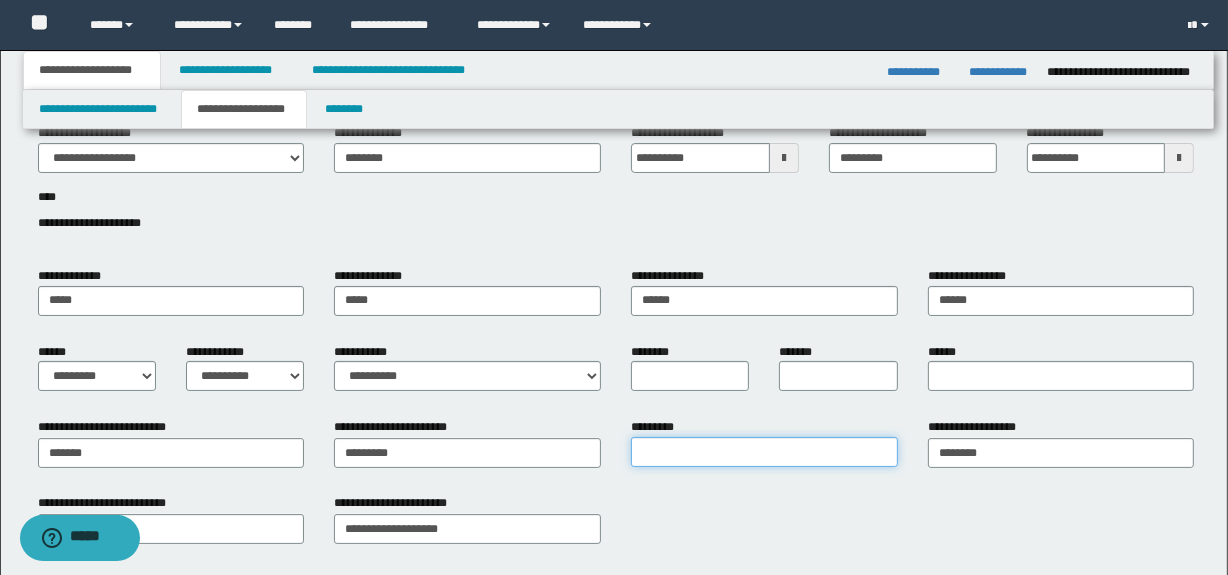 click on "*********" at bounding box center [764, 452] 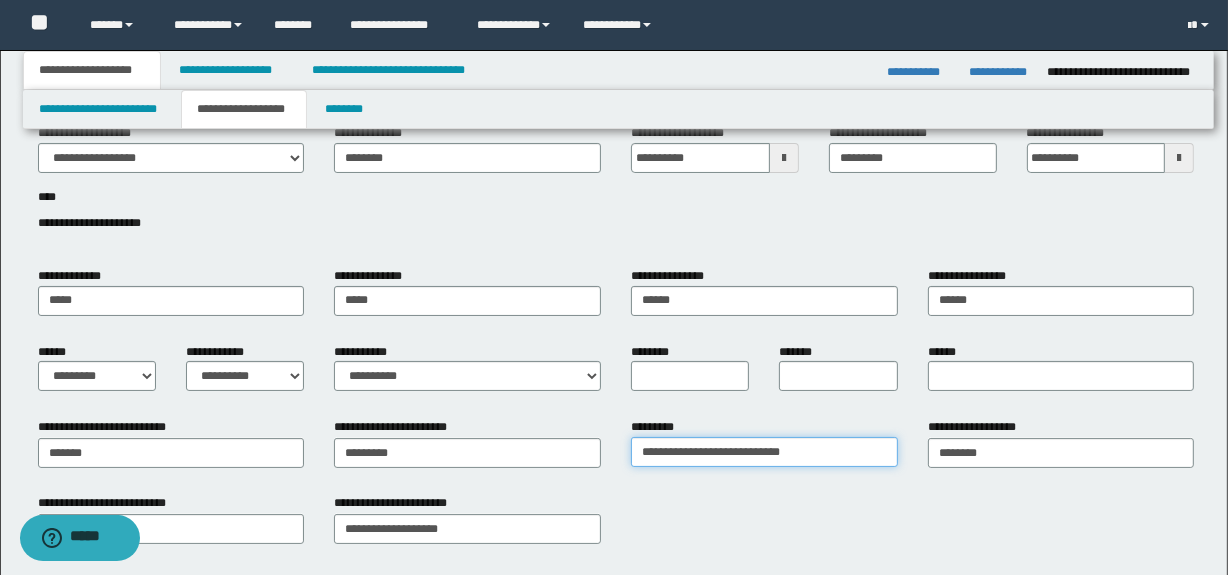 type on "**********" 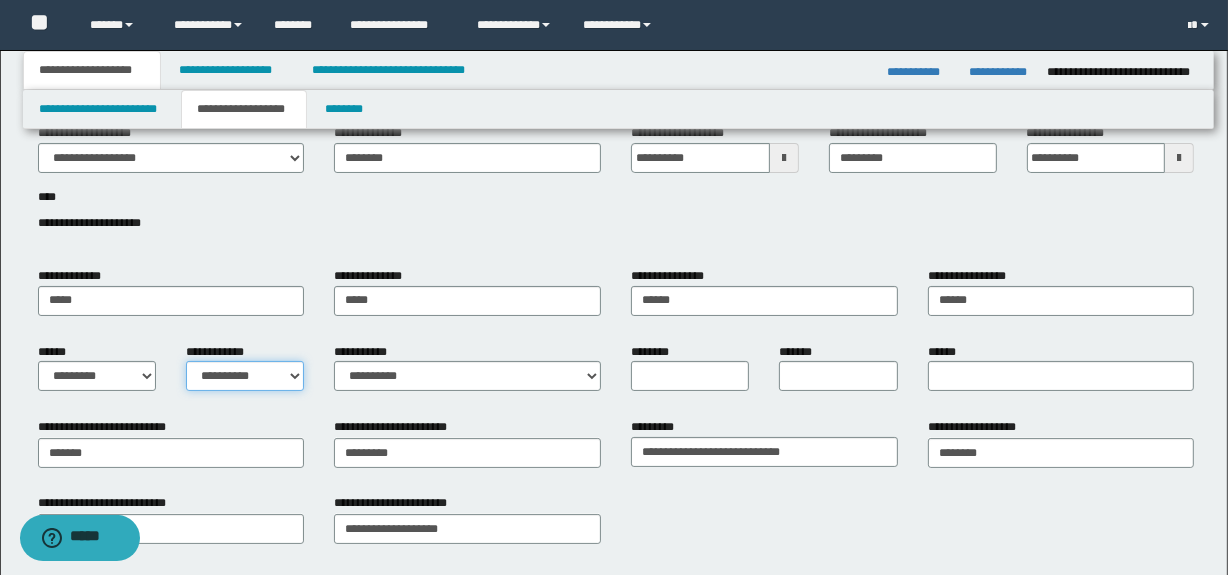 click on "**********" at bounding box center (245, 376) 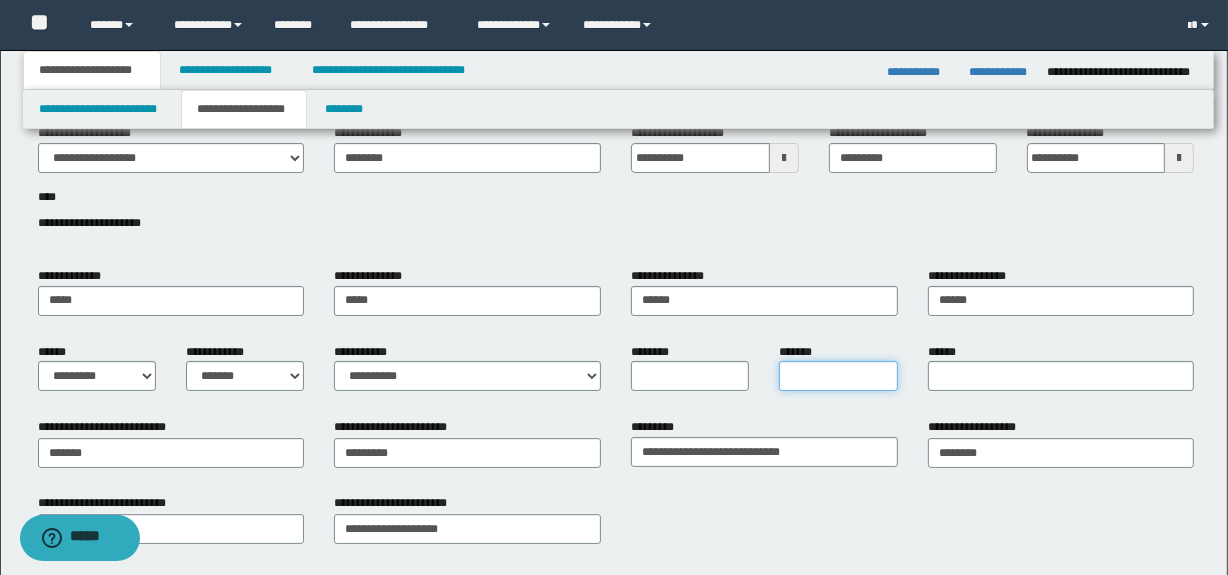 click on "*******" at bounding box center [838, 376] 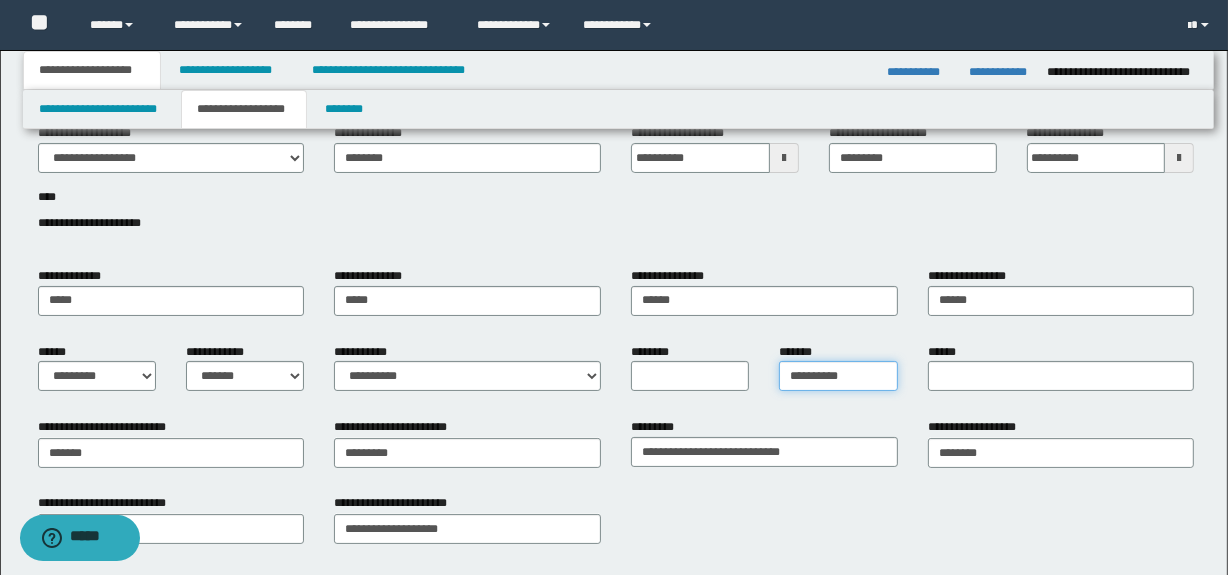 type on "**********" 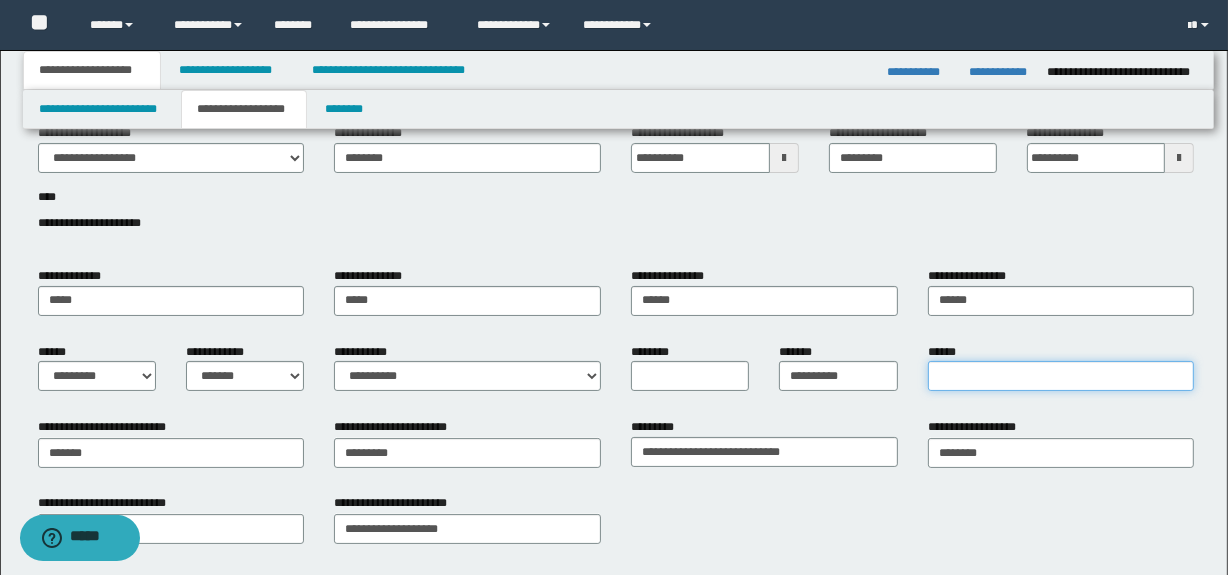 click on "******" at bounding box center [1061, 376] 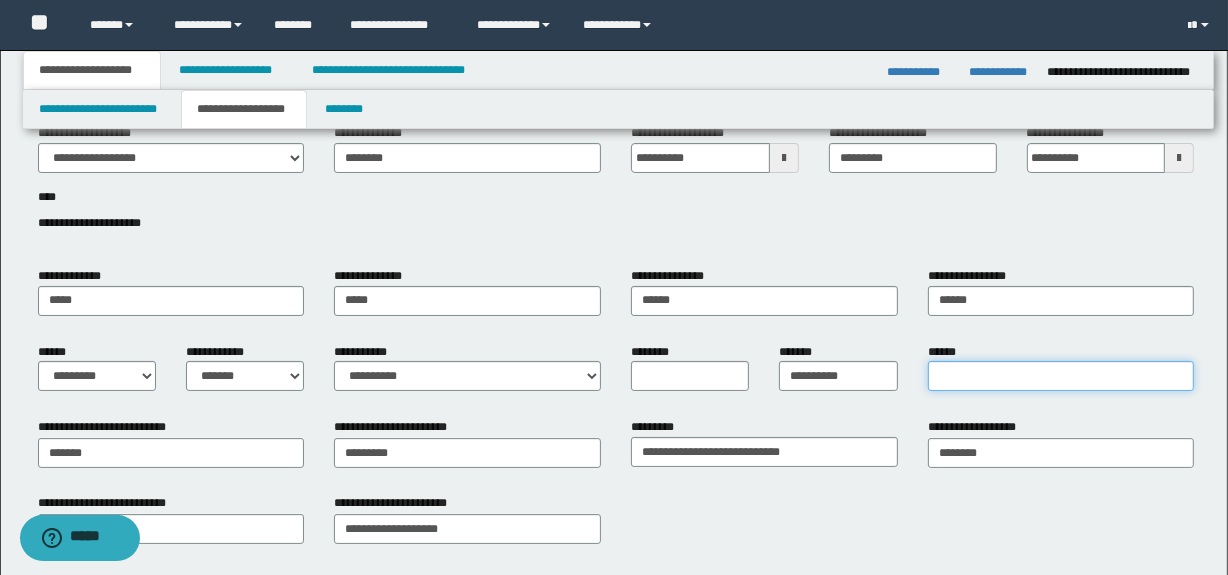 type on "**********" 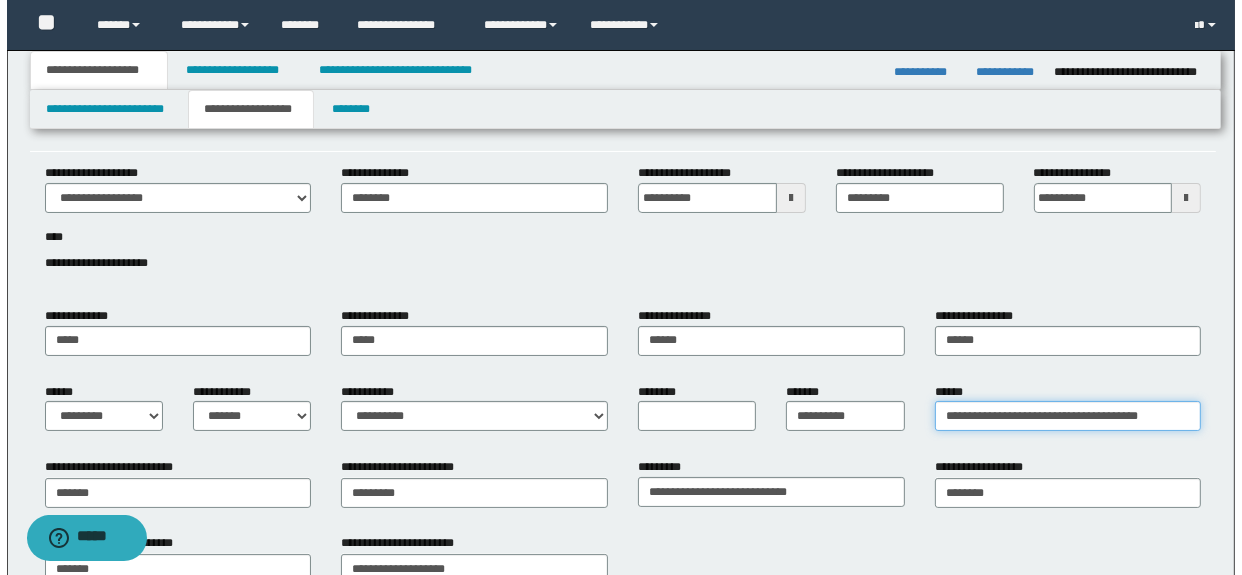 scroll, scrollTop: 0, scrollLeft: 0, axis: both 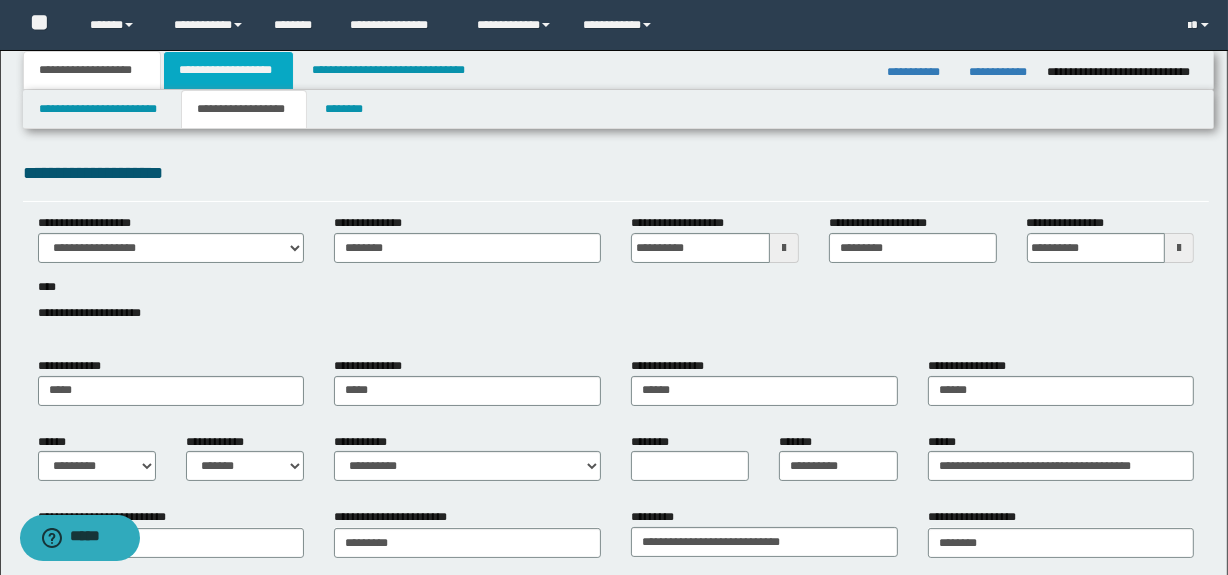 click on "**********" at bounding box center (228, 70) 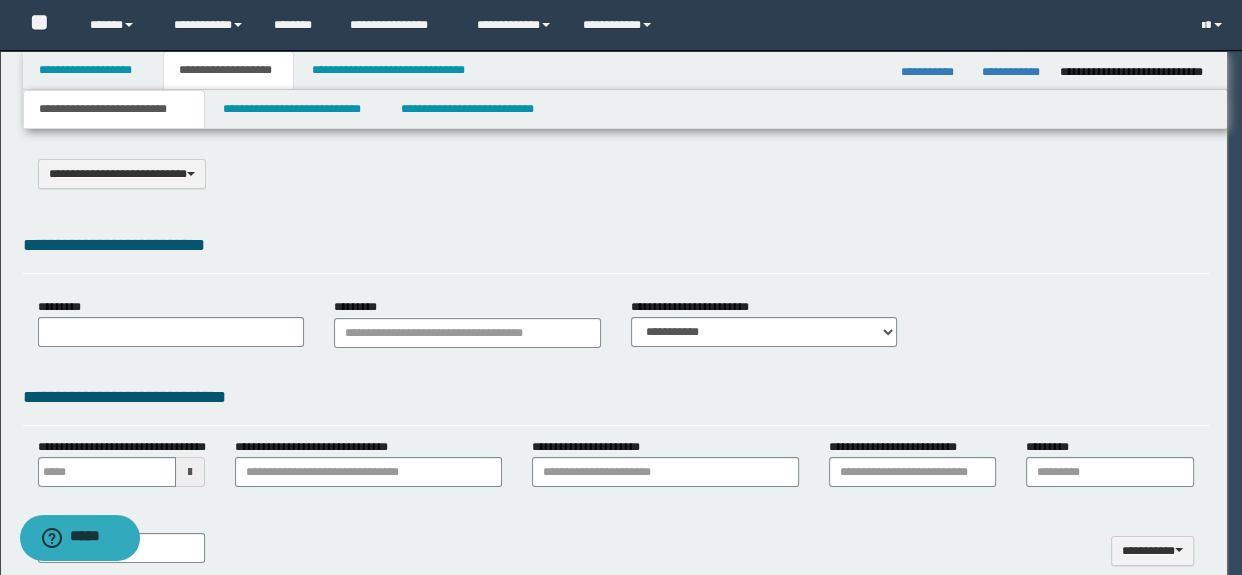 select on "*" 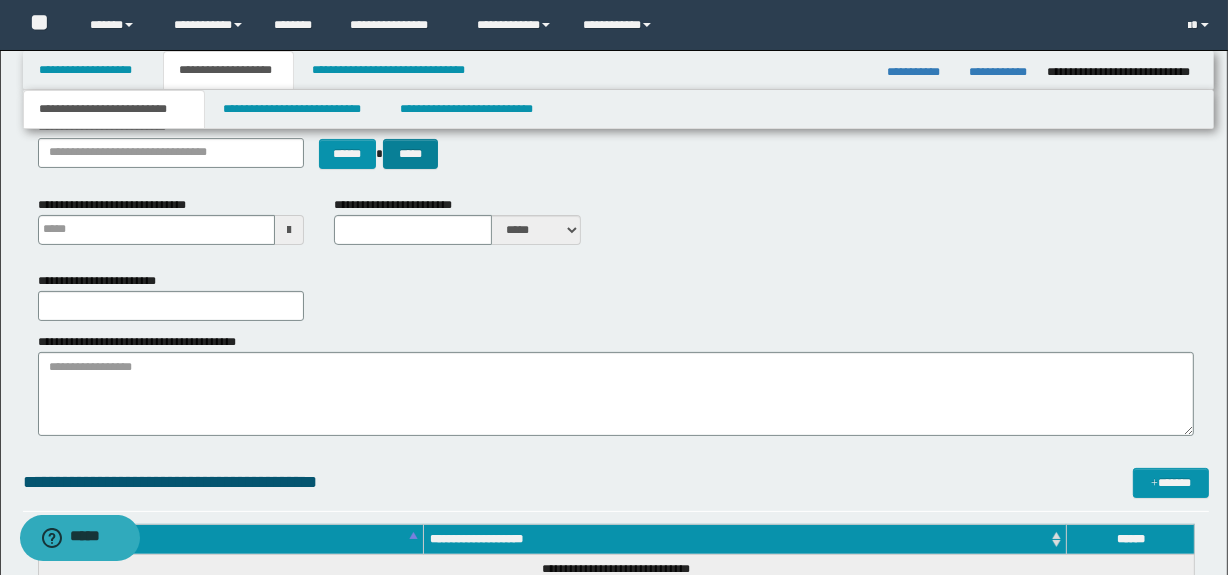 scroll, scrollTop: 176, scrollLeft: 0, axis: vertical 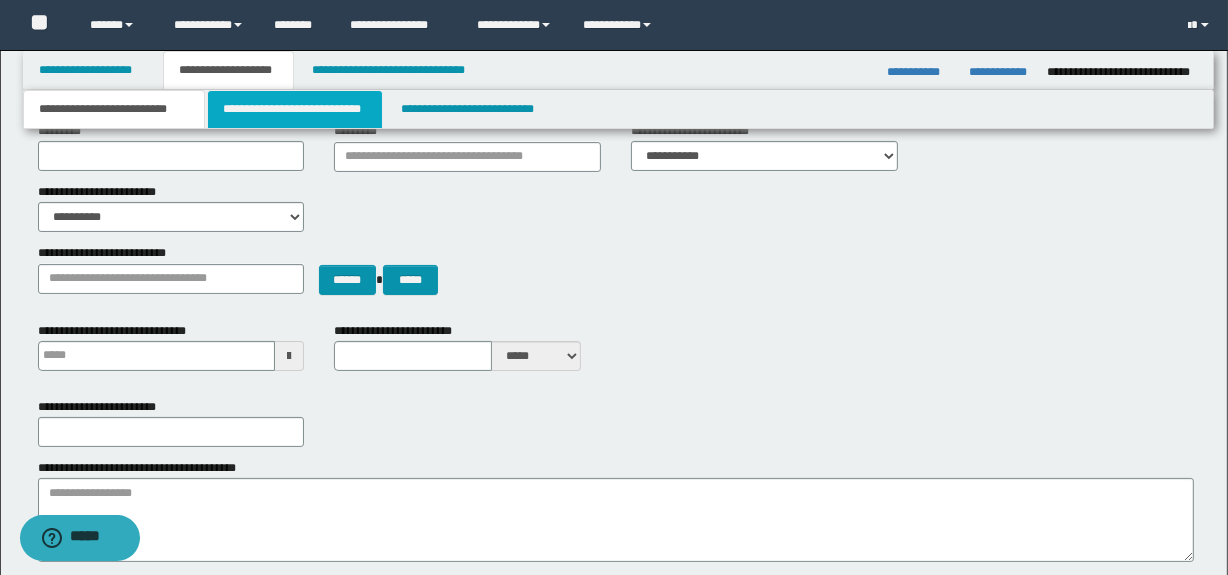 click on "**********" at bounding box center (294, 109) 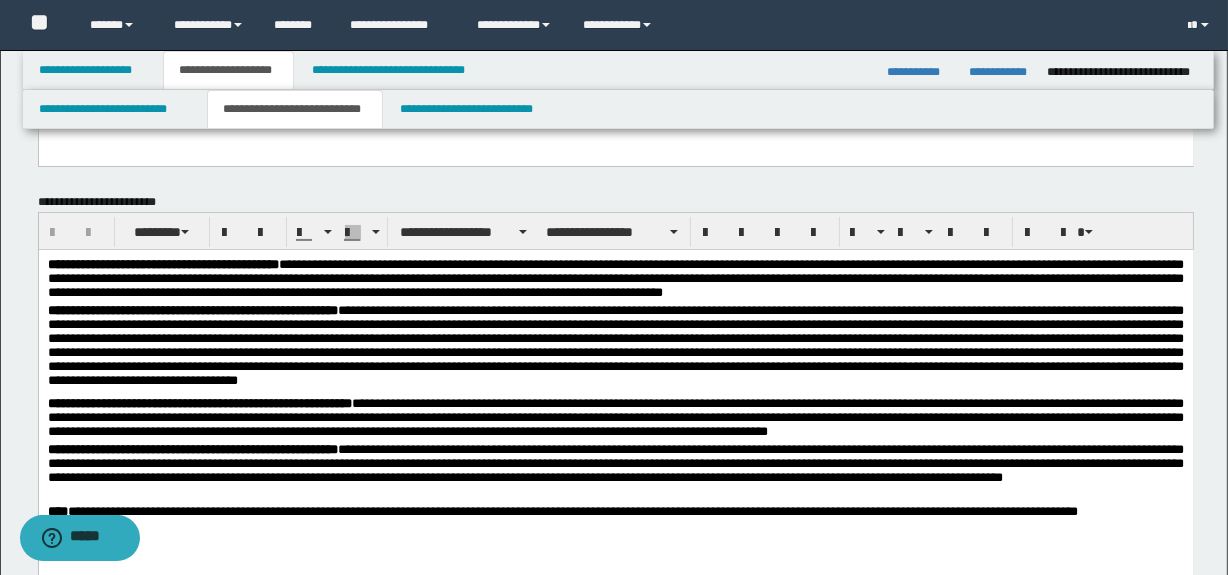 scroll, scrollTop: 363, scrollLeft: 0, axis: vertical 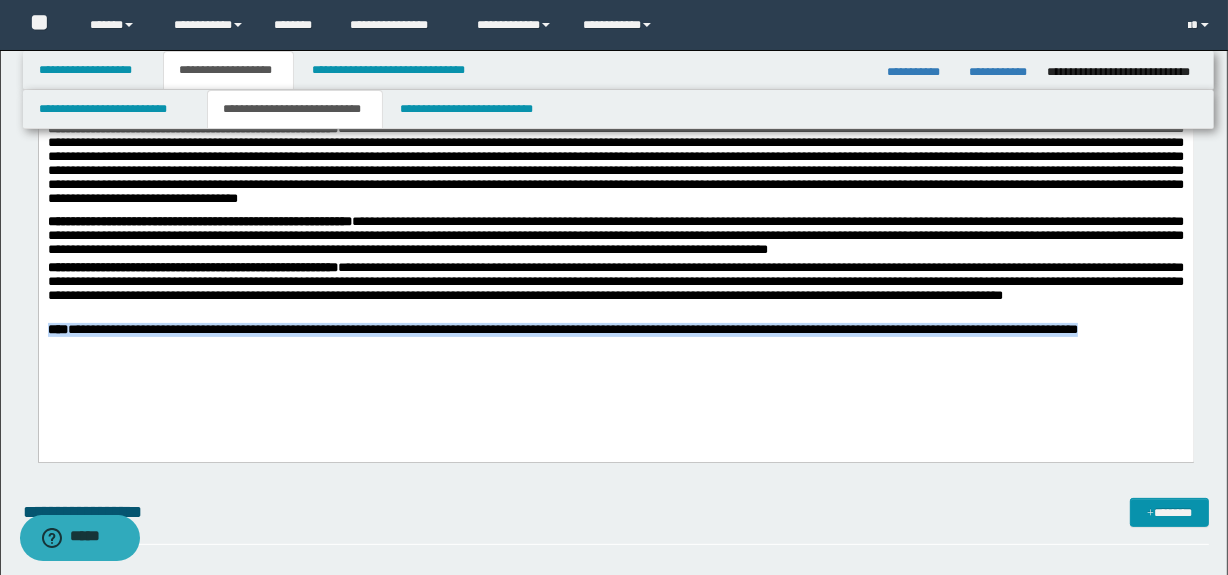 drag, startPoint x: 1142, startPoint y: 334, endPoint x: 32, endPoint y: 329, distance: 1110.0112 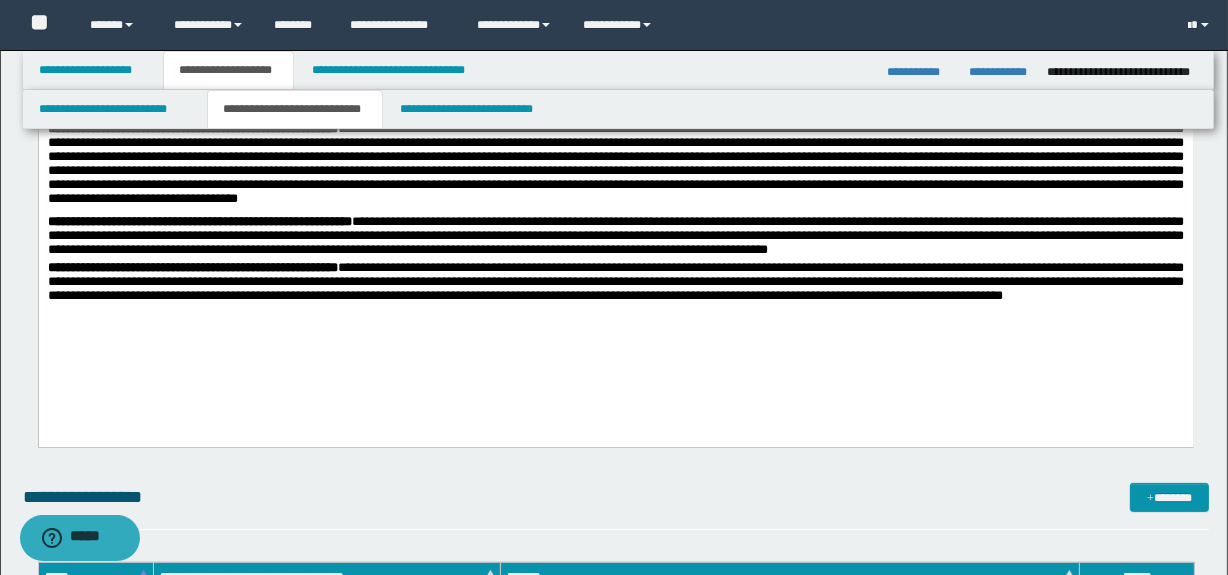 scroll, scrollTop: 272, scrollLeft: 0, axis: vertical 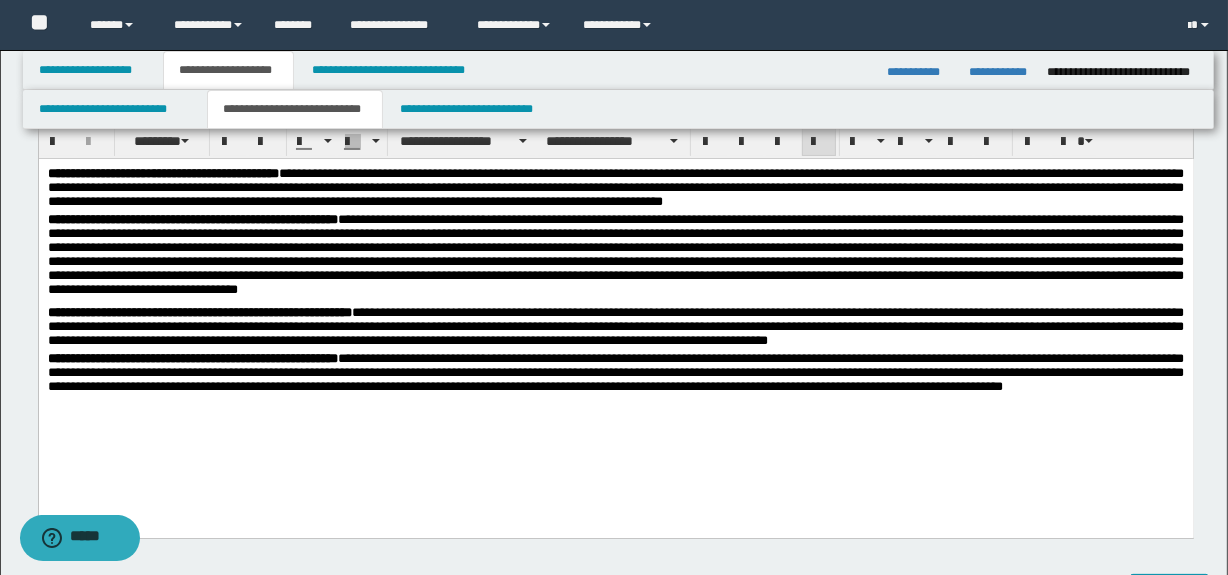 click on "**********" at bounding box center [615, 259] 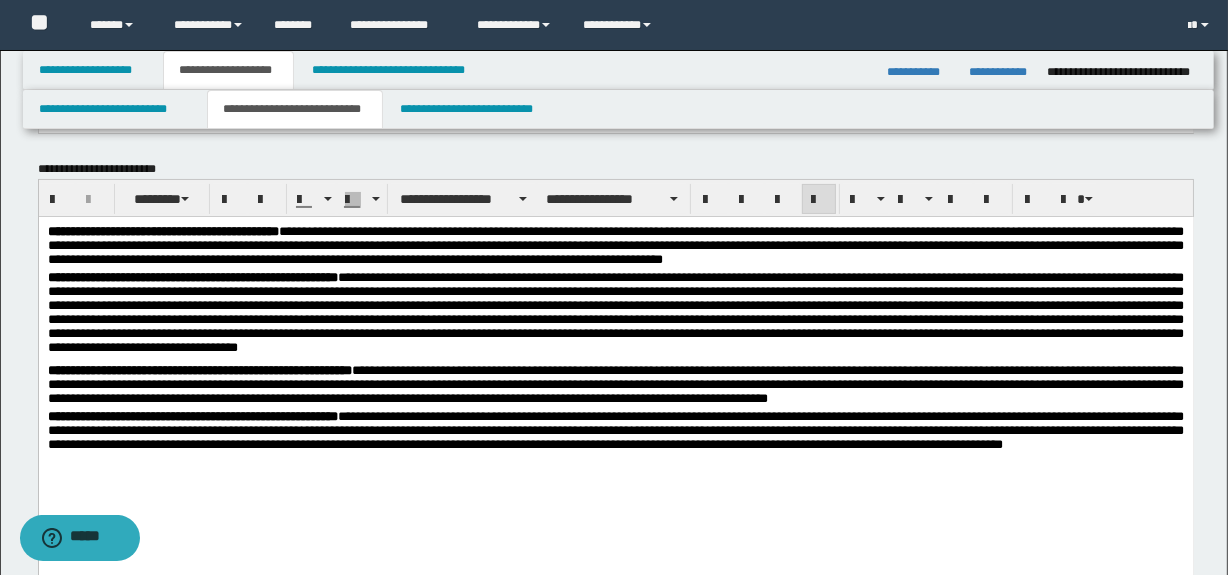 scroll, scrollTop: 181, scrollLeft: 0, axis: vertical 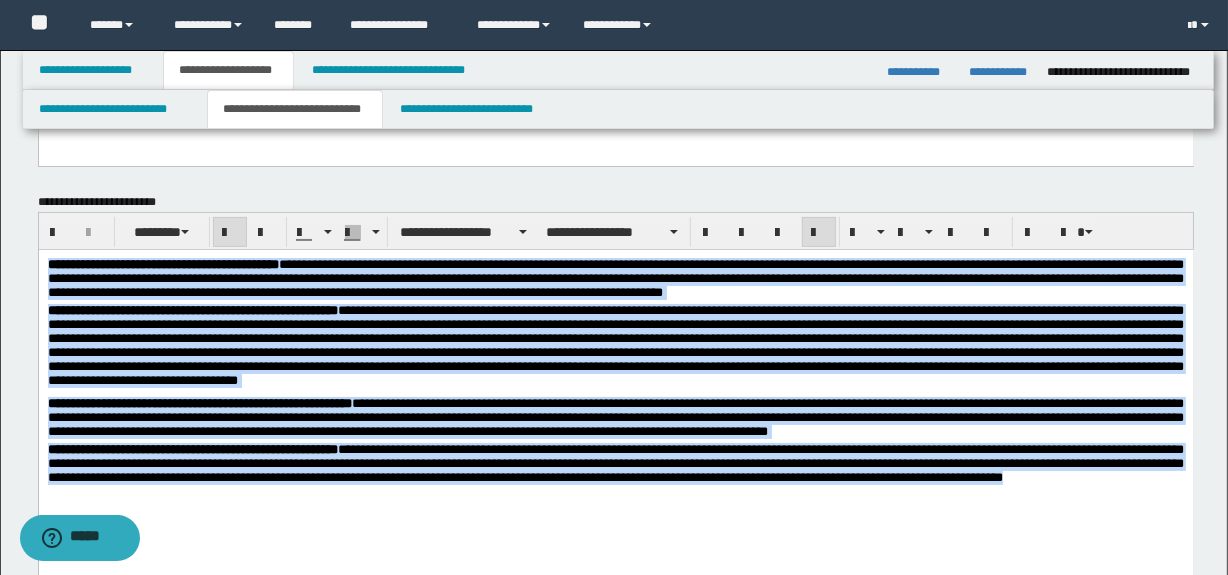 drag, startPoint x: 269, startPoint y: 501, endPoint x: 2, endPoint y: 216, distance: 390.5304 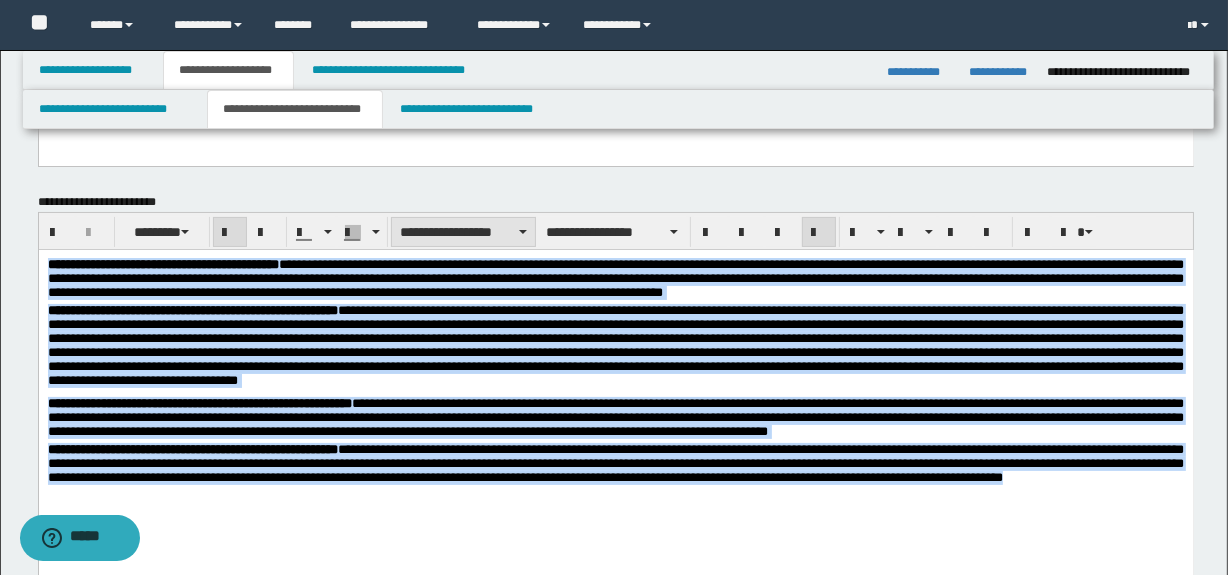 click on "**********" at bounding box center (463, 232) 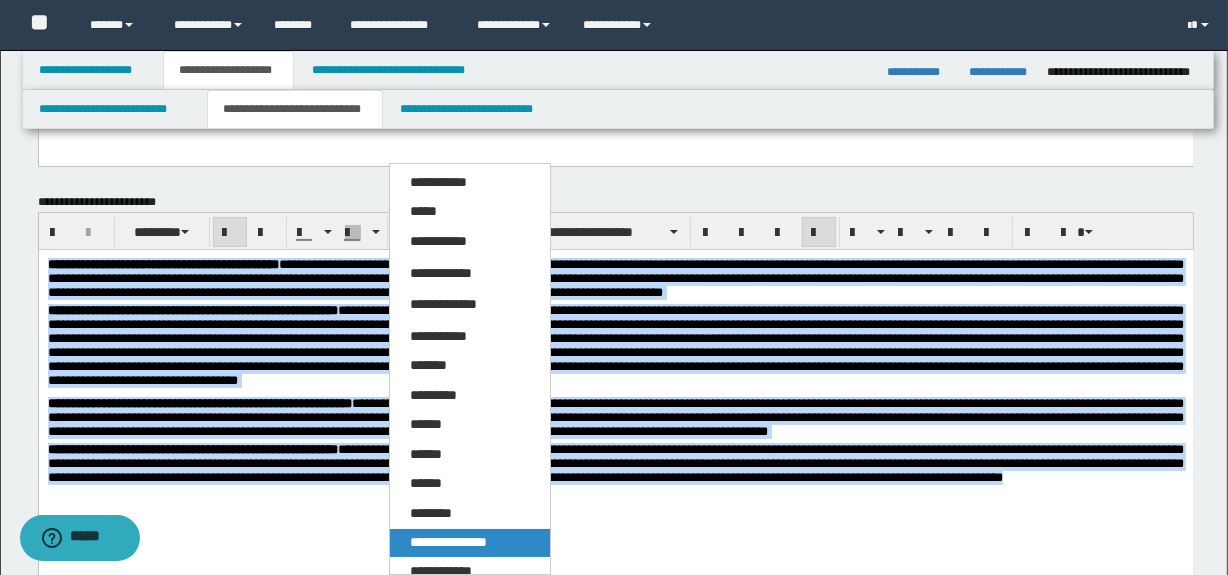 drag, startPoint x: 431, startPoint y: 536, endPoint x: 401, endPoint y: 257, distance: 280.60828 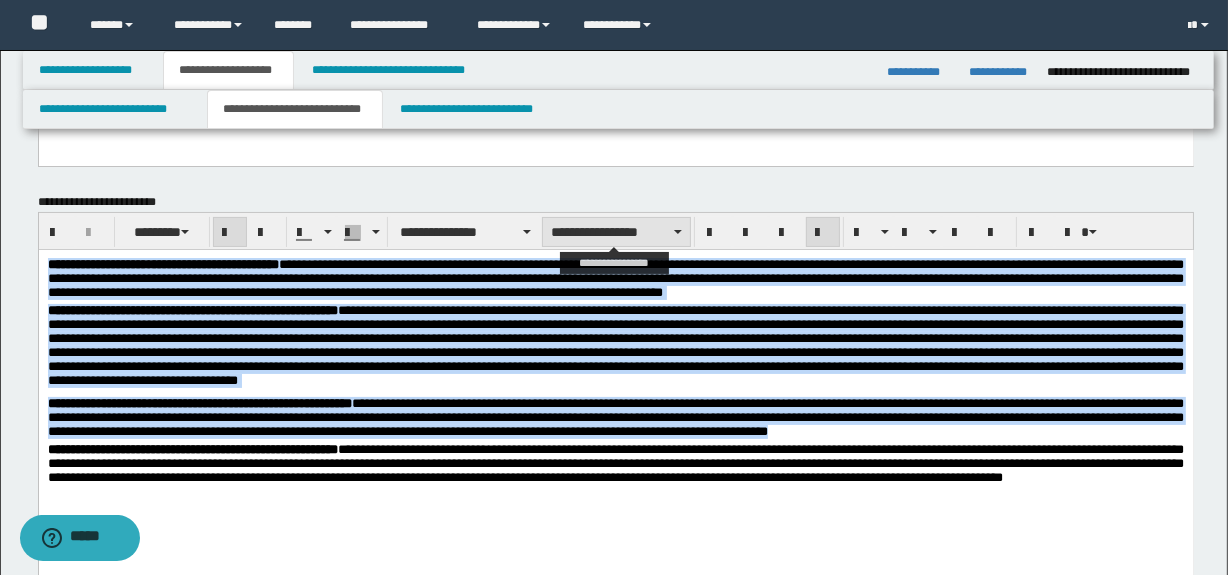 click on "**********" at bounding box center (616, 232) 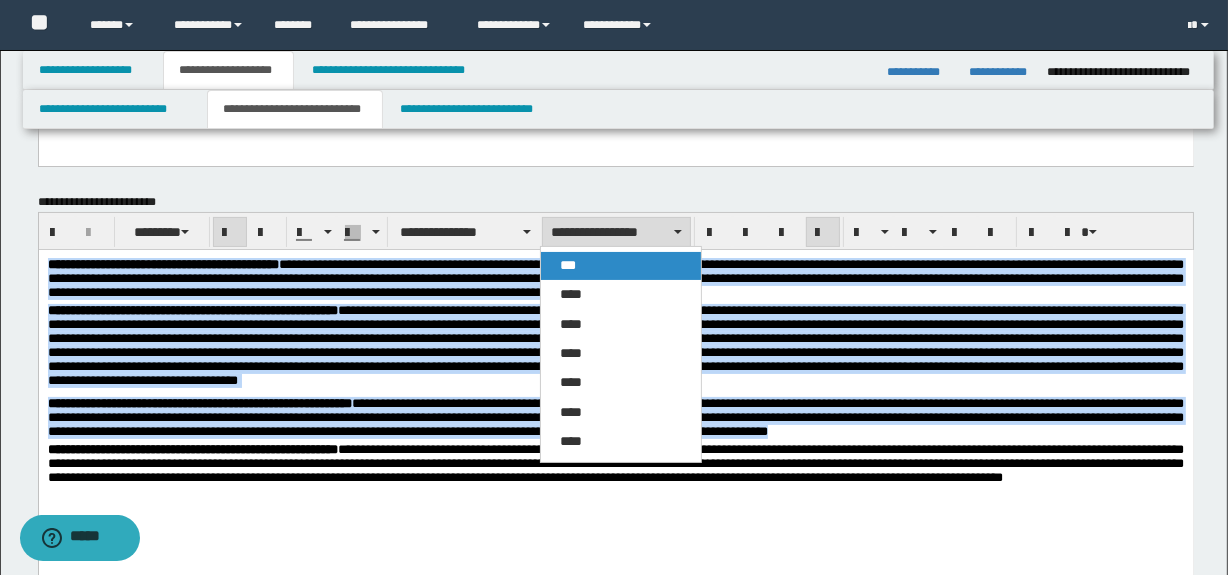 click on "***" at bounding box center [569, 265] 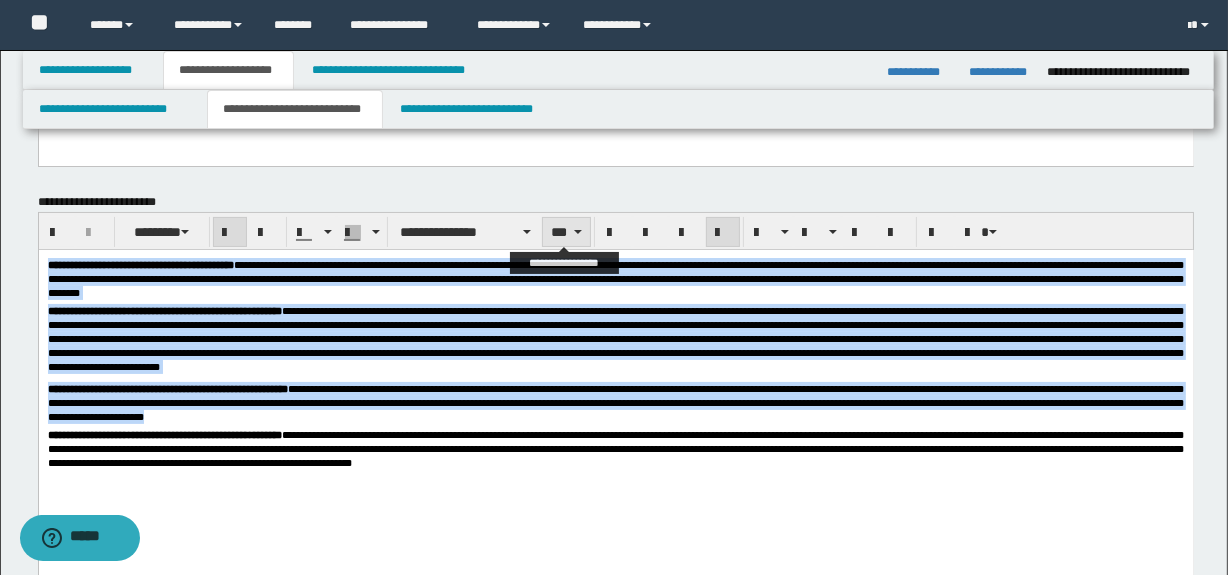 click on "***" at bounding box center (566, 232) 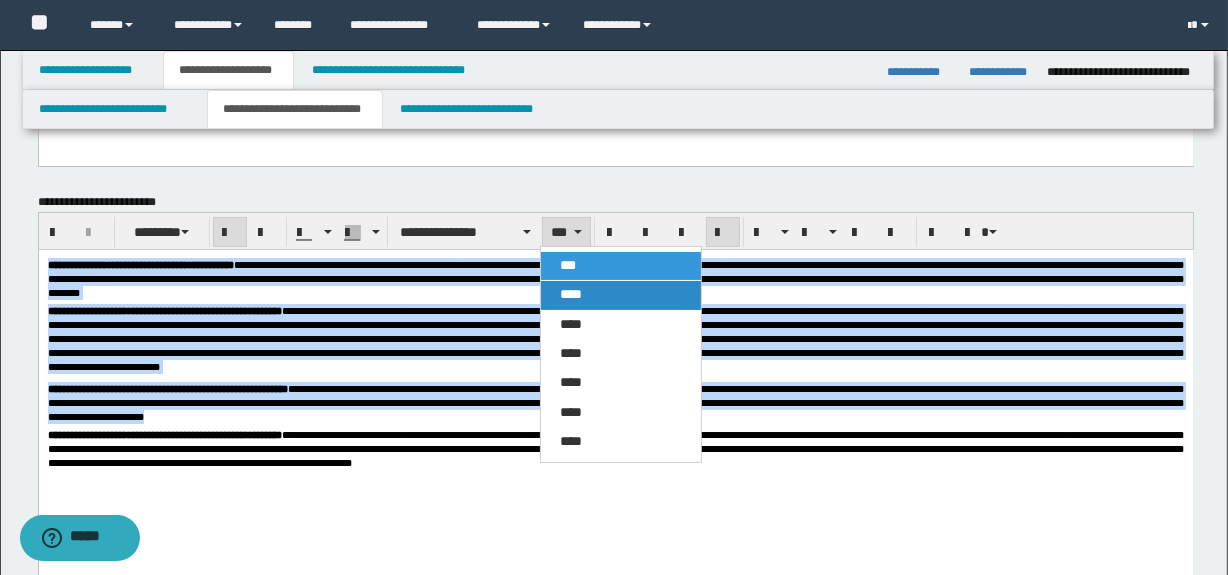 click on "****" at bounding box center [572, 294] 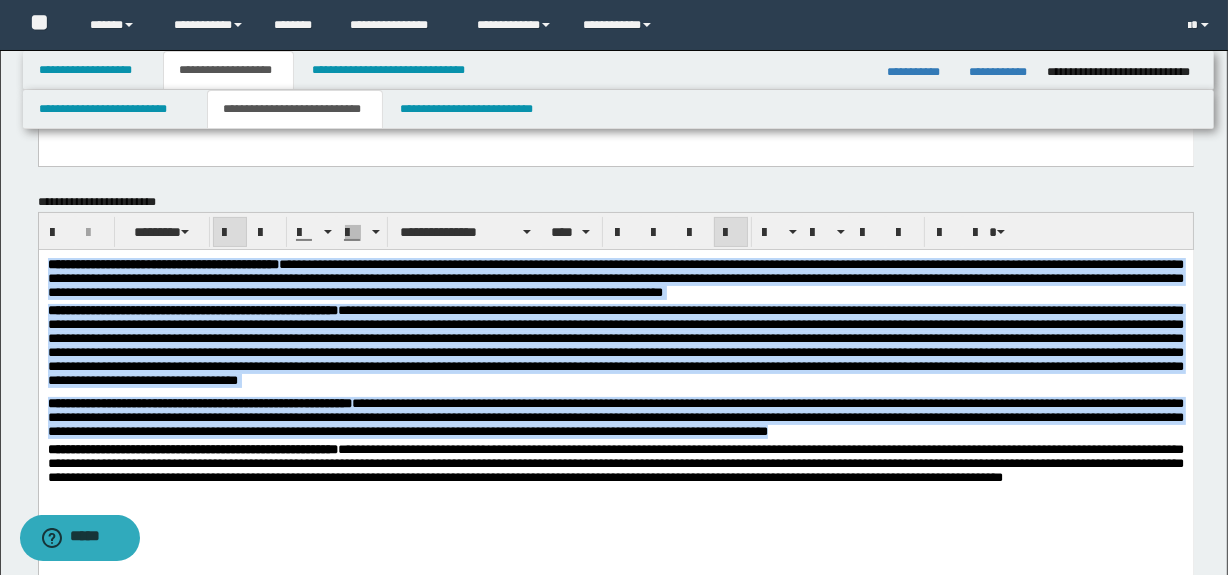 click on "**********" at bounding box center (615, 417) 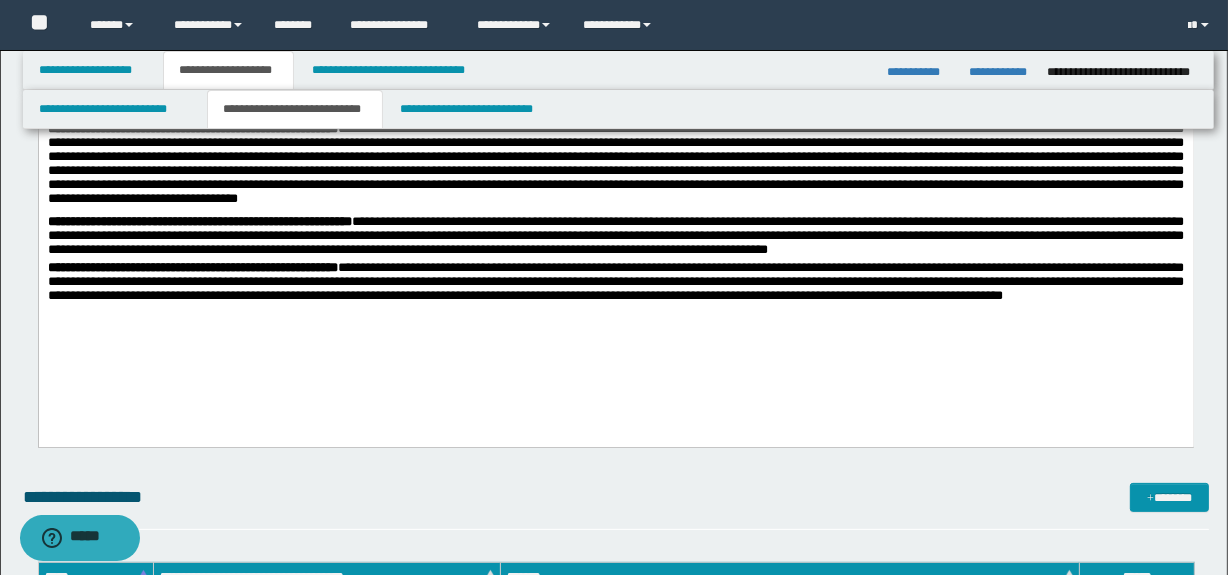 scroll, scrollTop: 272, scrollLeft: 0, axis: vertical 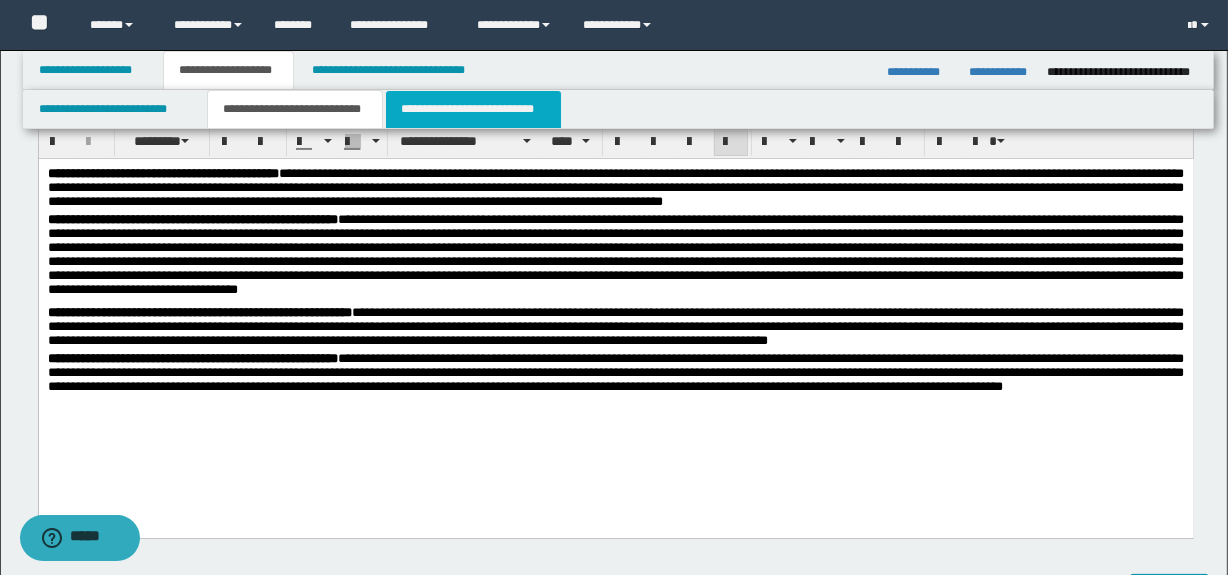 click on "**********" at bounding box center [473, 109] 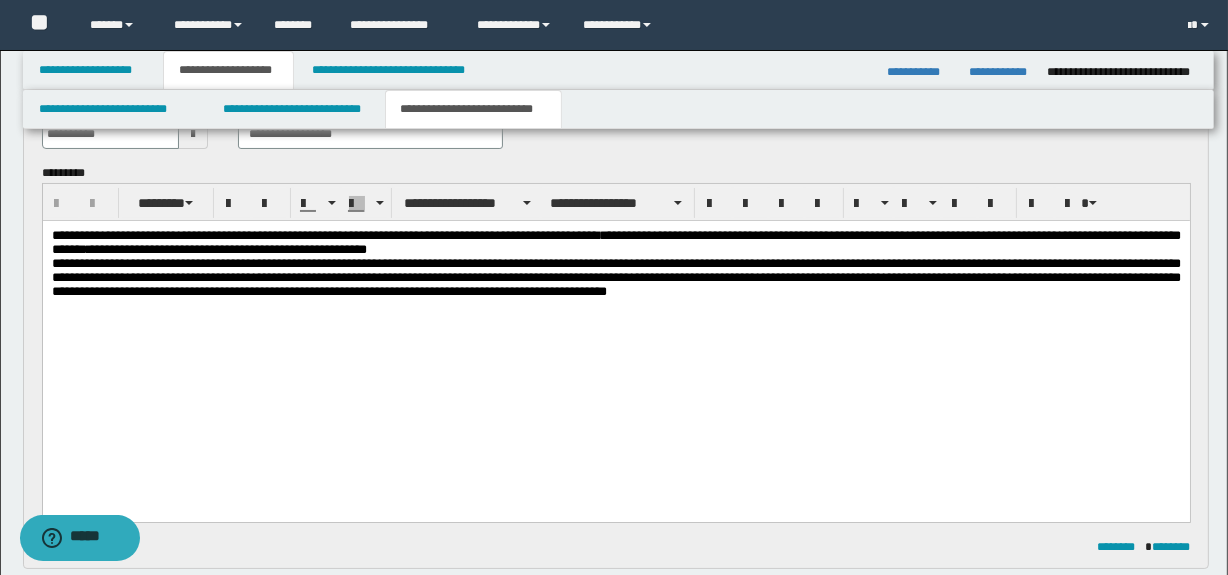 scroll, scrollTop: 90, scrollLeft: 0, axis: vertical 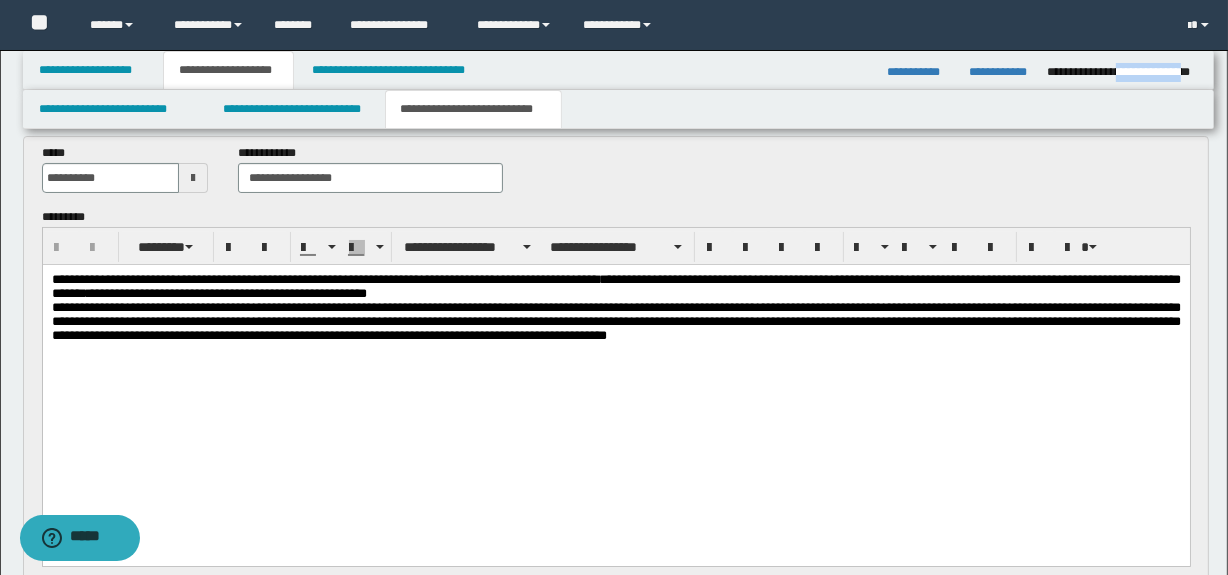 drag, startPoint x: 1119, startPoint y: 73, endPoint x: 1195, endPoint y: 69, distance: 76.105194 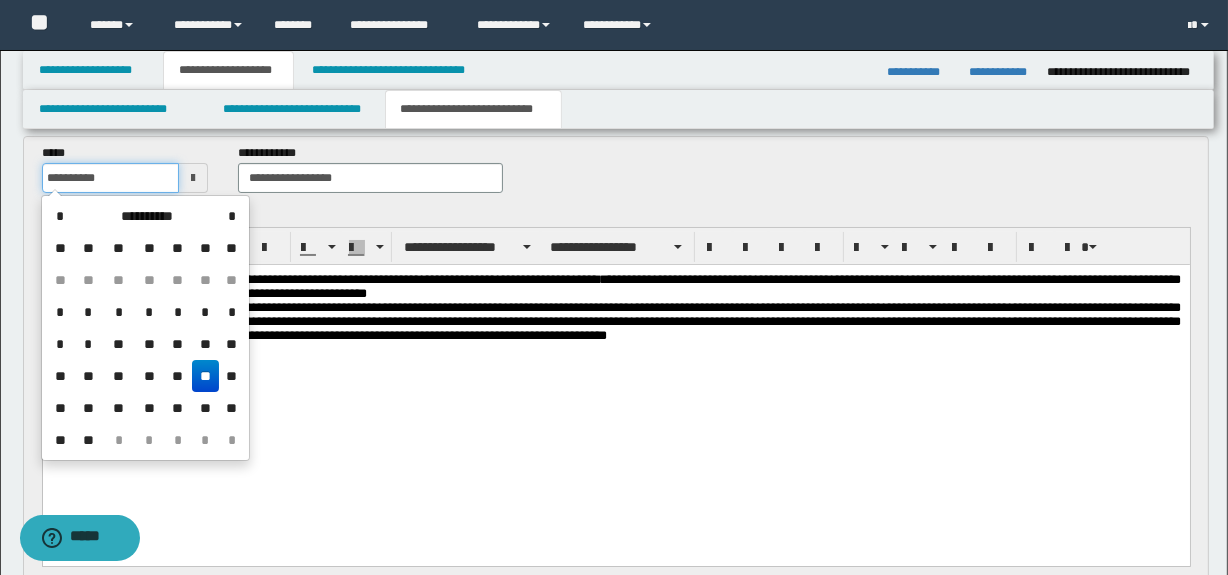 drag, startPoint x: 83, startPoint y: 174, endPoint x: 17, endPoint y: 173, distance: 66.007576 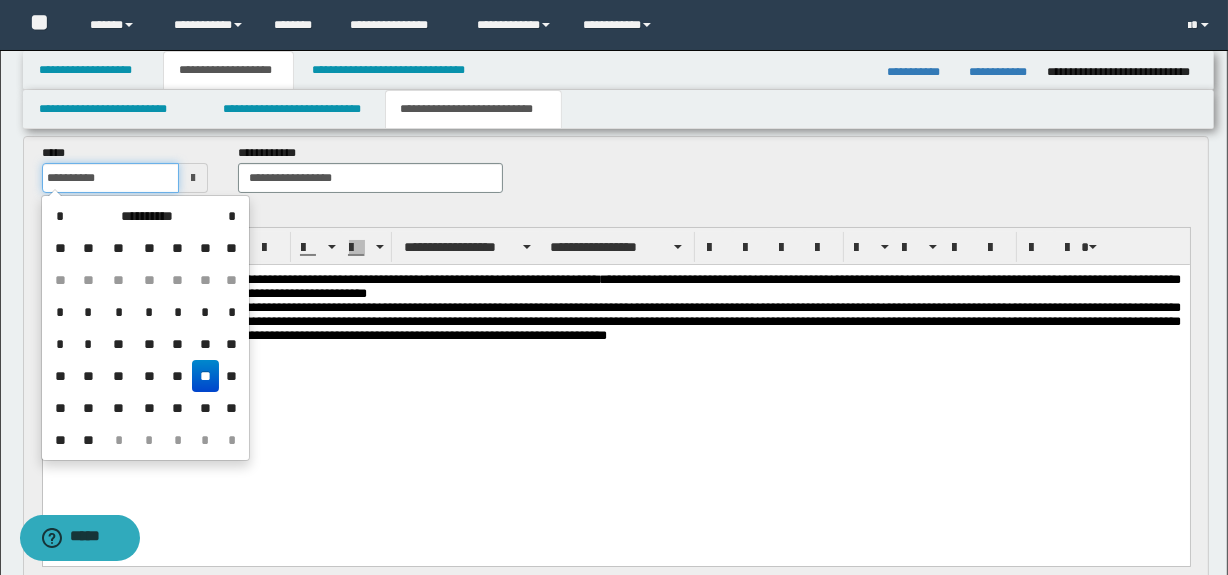 click on "**********" at bounding box center [614, 854] 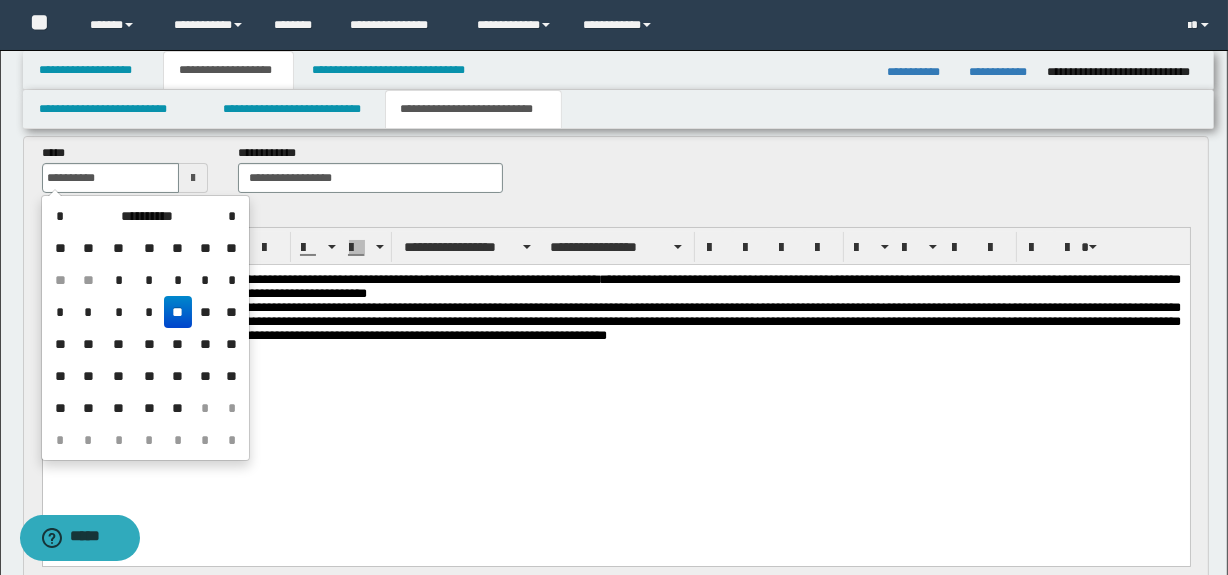 click at bounding box center (615, 426) 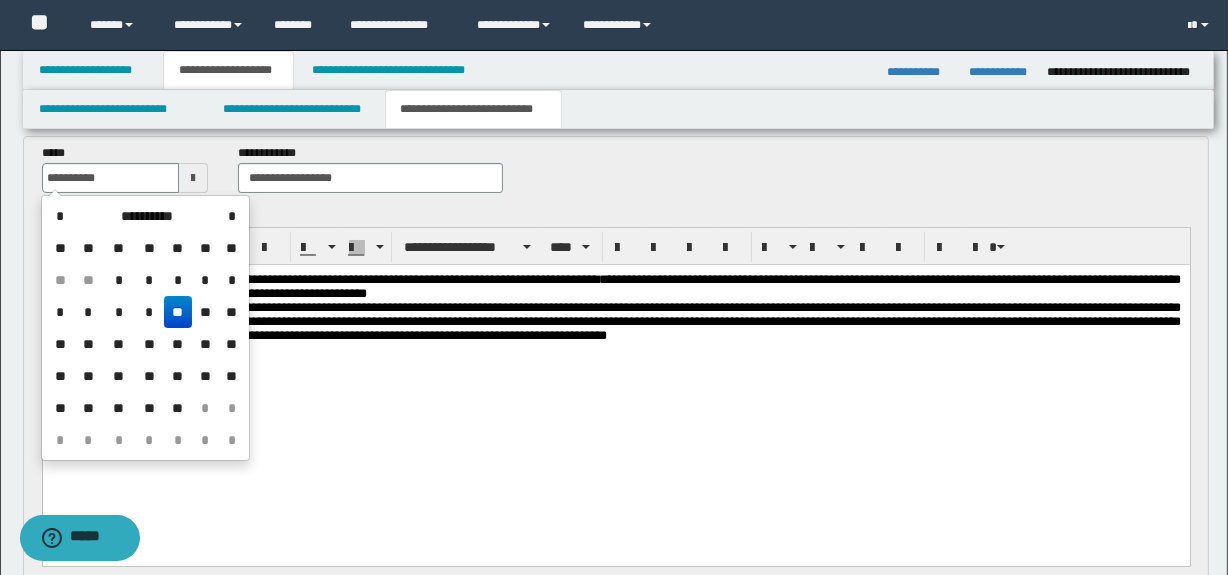 click on "**" at bounding box center [178, 312] 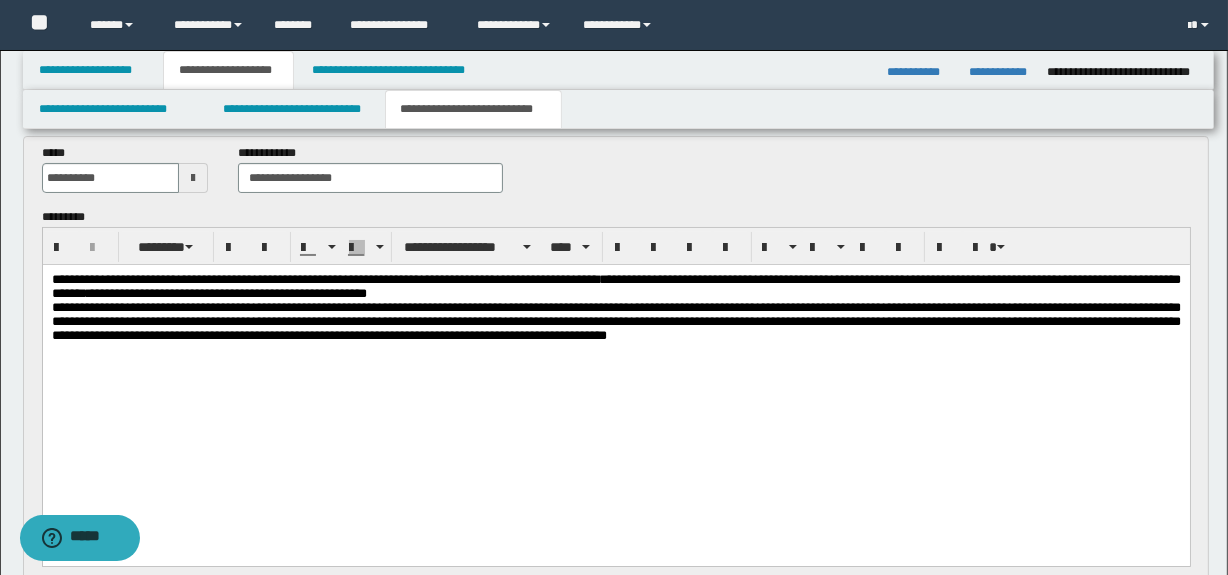 click on "**********" at bounding box center (615, 321) 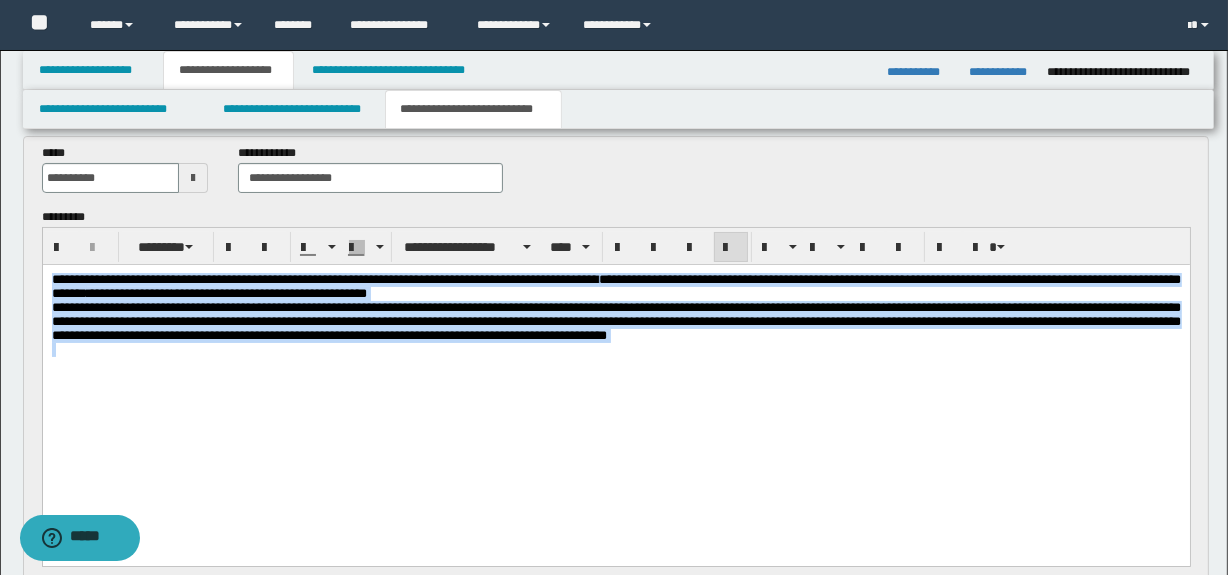 drag, startPoint x: 970, startPoint y: 352, endPoint x: -1, endPoint y: 277, distance: 973.8922 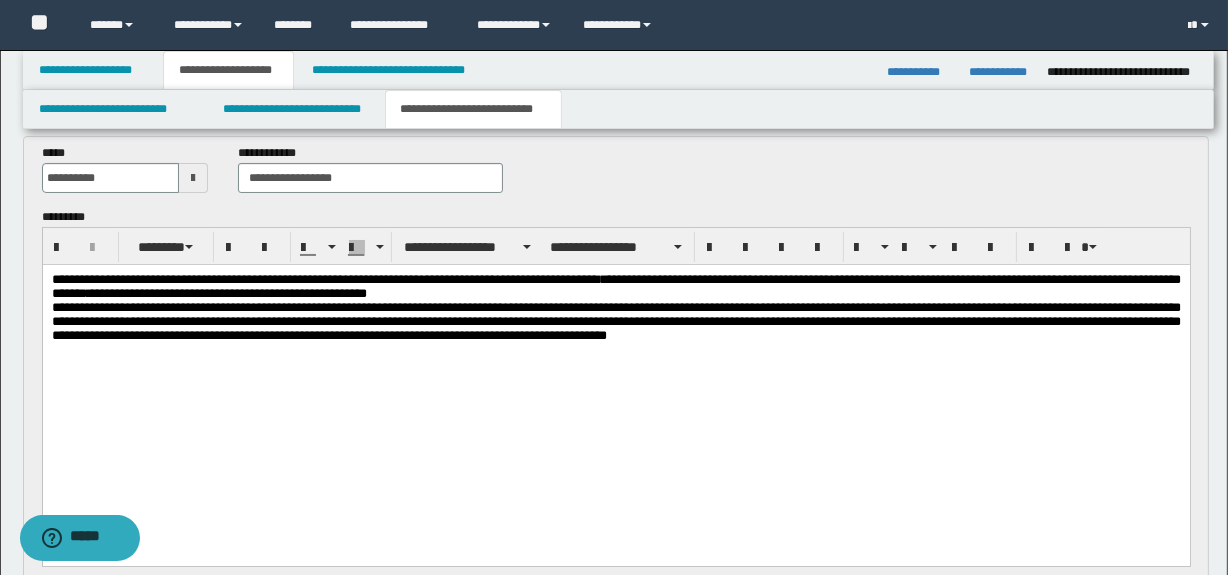 click at bounding box center (615, 365) 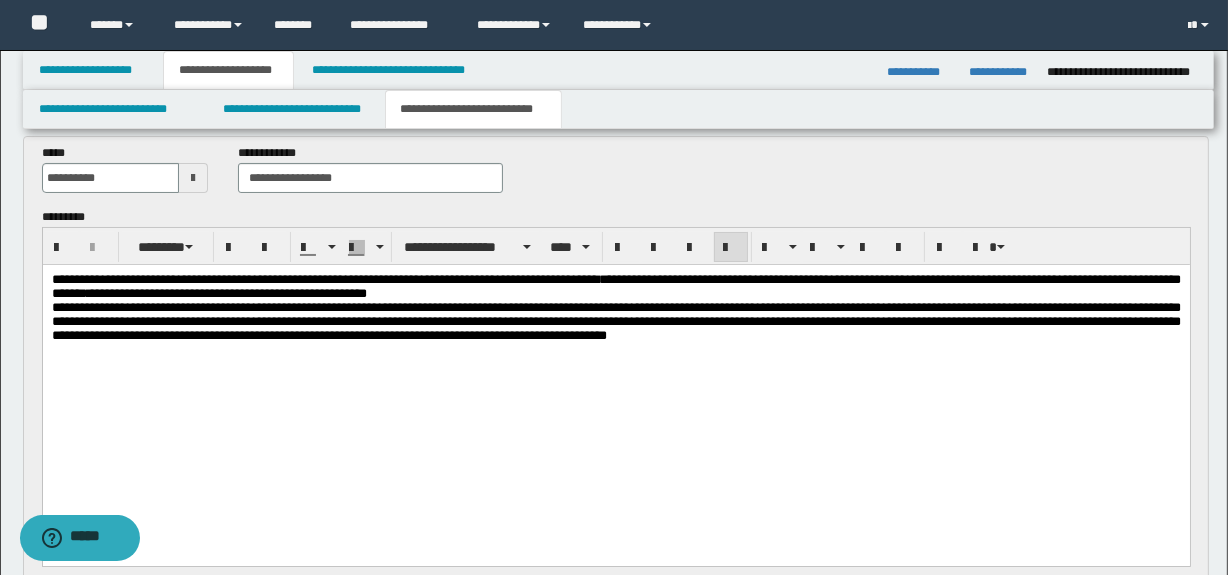 type 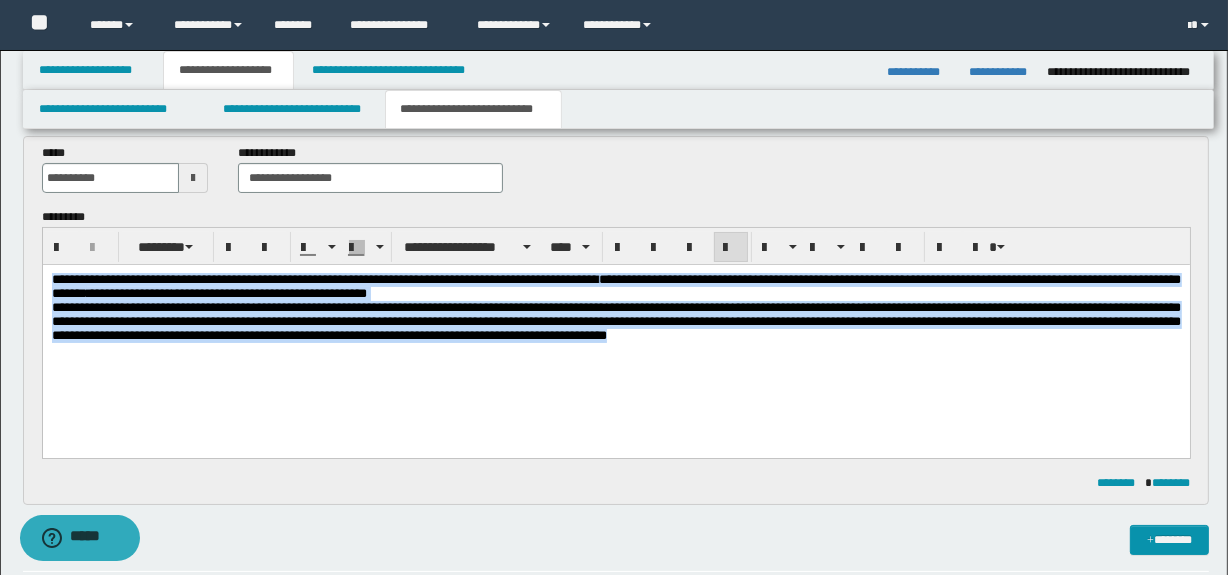 drag, startPoint x: 948, startPoint y: 355, endPoint x: -1, endPoint y: 237, distance: 956.308 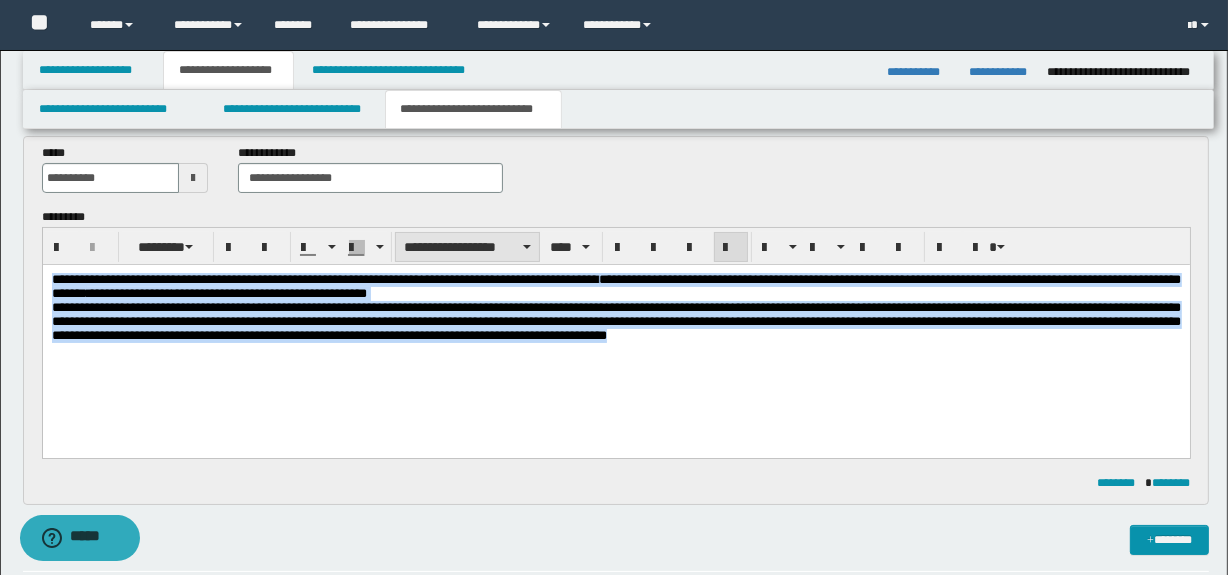 click on "**********" at bounding box center (467, 247) 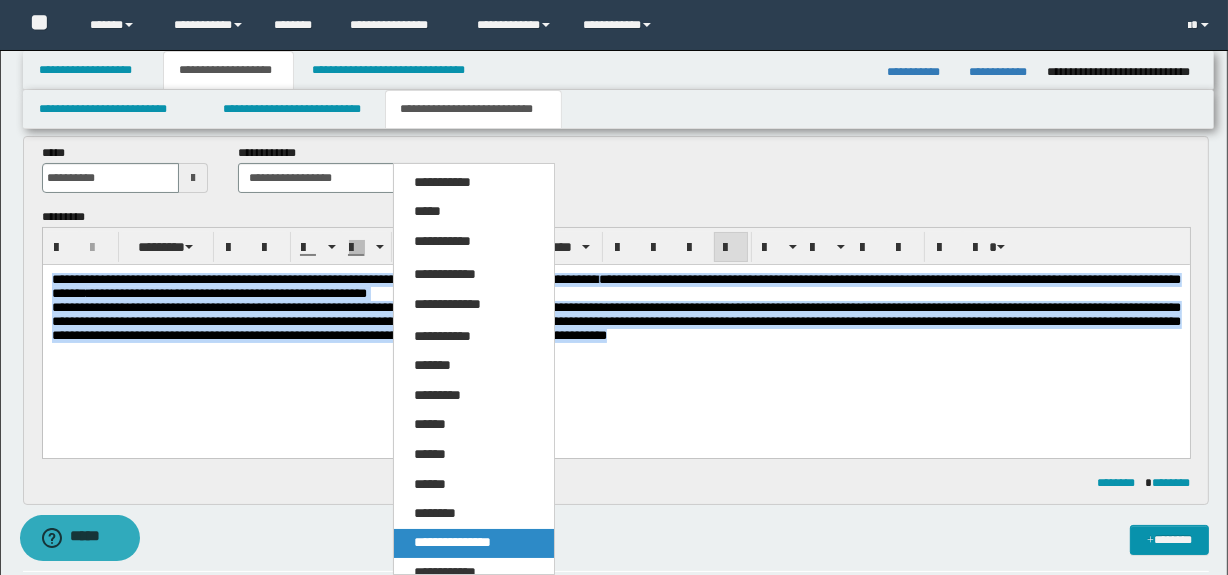 click on "**********" at bounding box center (452, 542) 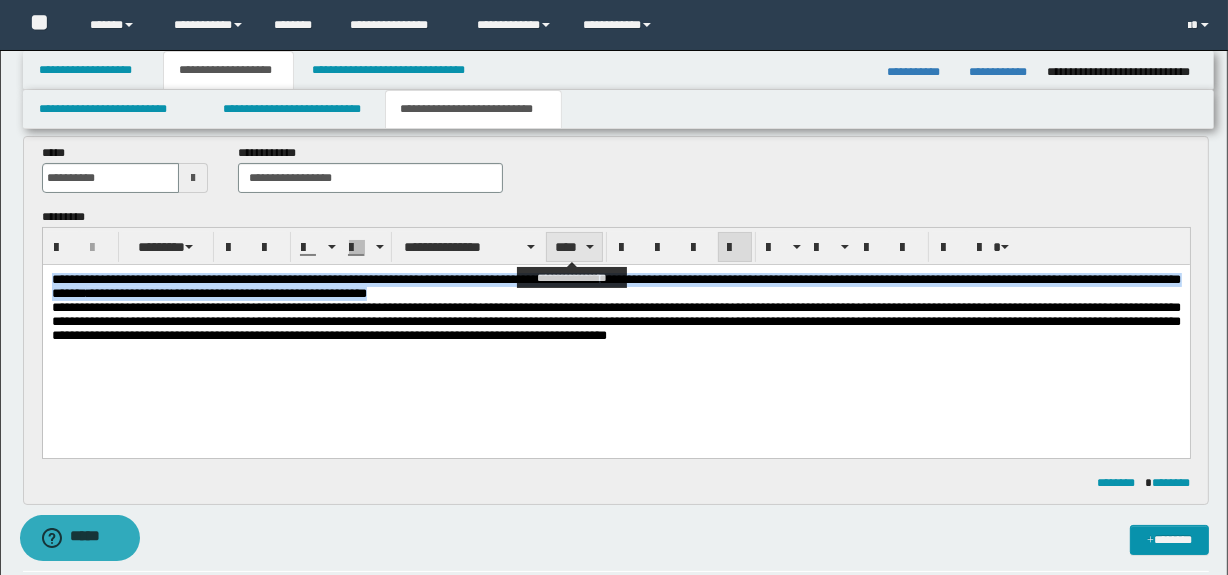 click on "****" at bounding box center [574, 247] 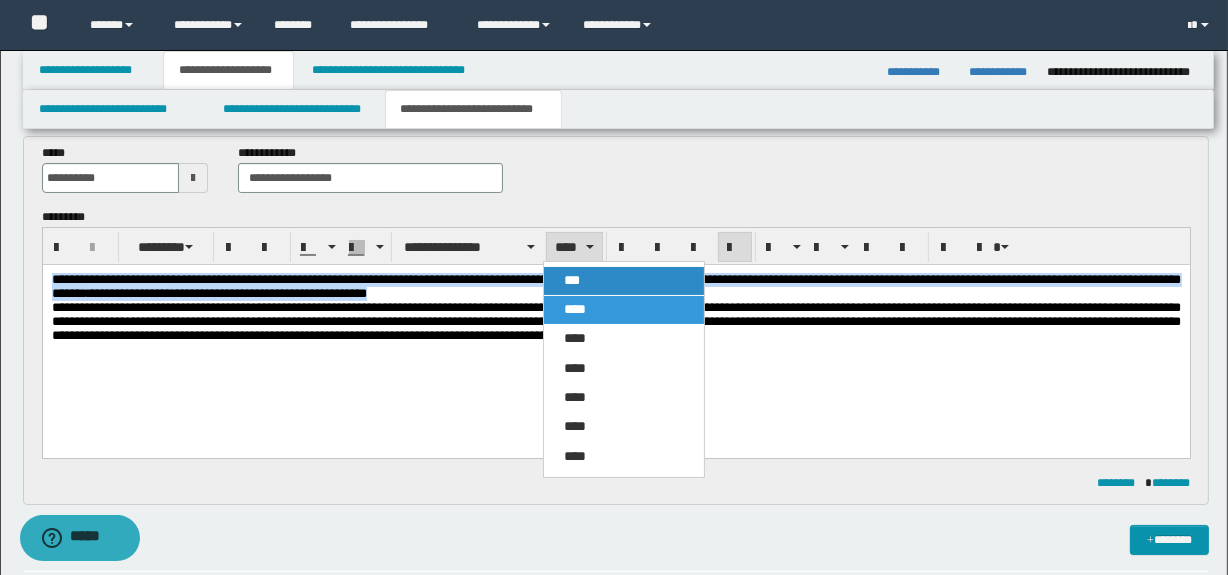 click on "***" at bounding box center (572, 280) 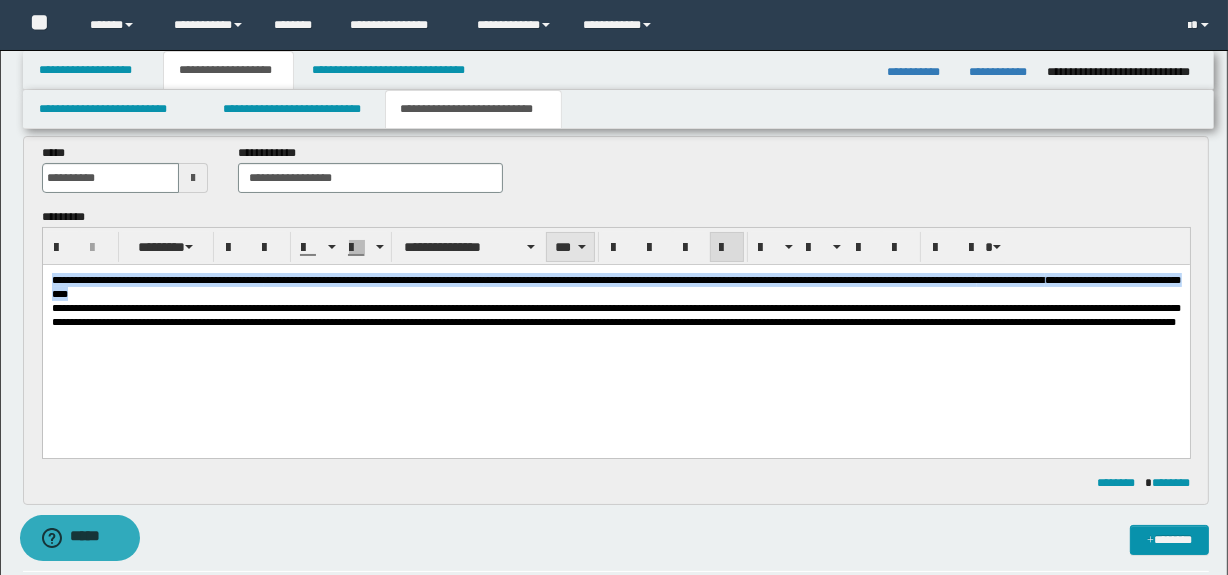 click on "***" at bounding box center [570, 247] 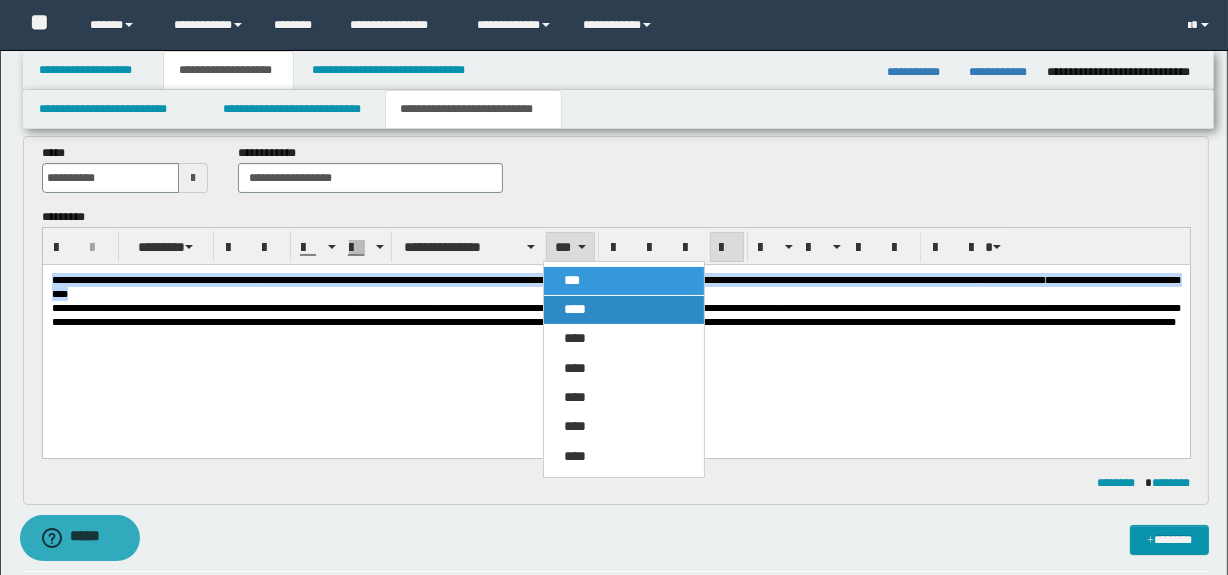 click on "****" at bounding box center (624, 310) 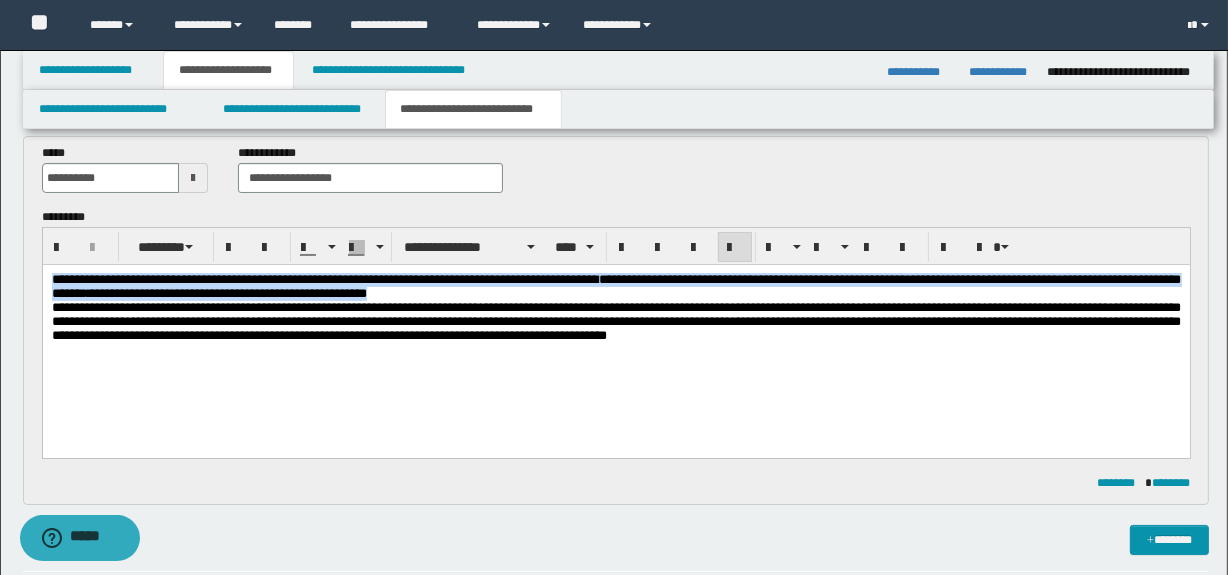 click on "**********" at bounding box center (615, 321) 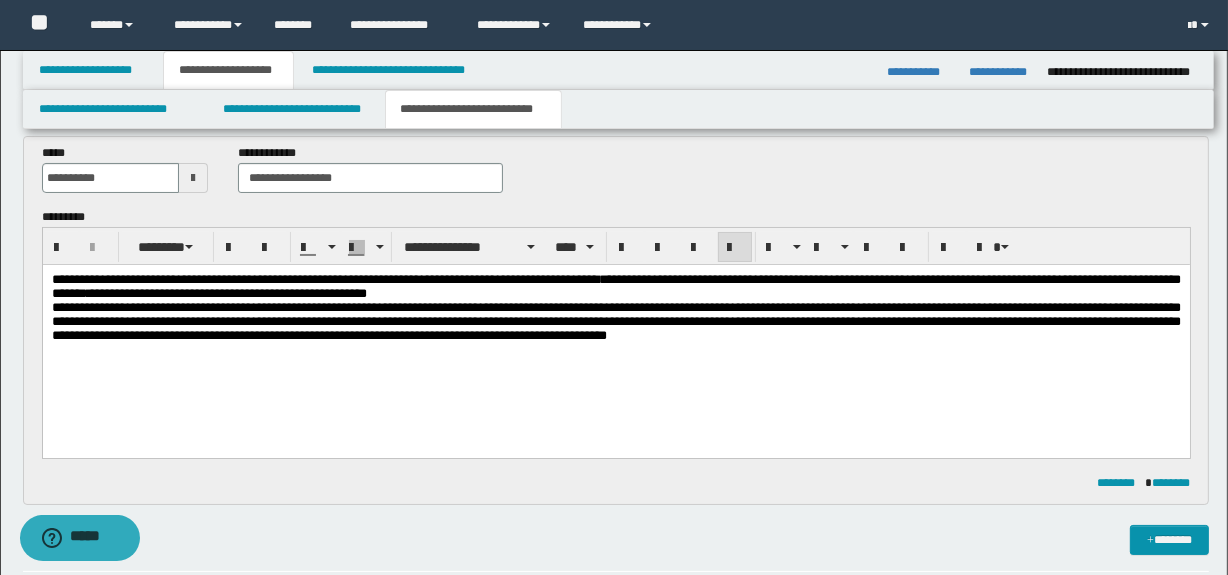 click on "**********" at bounding box center (615, 335) 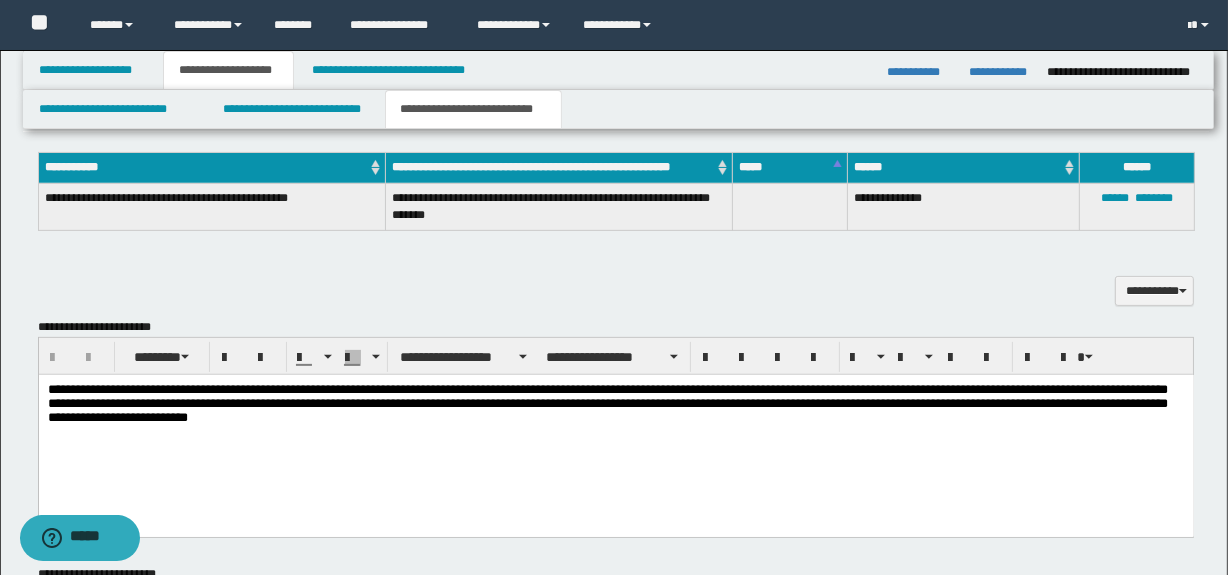 scroll, scrollTop: 545, scrollLeft: 0, axis: vertical 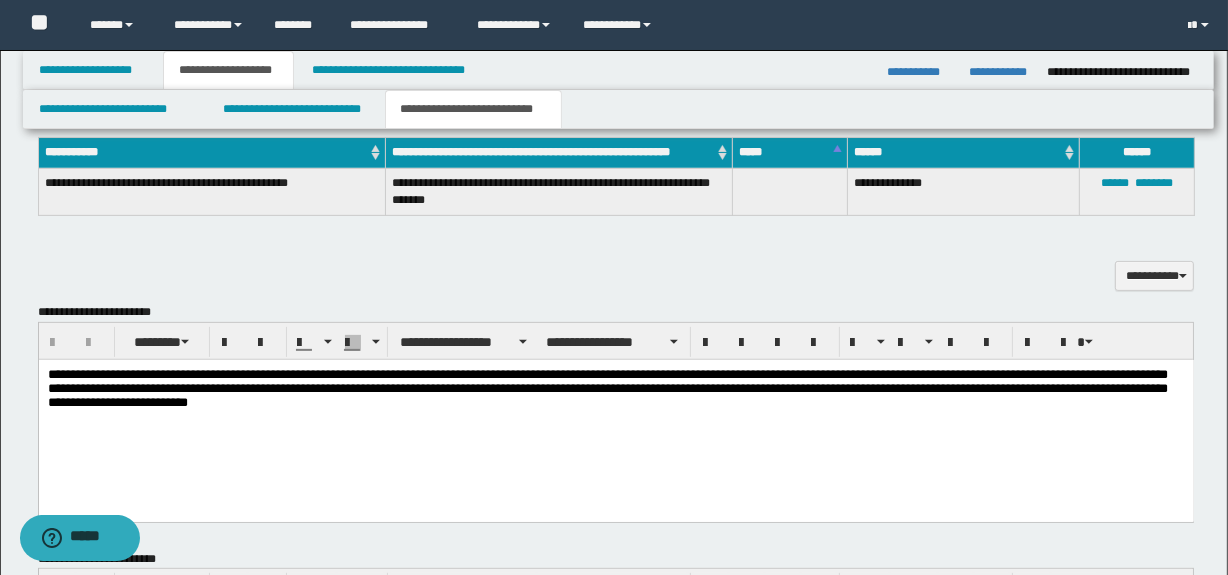 click on "**********" at bounding box center [615, 414] 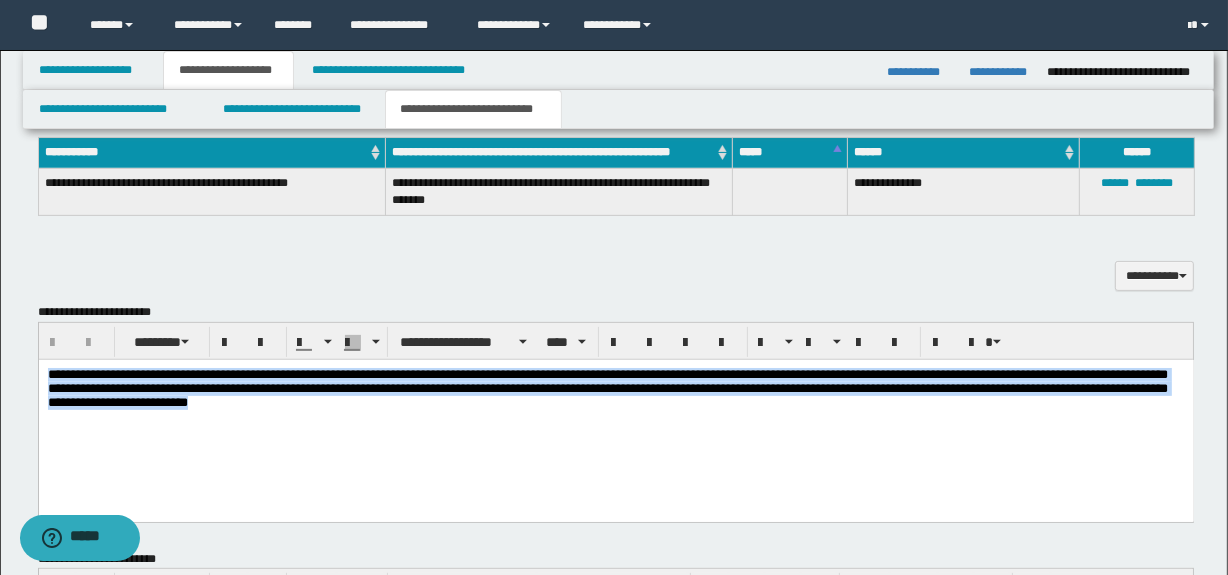 drag, startPoint x: 408, startPoint y: 415, endPoint x: -1, endPoint y: 375, distance: 410.95132 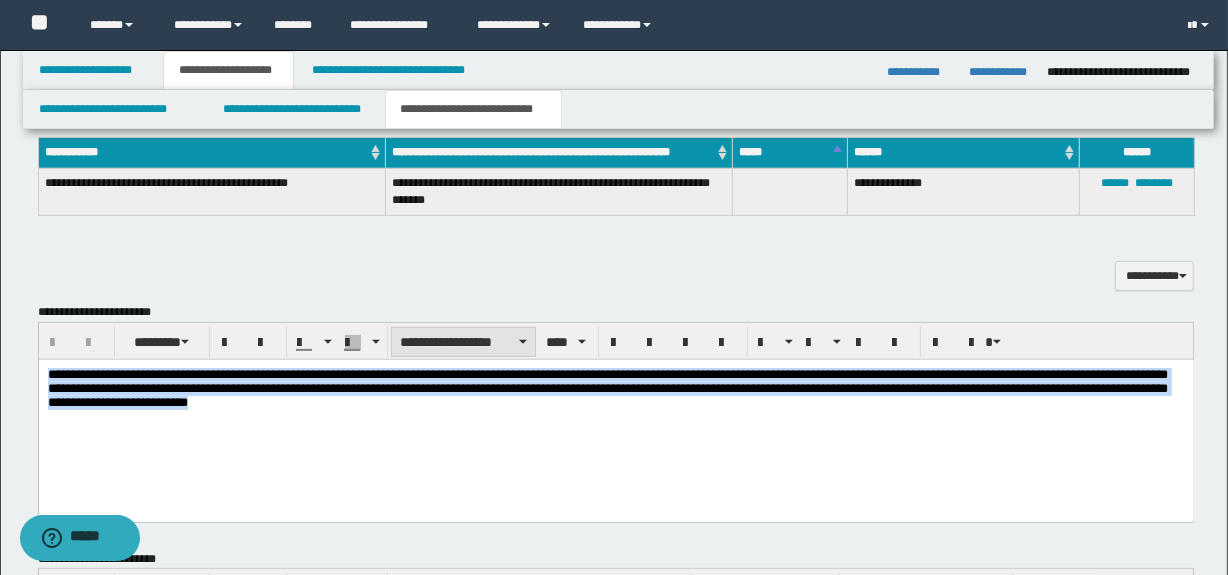 click on "**********" at bounding box center [463, 342] 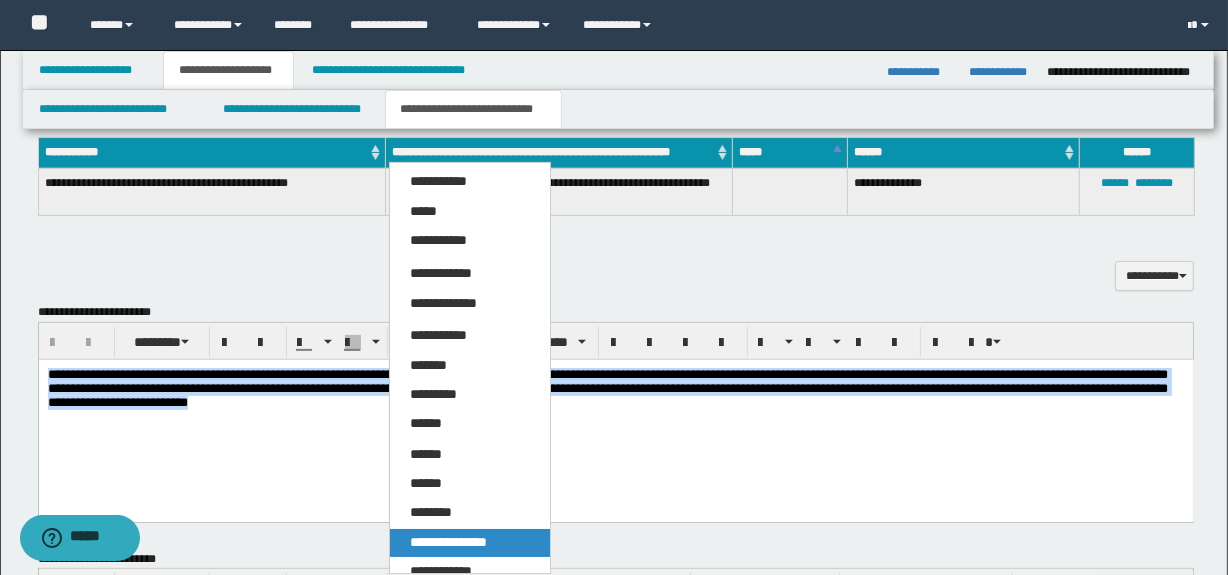 click on "**********" at bounding box center [470, 543] 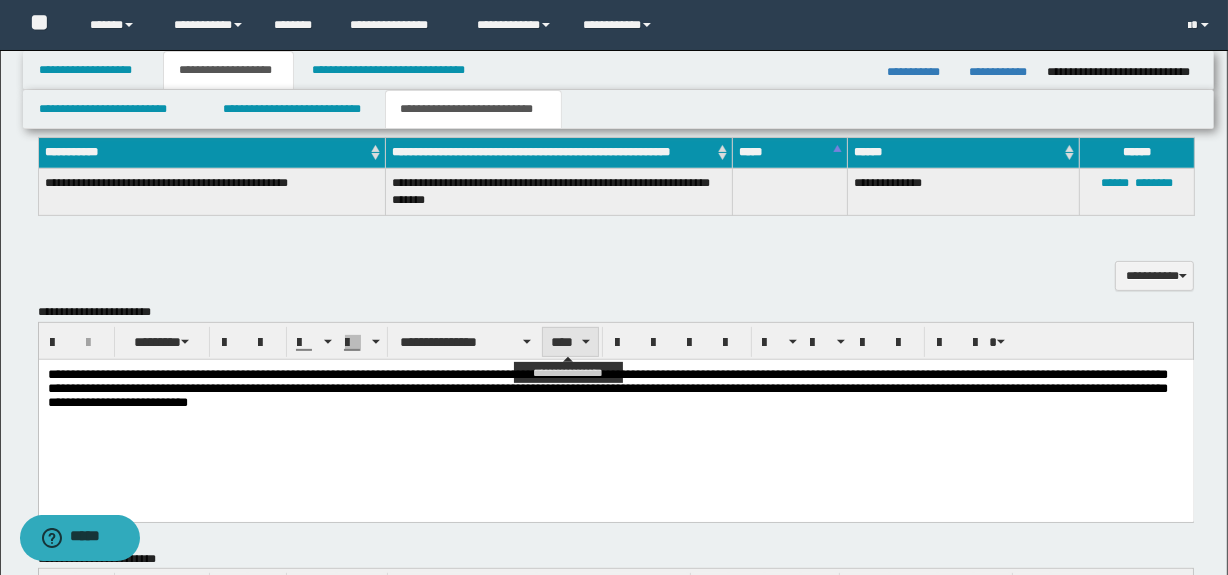 click on "****" at bounding box center (570, 342) 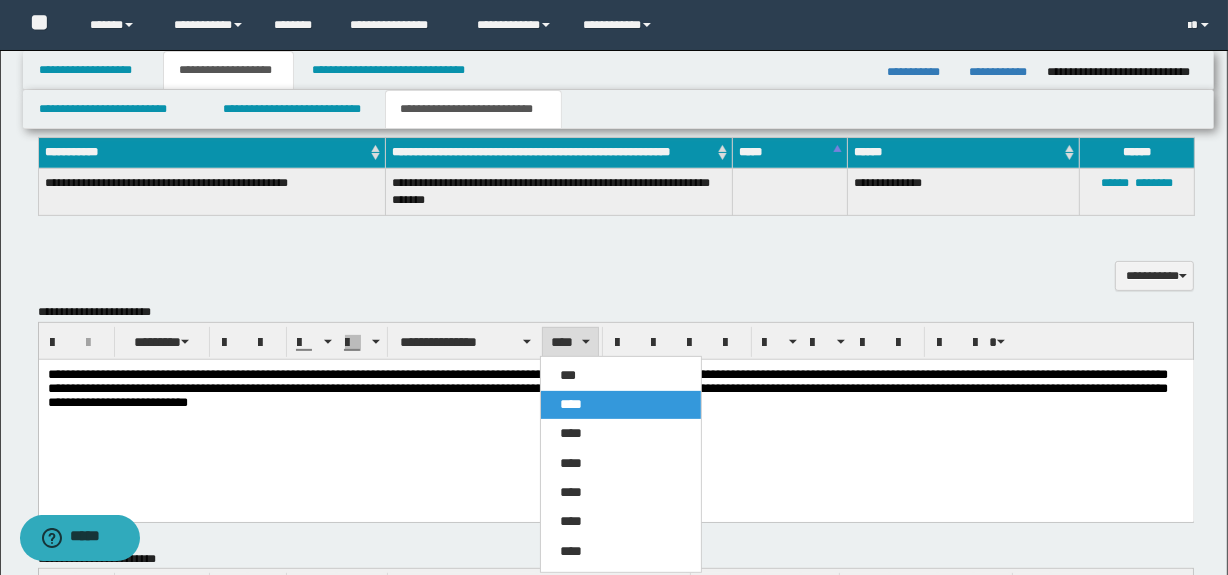 click on "***   ****   ****   ****   ****   ****   ****" at bounding box center (621, 464) 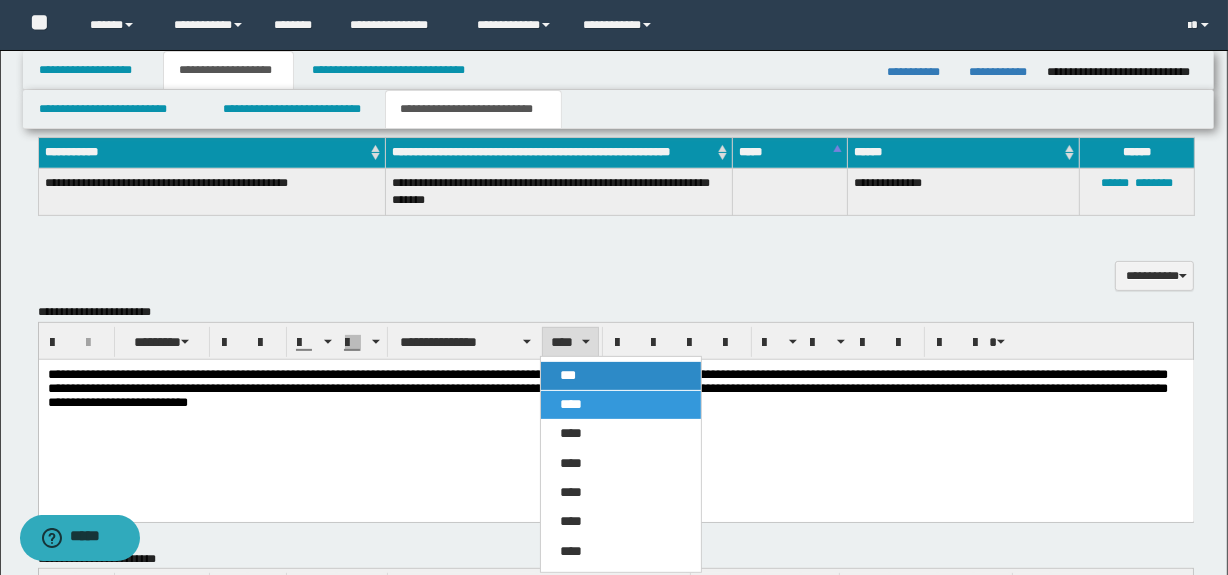 click on "***" at bounding box center (569, 375) 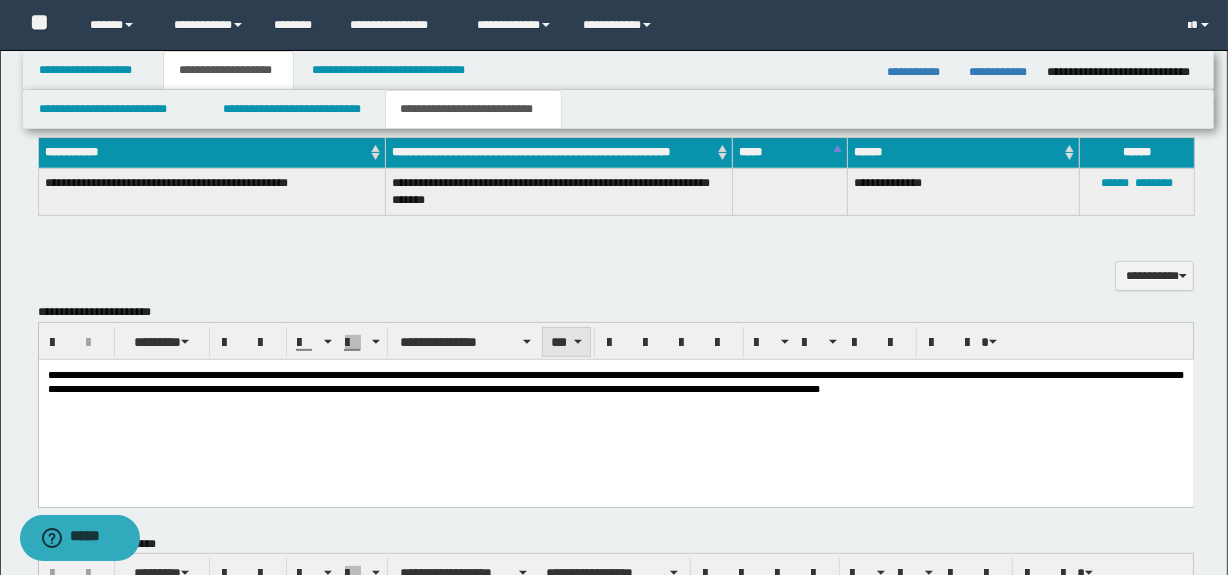 click on "***" at bounding box center (566, 342) 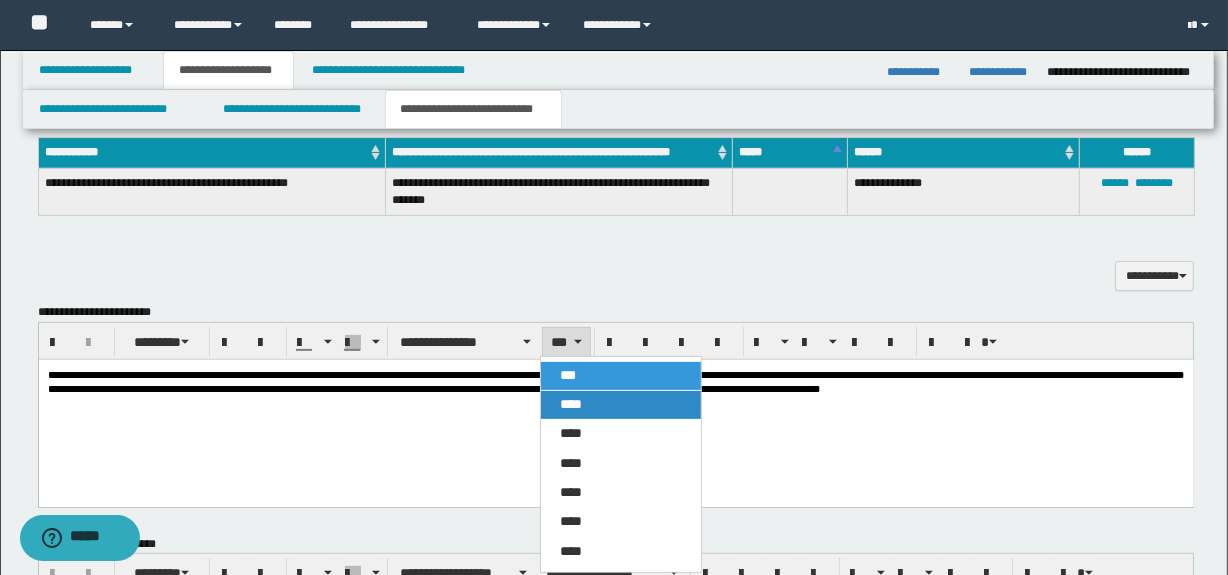 click on "****" at bounding box center (621, 405) 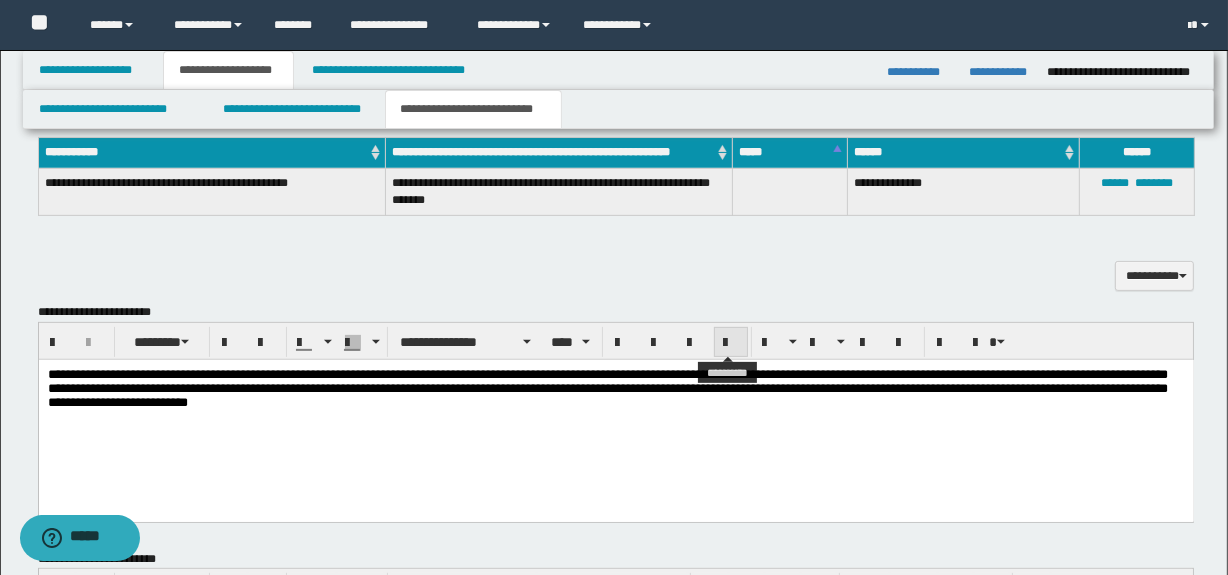 click at bounding box center (731, 343) 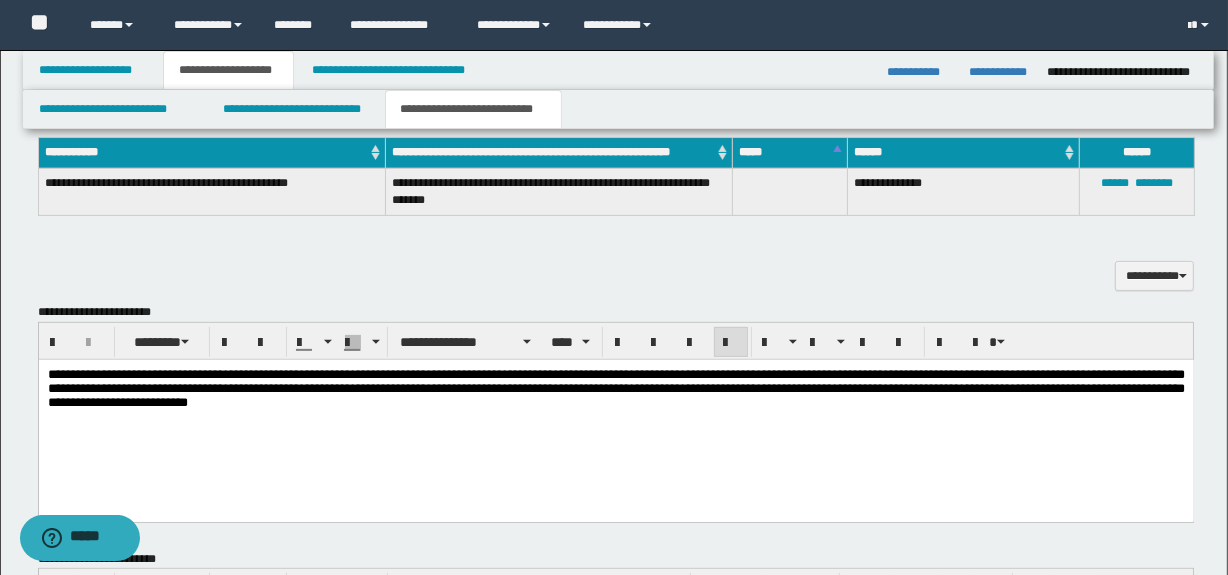 click on "**********" at bounding box center (615, 388) 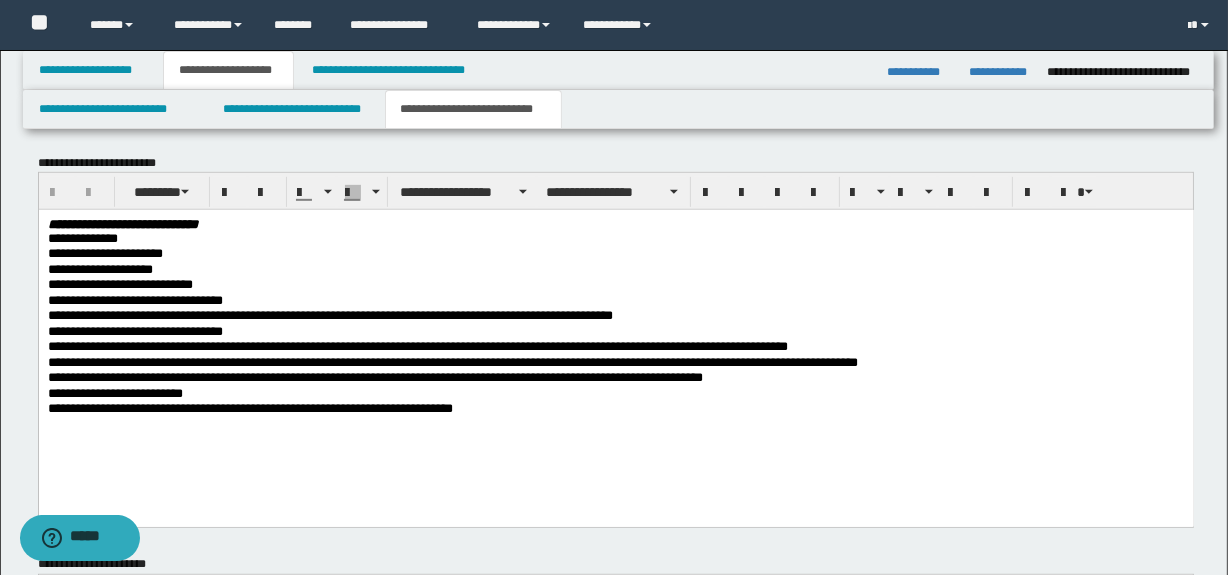 scroll, scrollTop: 909, scrollLeft: 0, axis: vertical 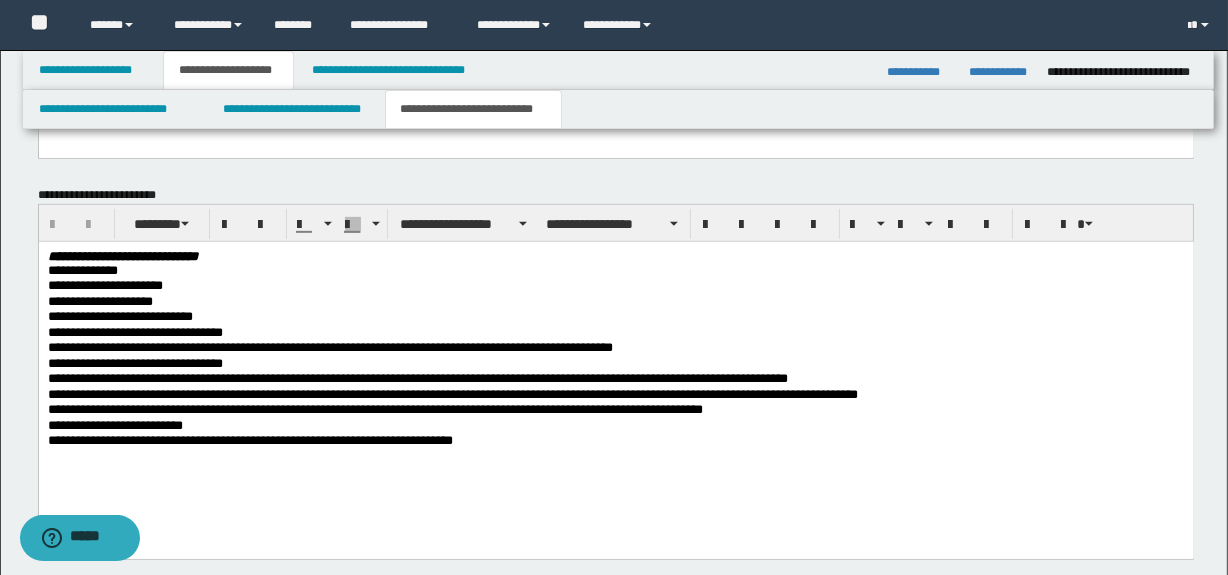 click on "**********" at bounding box center (615, 441) 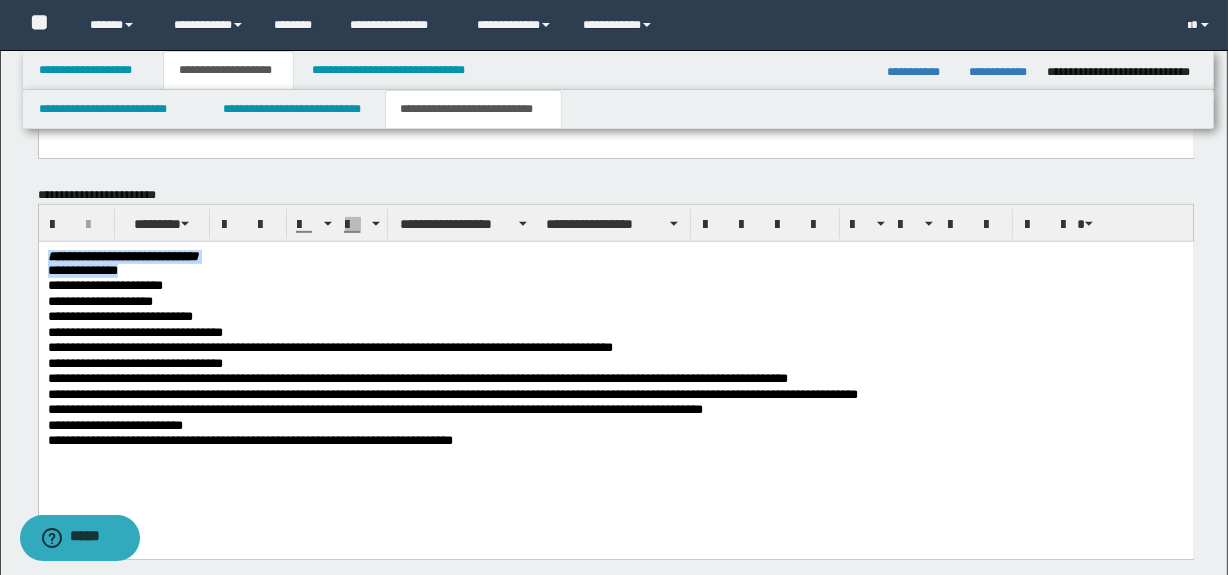 drag, startPoint x: 294, startPoint y: 268, endPoint x: -1, endPoint y: 265, distance: 295.01526 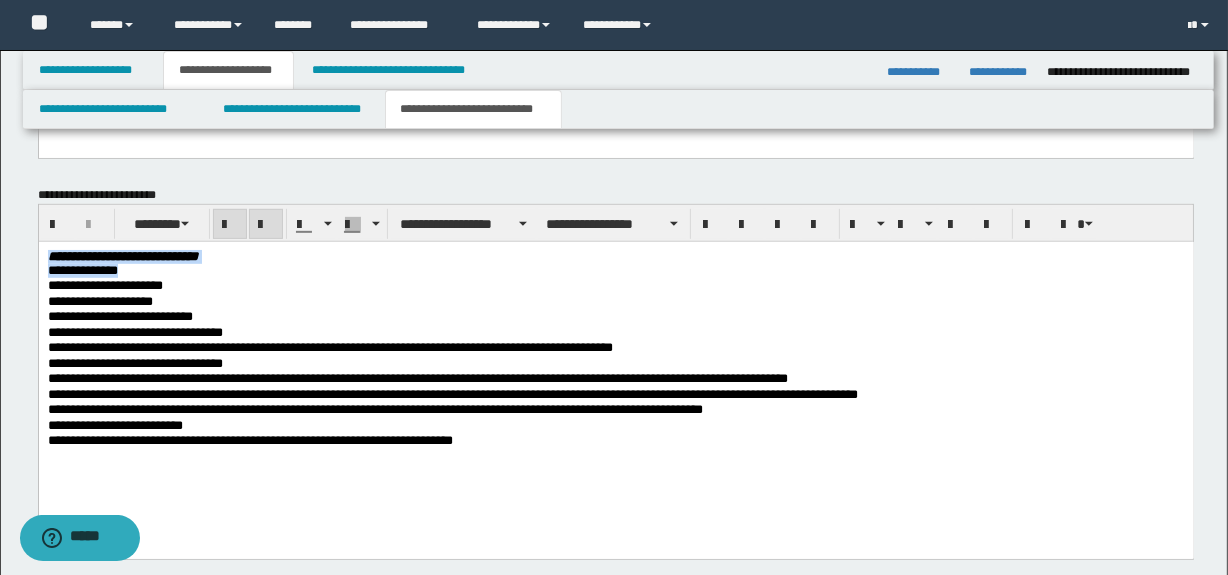 click on "**********" at bounding box center [615, 257] 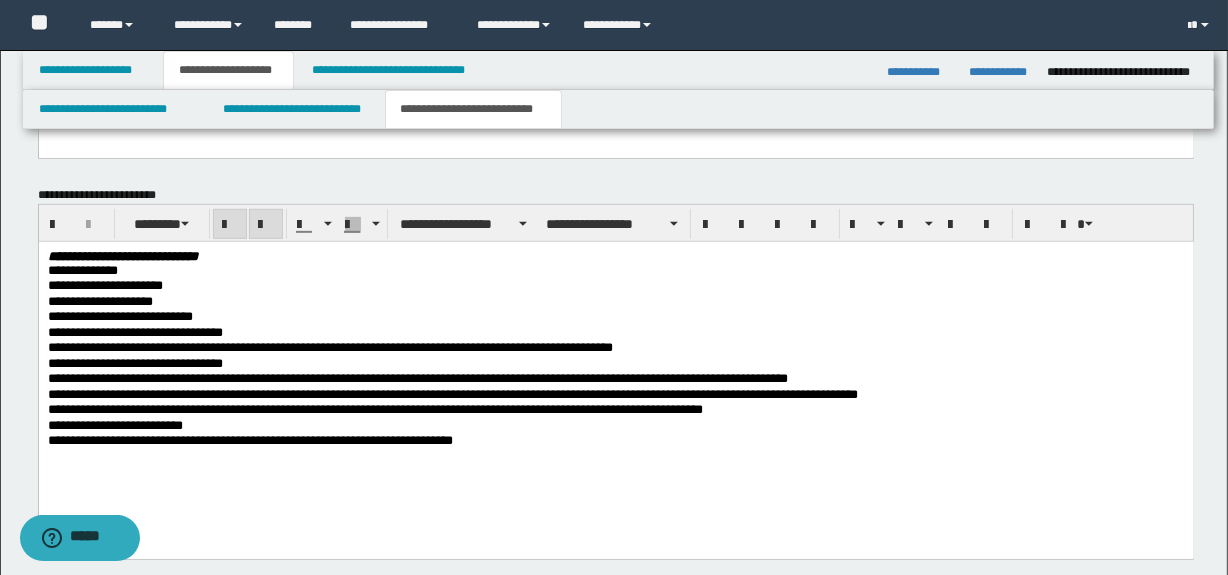 click on "**********" at bounding box center [615, 374] 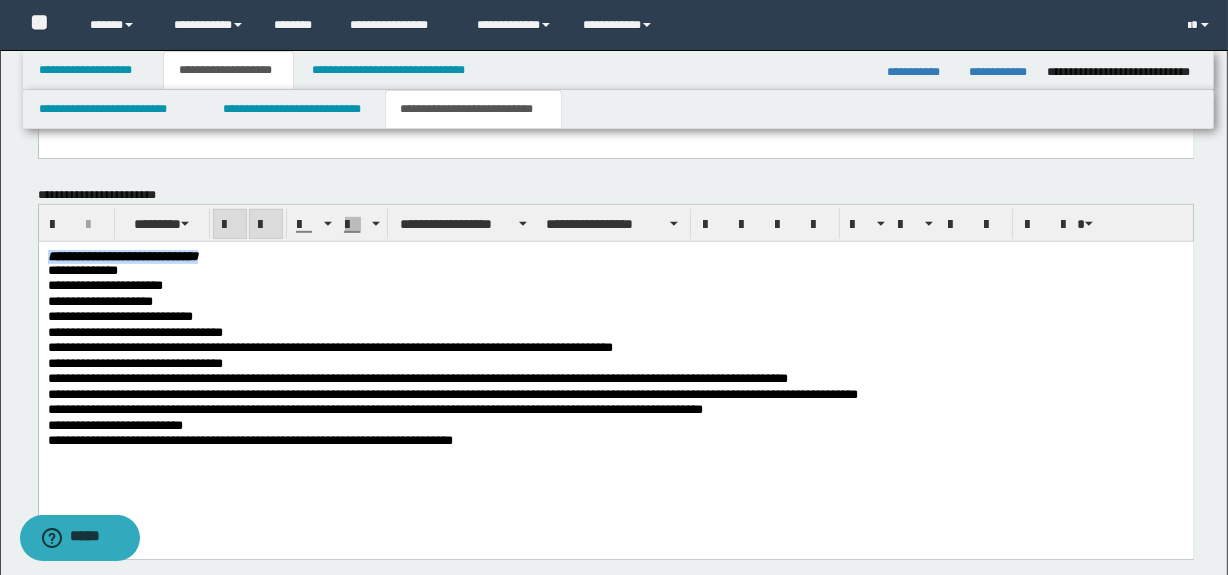 drag, startPoint x: 256, startPoint y: 259, endPoint x: 42, endPoint y: 252, distance: 214.11446 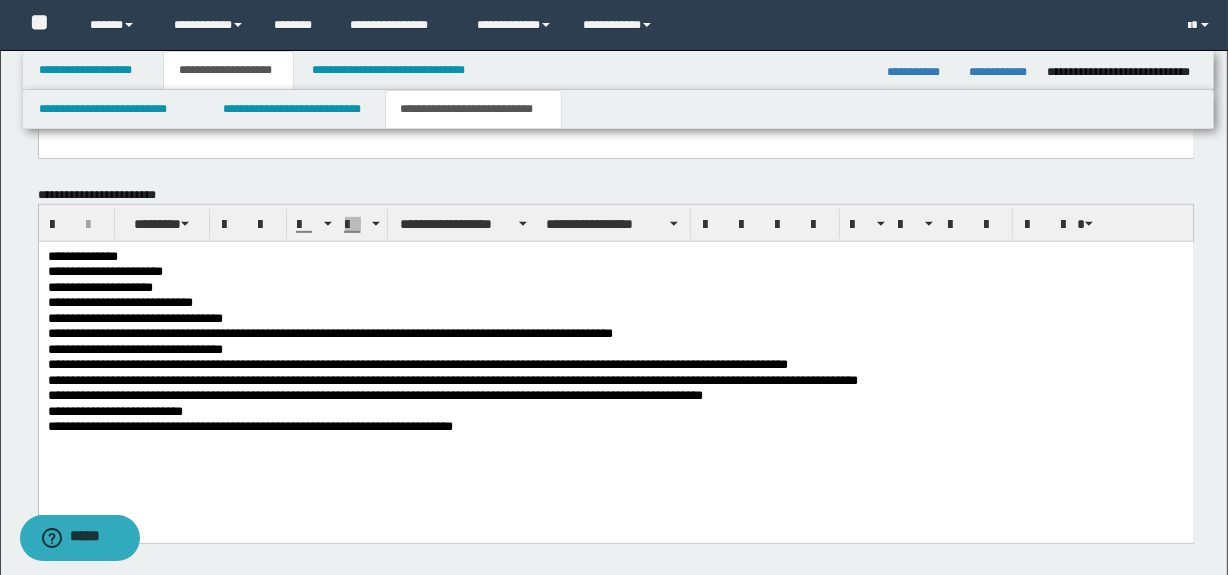 click on "**********" at bounding box center (615, 412) 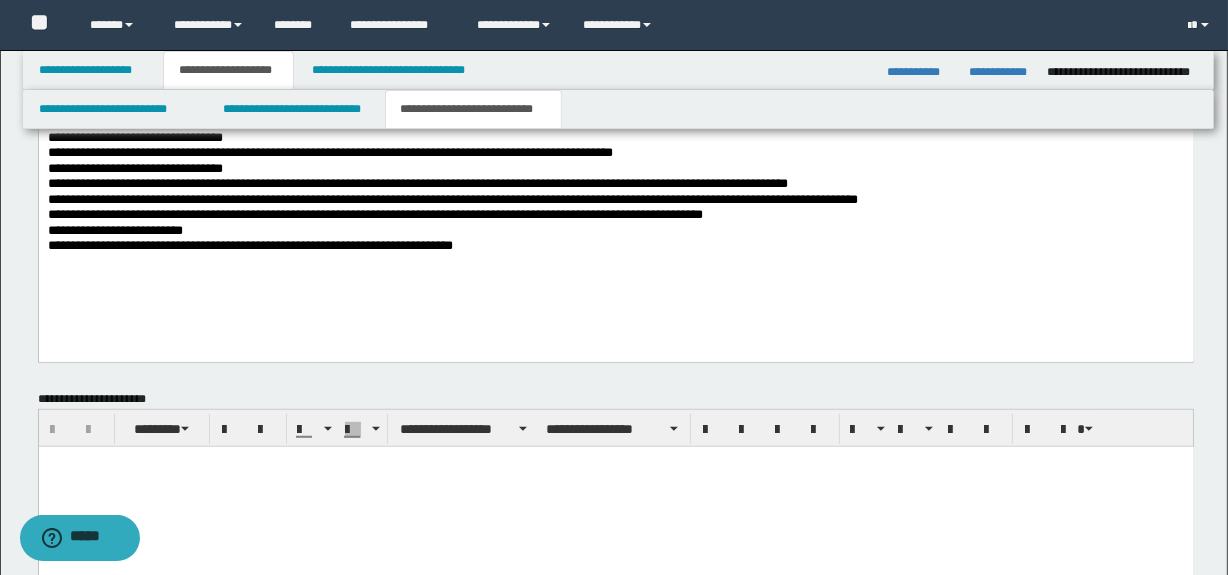 click at bounding box center [615, 486] 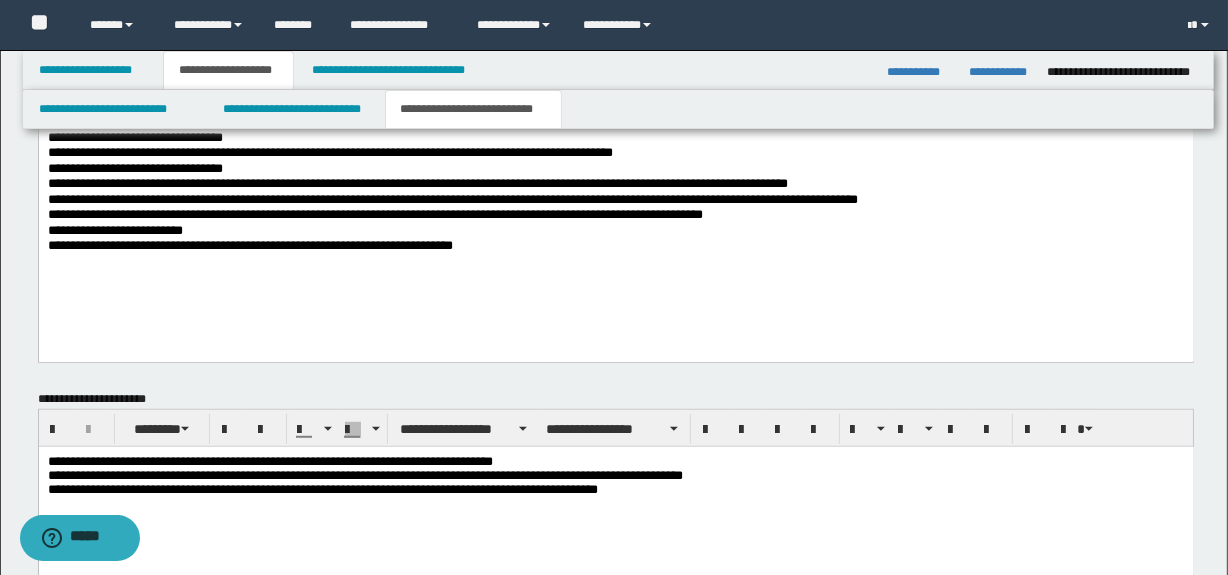 click on "**********" at bounding box center (615, 477) 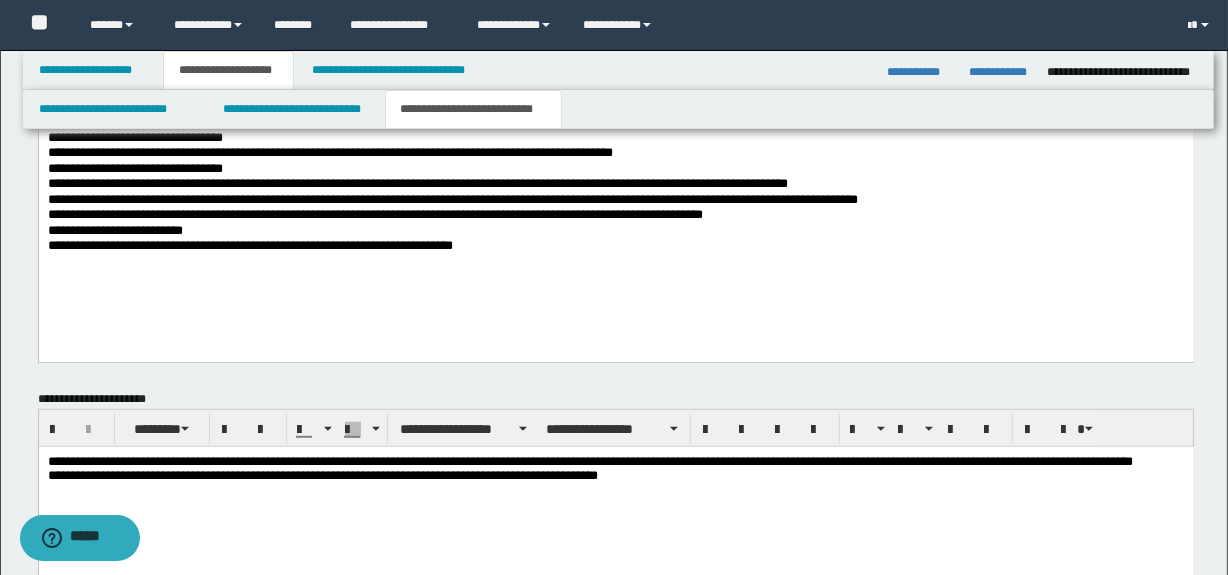 drag, startPoint x: 355, startPoint y: 459, endPoint x: 353, endPoint y: 474, distance: 15.132746 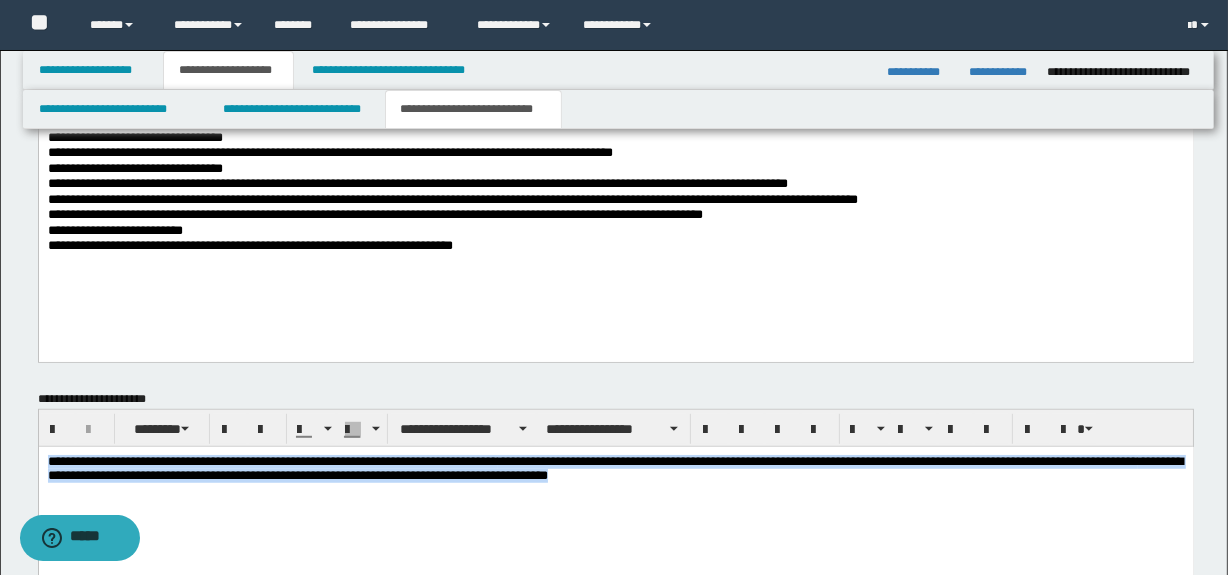 drag, startPoint x: 693, startPoint y: 475, endPoint x: -1, endPoint y: 431, distance: 695.39343 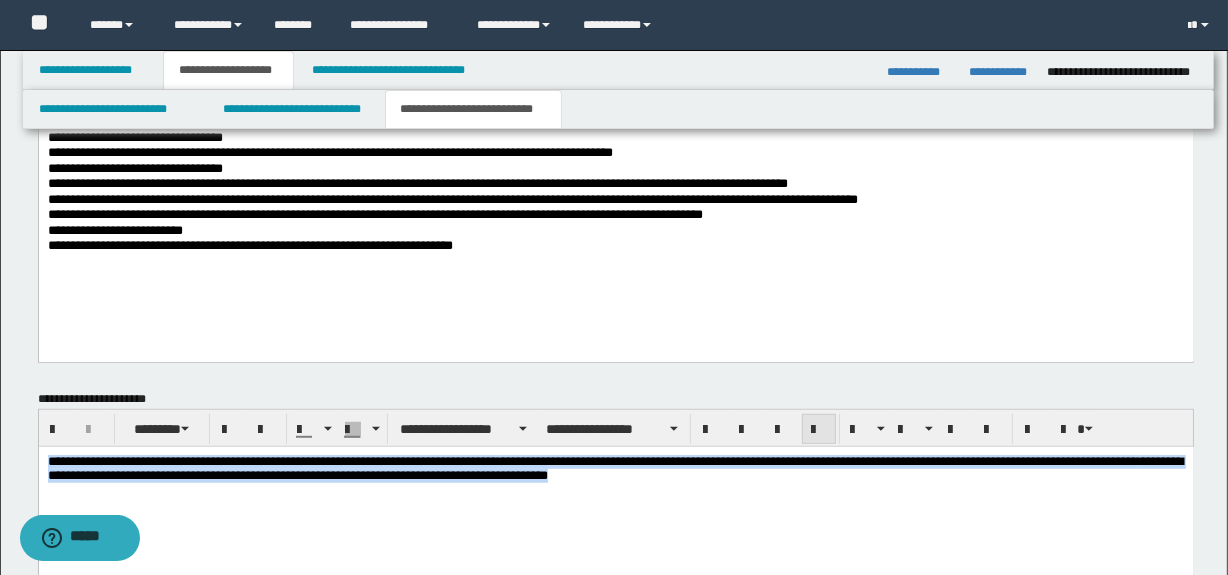 click at bounding box center (819, 430) 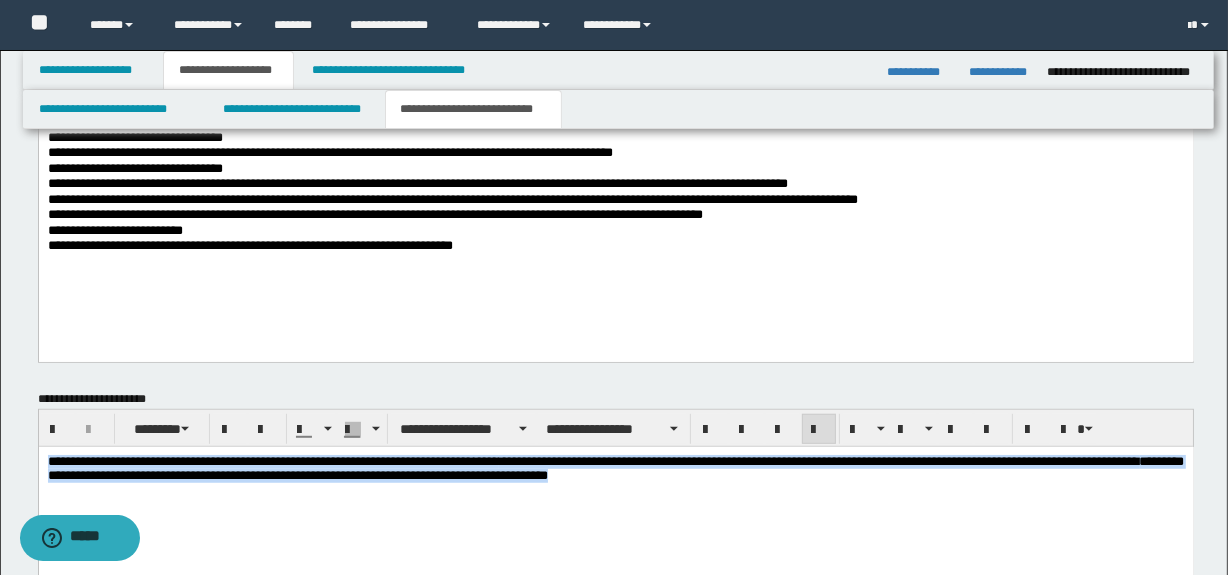 click on "**********" at bounding box center (615, 494) 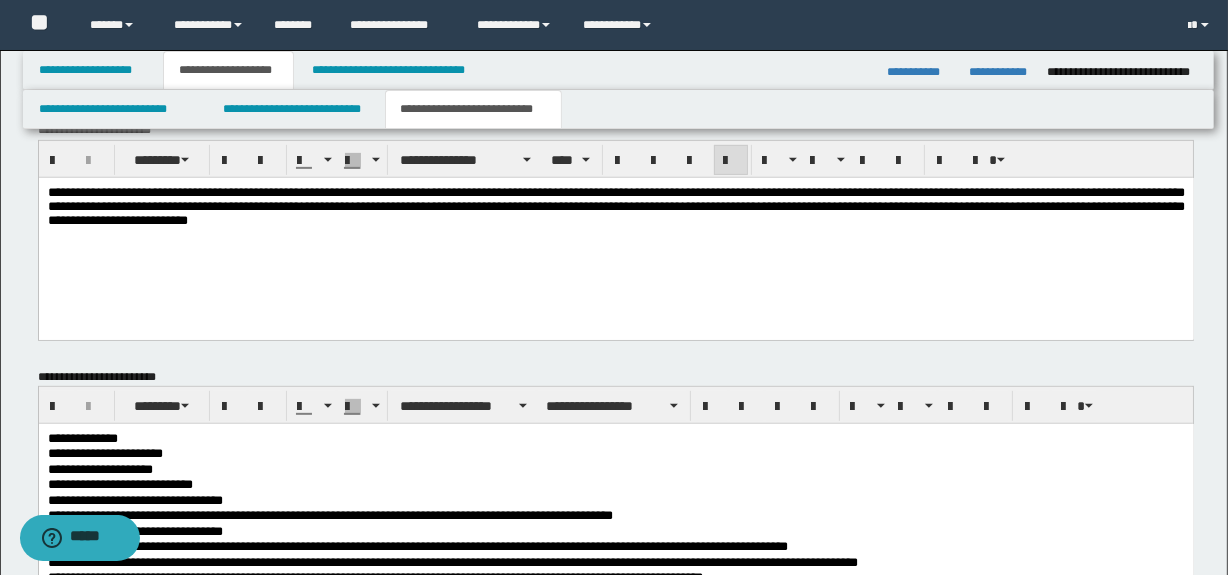 scroll, scrollTop: 909, scrollLeft: 0, axis: vertical 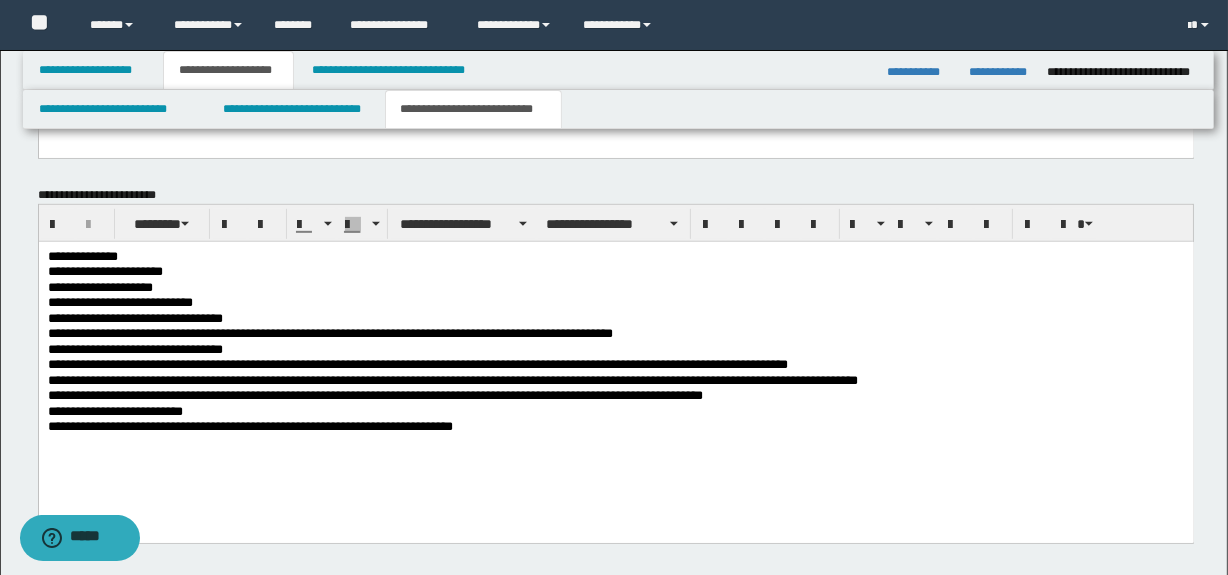 drag, startPoint x: 372, startPoint y: 386, endPoint x: 468, endPoint y: 427, distance: 104.388695 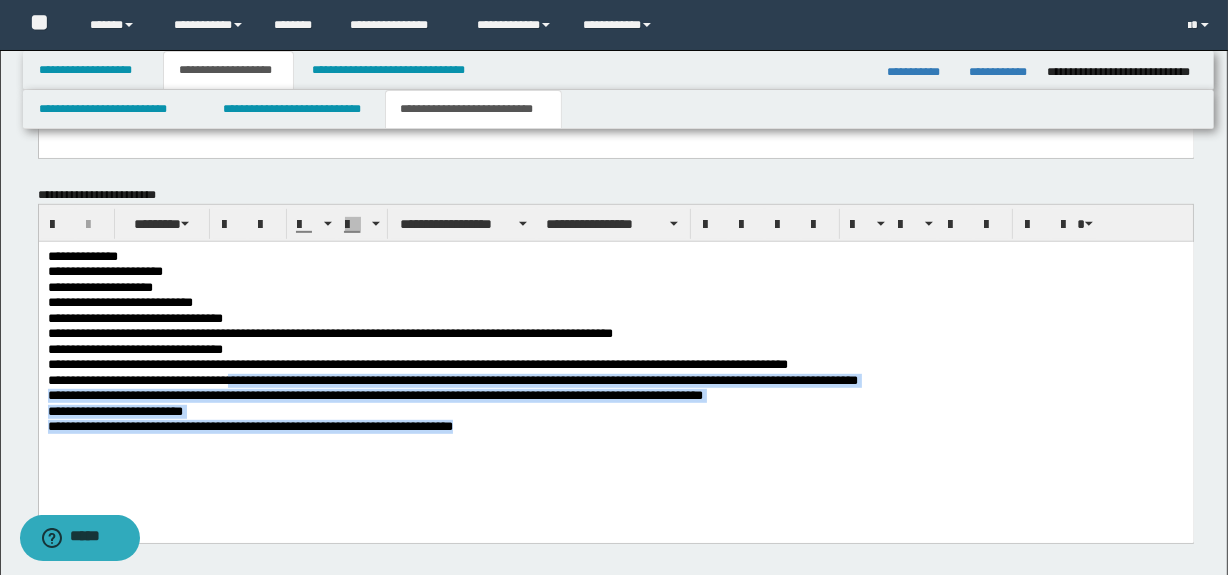 drag, startPoint x: 530, startPoint y: 439, endPoint x: 316, endPoint y: 405, distance: 216.6841 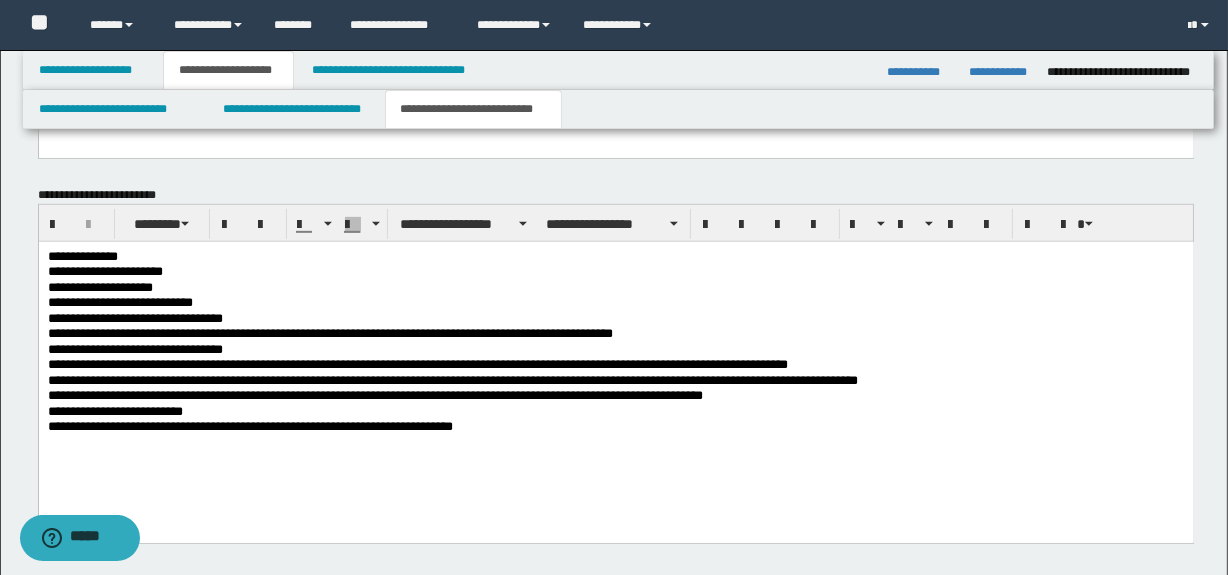 click on "**********" at bounding box center (615, 427) 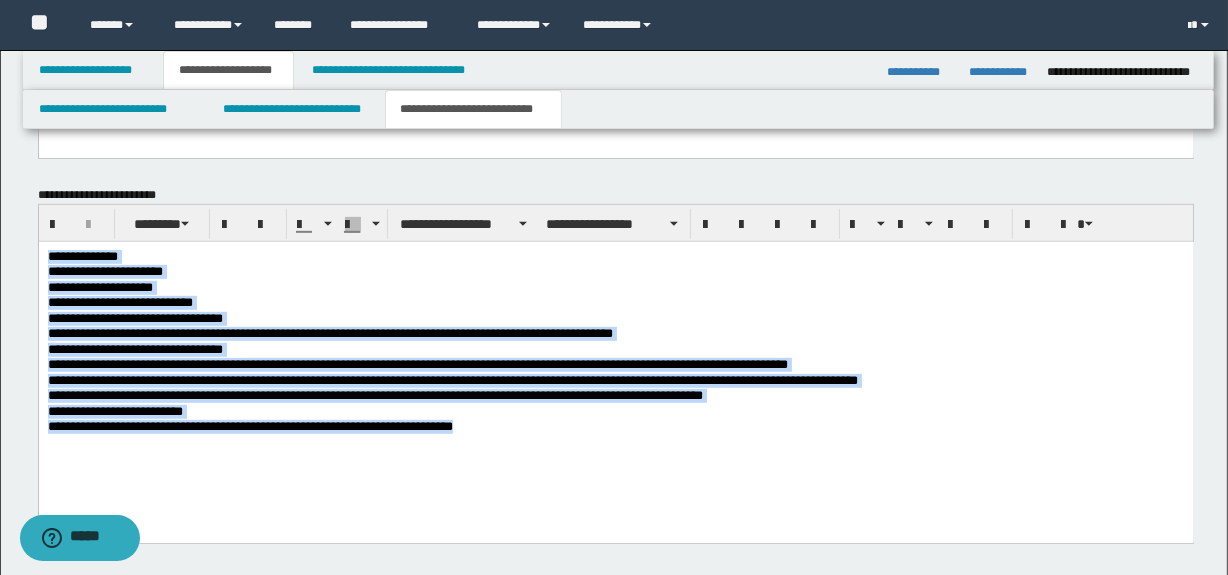 drag, startPoint x: 551, startPoint y: 443, endPoint x: 3, endPoint y: 195, distance: 601.50476 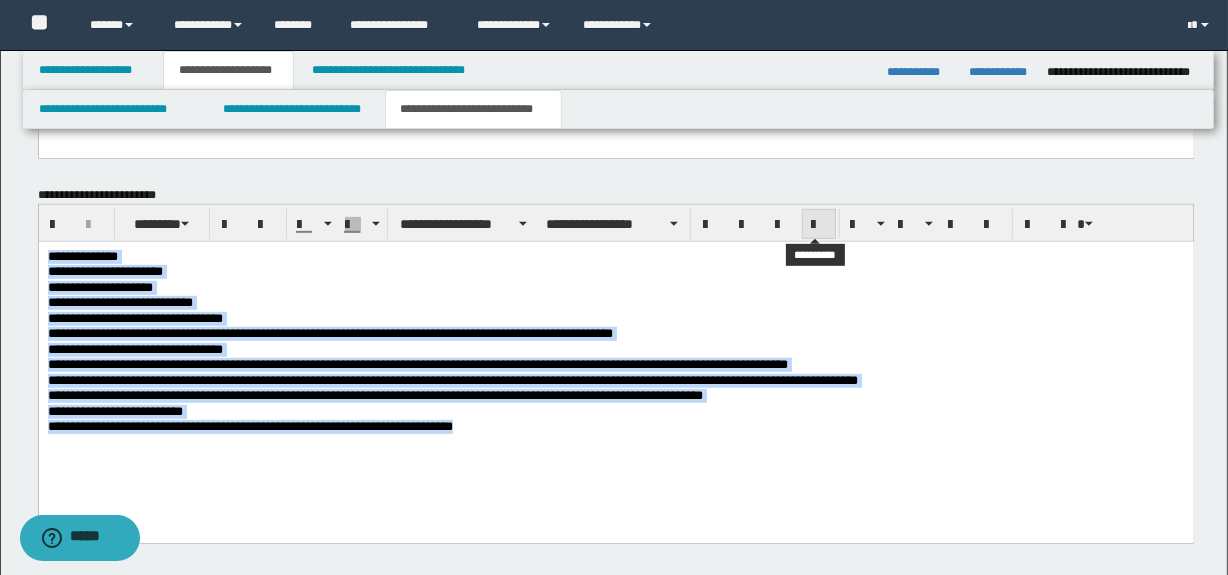 click at bounding box center (819, 224) 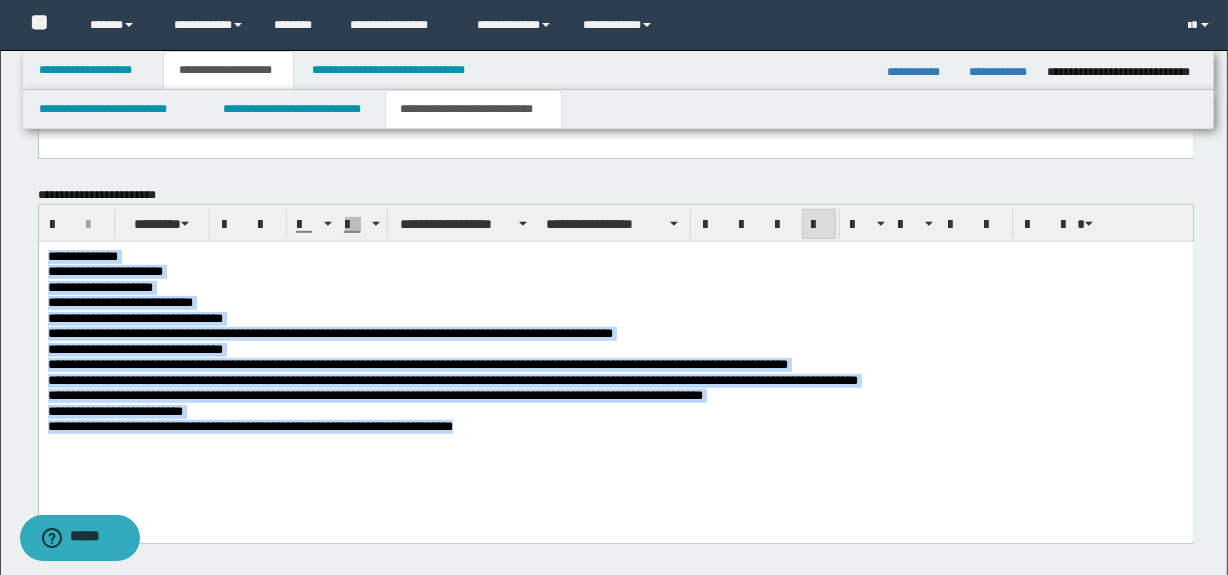 click on "**********" at bounding box center (615, 350) 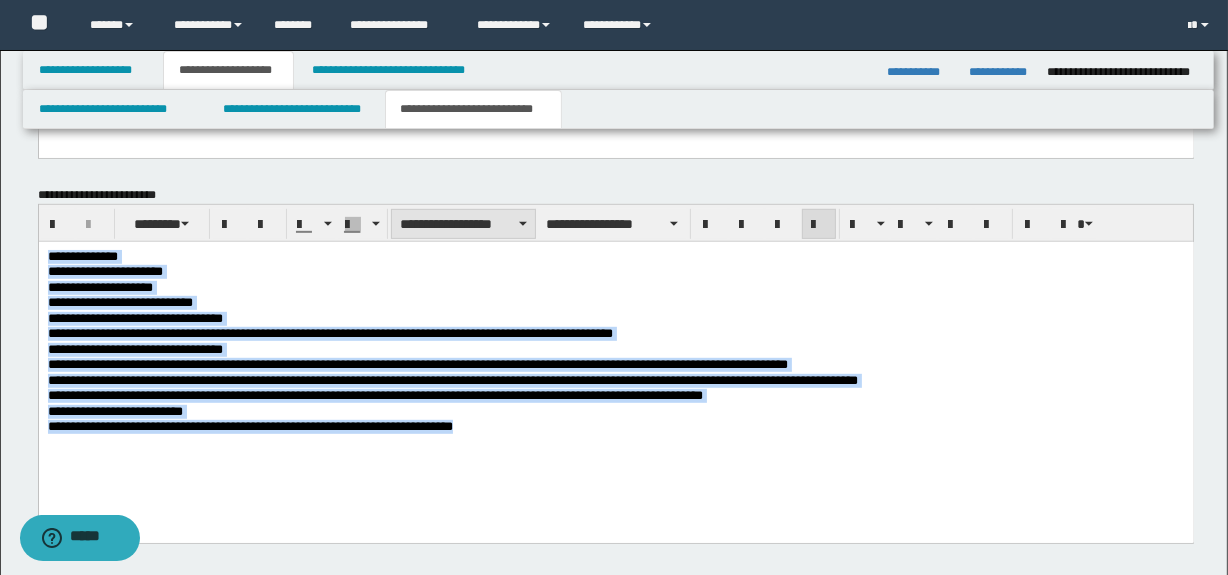 click on "**********" at bounding box center (463, 224) 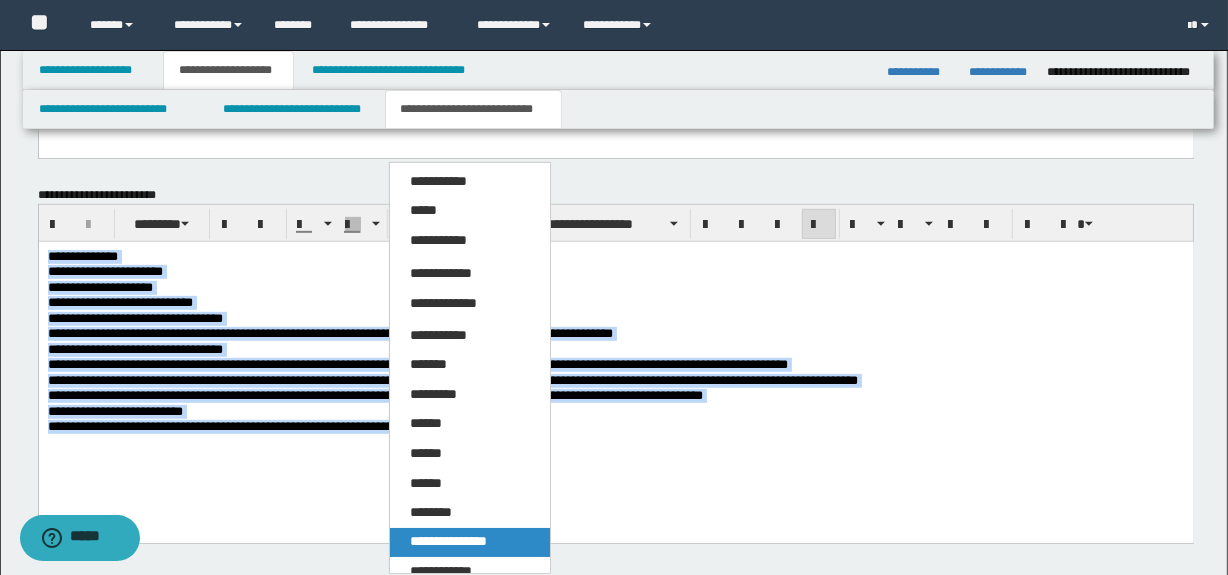 click on "**********" at bounding box center [448, 541] 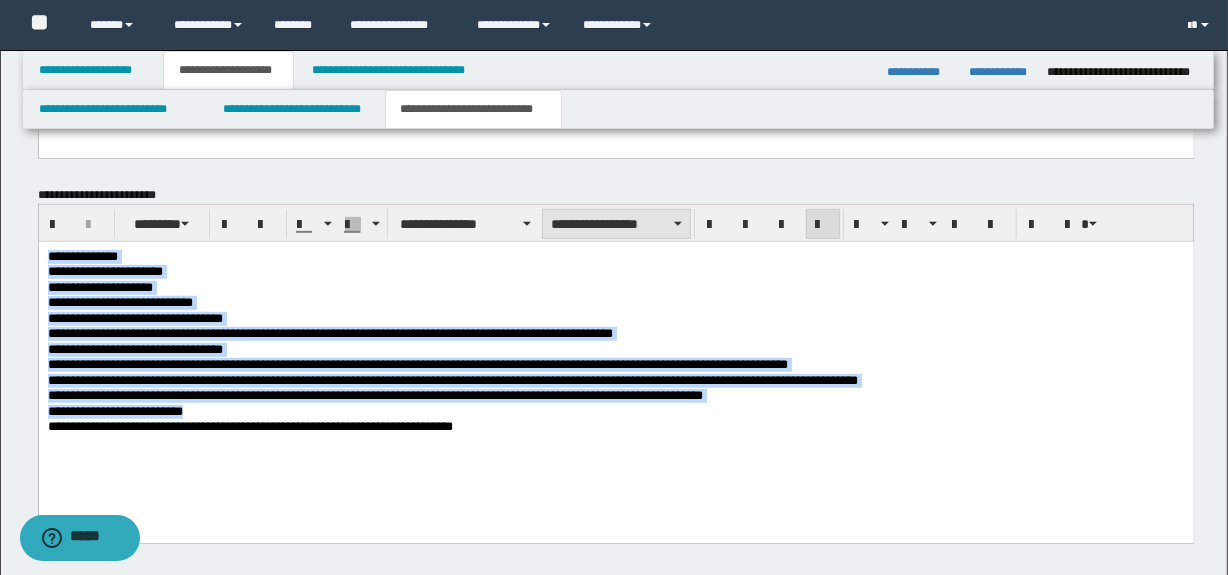 click on "**********" at bounding box center [616, 224] 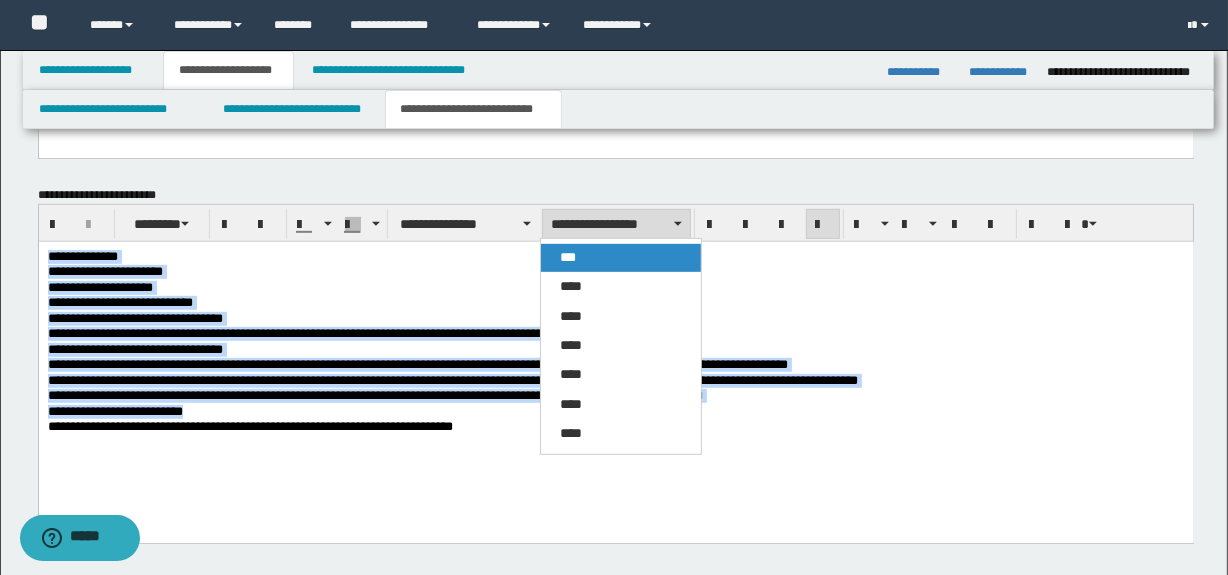 drag, startPoint x: 590, startPoint y: 260, endPoint x: 549, endPoint y: 18, distance: 245.44856 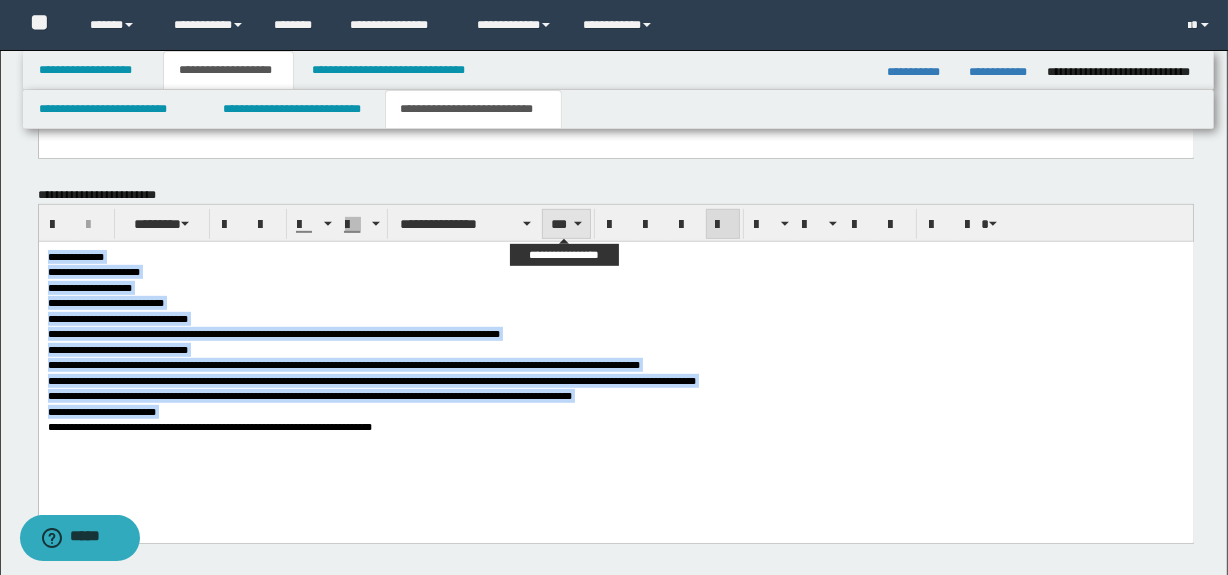 click on "***" at bounding box center (566, 224) 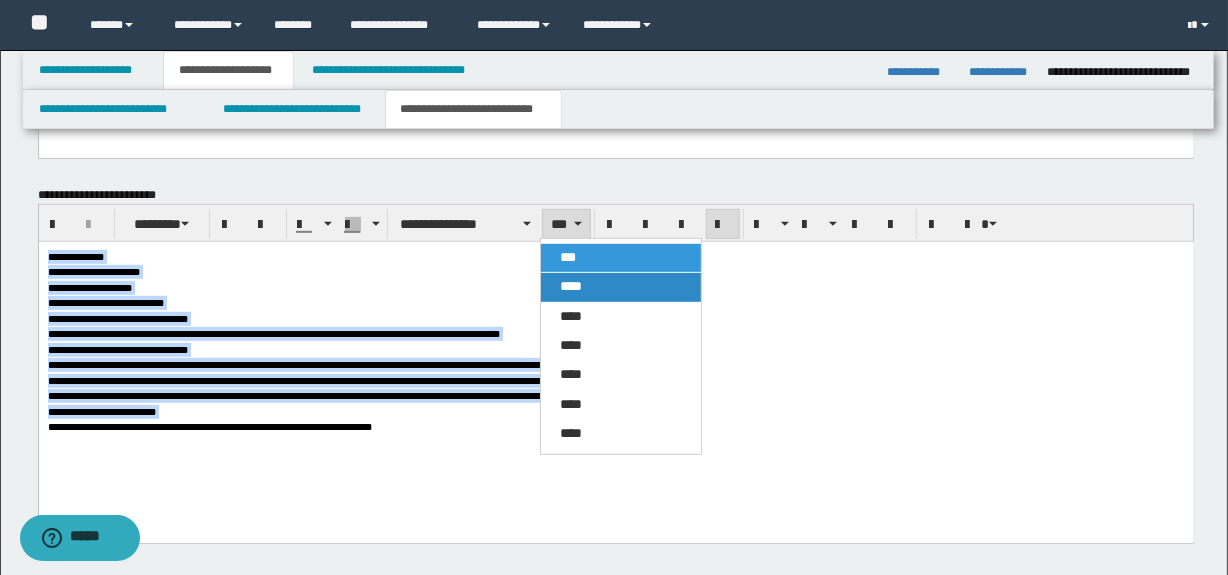 click on "****" at bounding box center [572, 286] 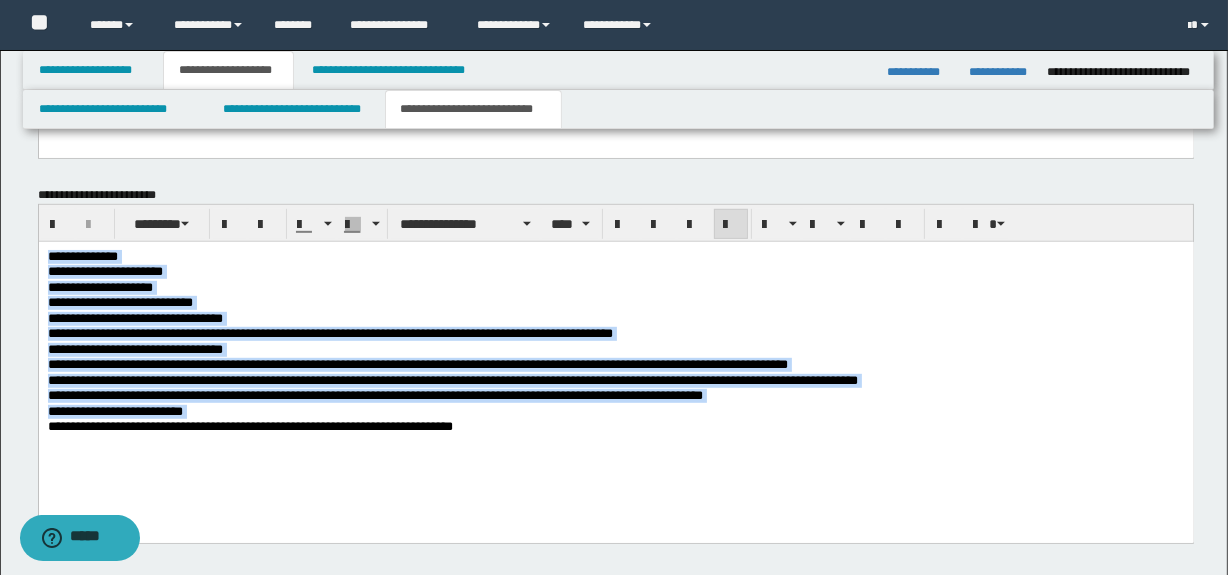 click on "**********" at bounding box center (452, 380) 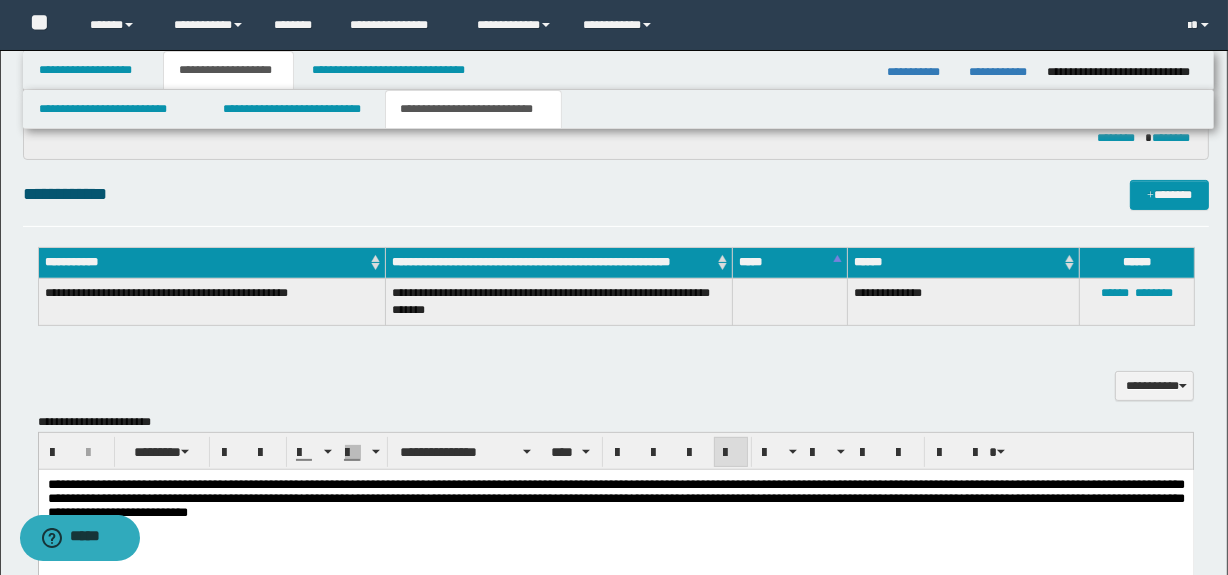 scroll, scrollTop: 545, scrollLeft: 0, axis: vertical 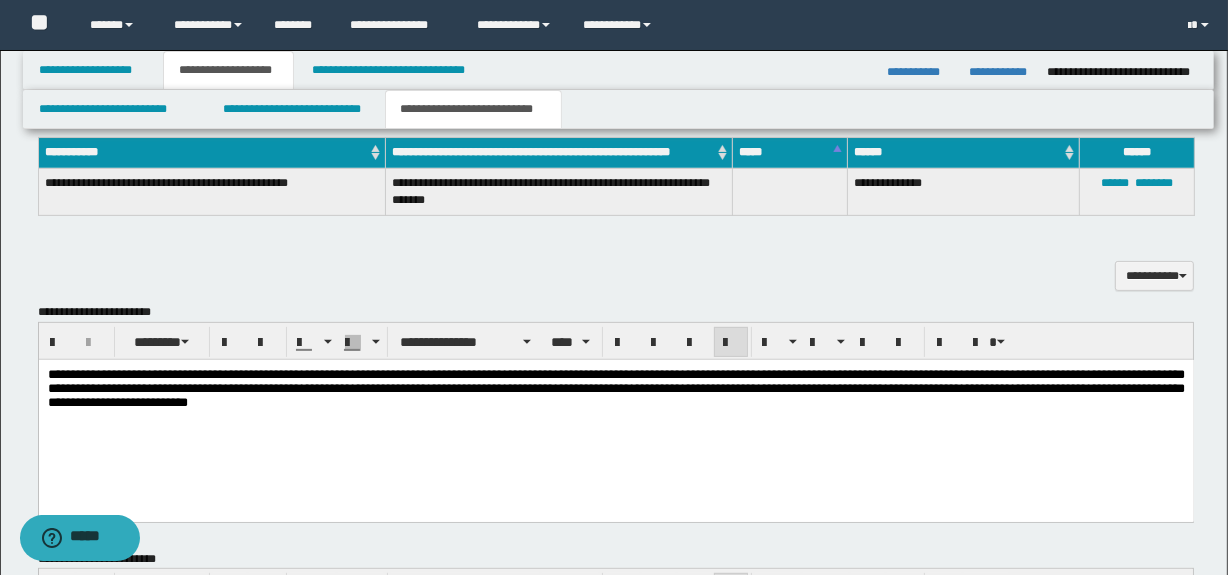 click on "**********" at bounding box center [615, 388] 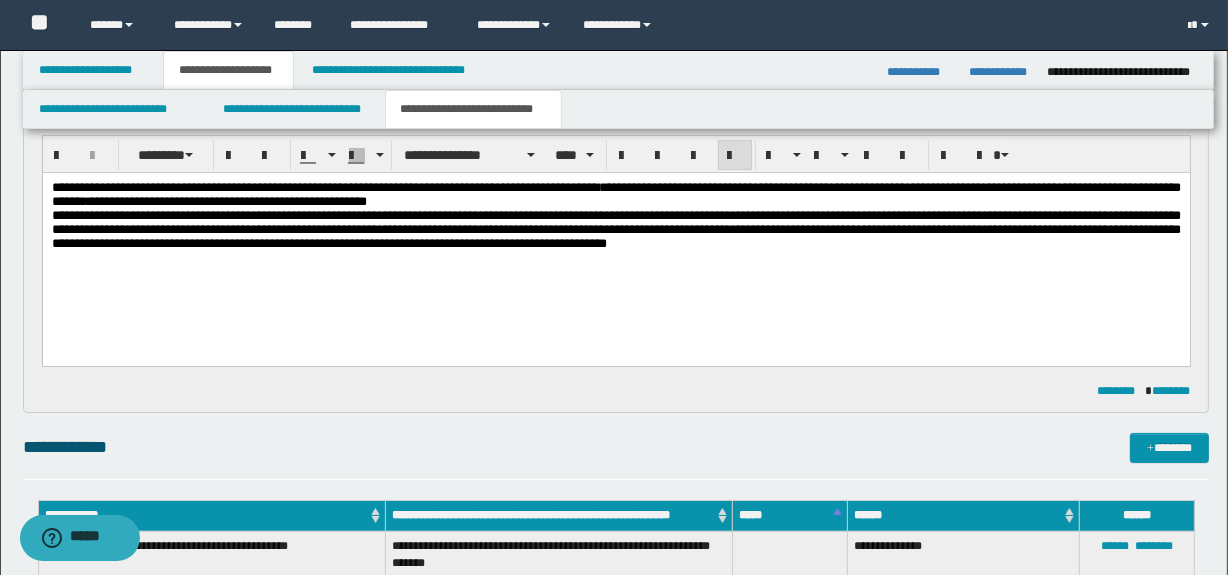 scroll, scrollTop: 181, scrollLeft: 0, axis: vertical 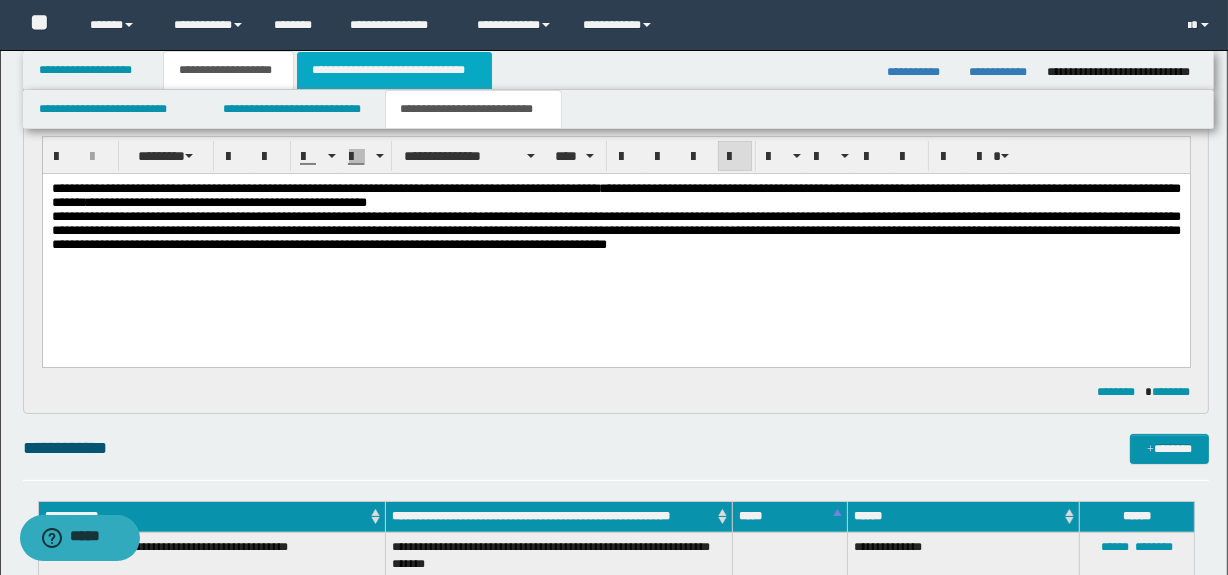 click on "**********" at bounding box center [394, 70] 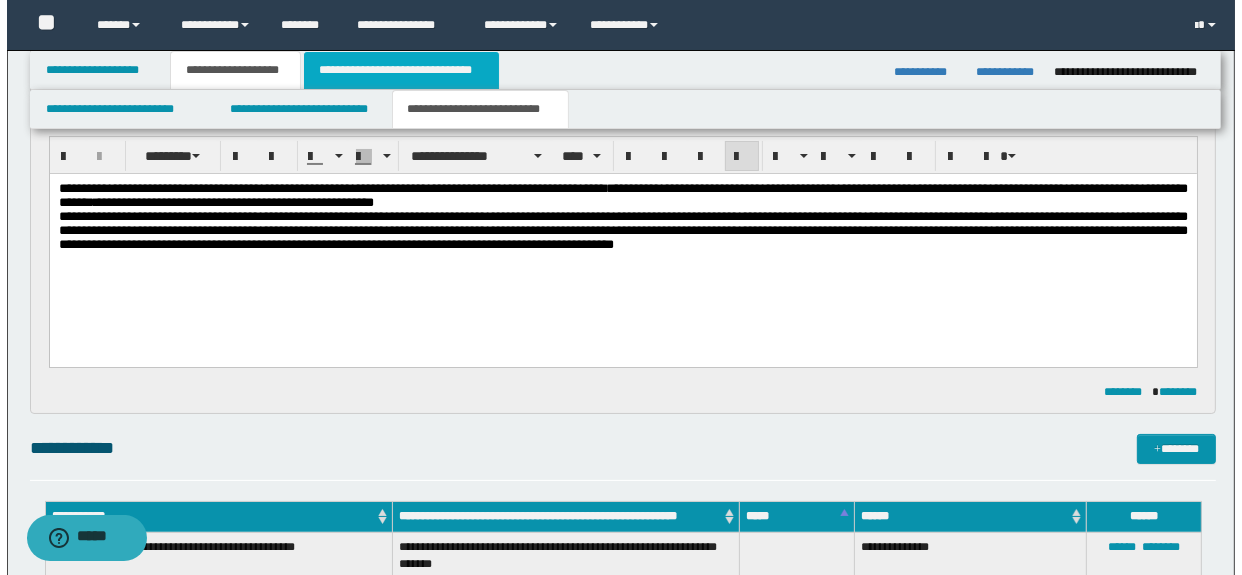 scroll, scrollTop: 0, scrollLeft: 0, axis: both 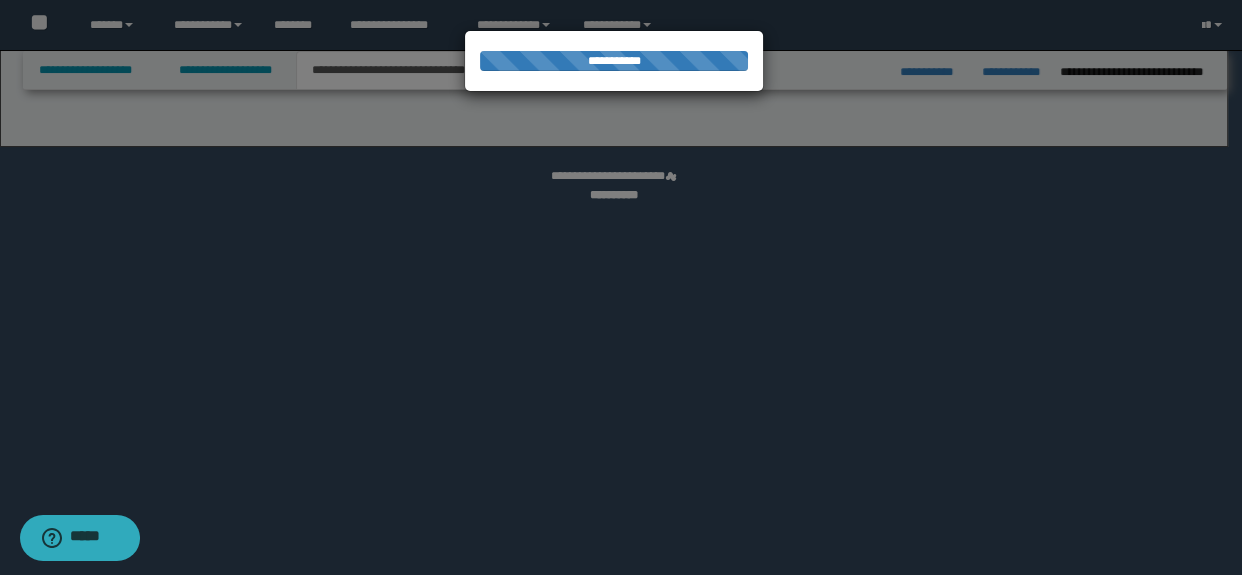 select on "*" 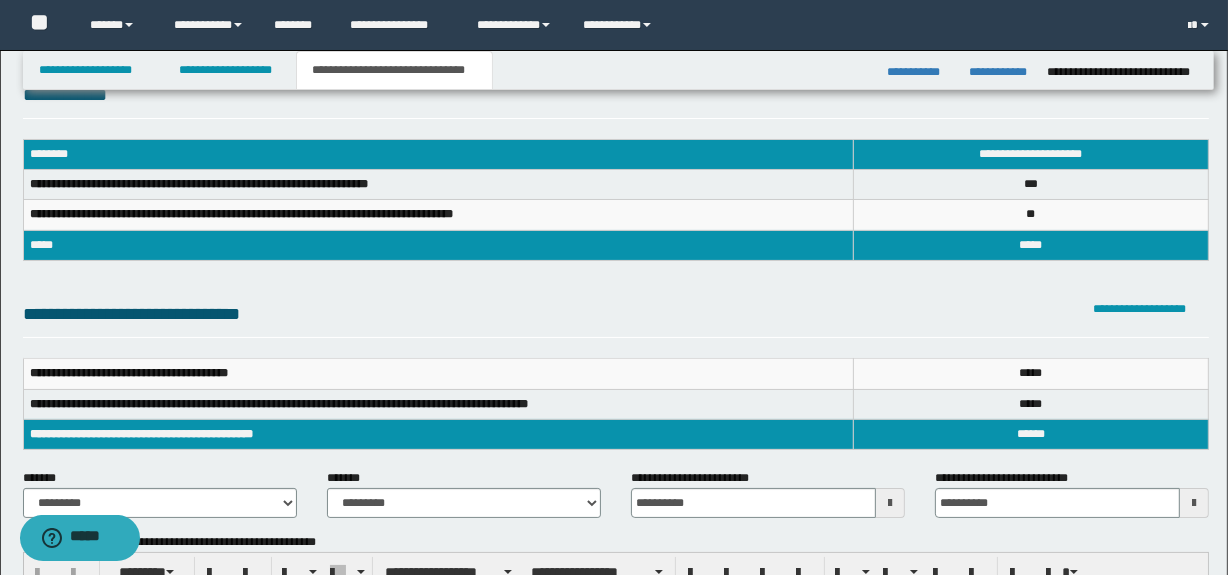 scroll, scrollTop: 272, scrollLeft: 0, axis: vertical 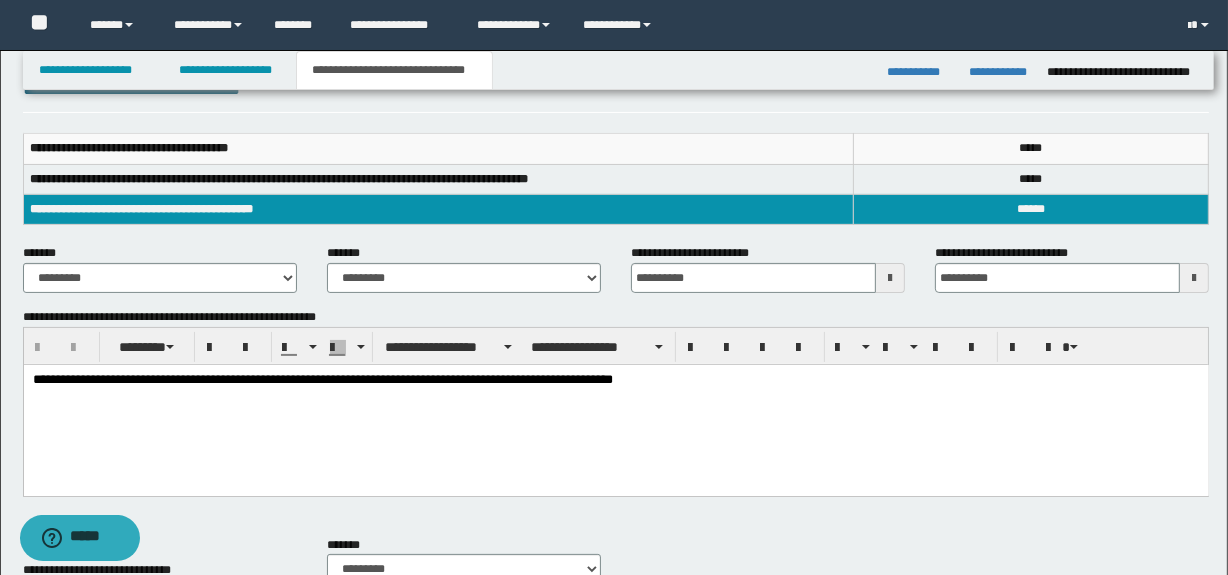 click on "**********" at bounding box center [322, 379] 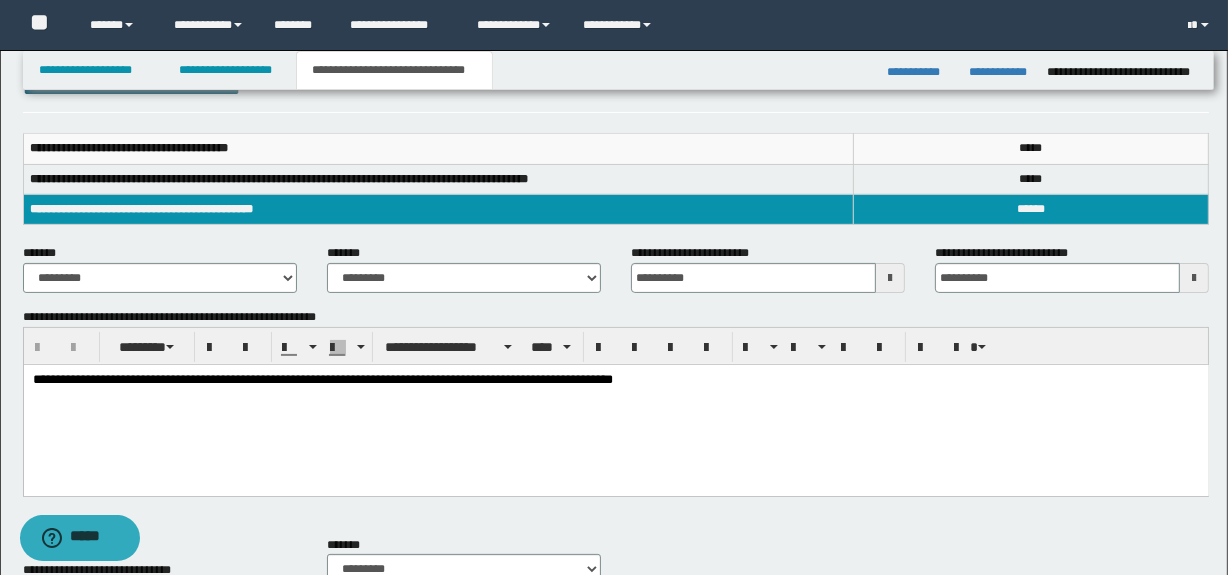 type 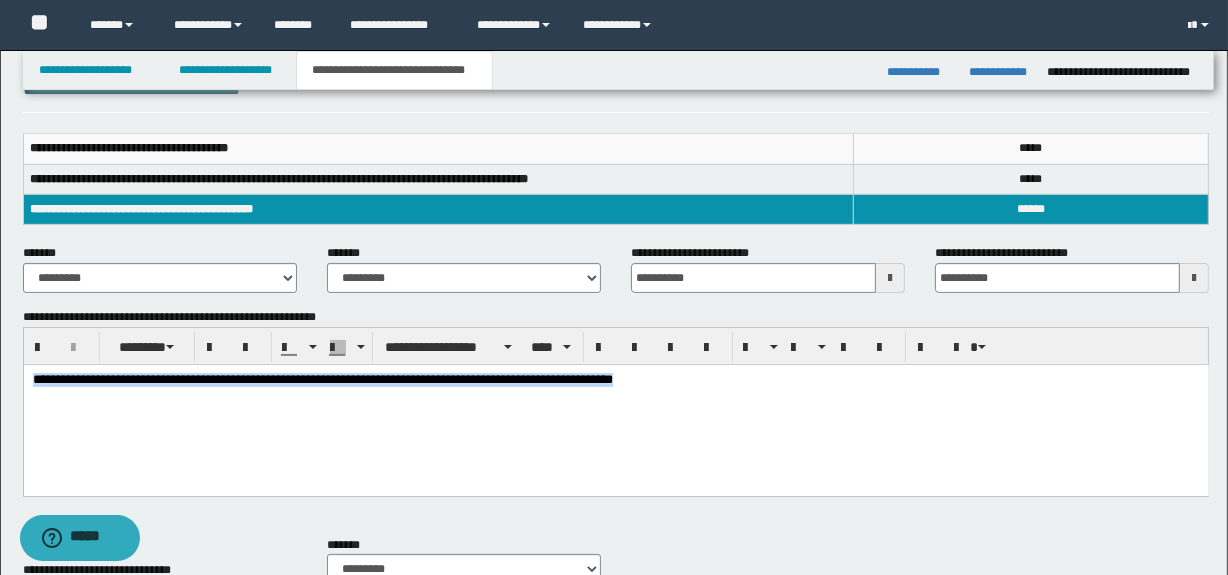 drag, startPoint x: 474, startPoint y: 389, endPoint x: -1, endPoint y: 440, distance: 477.73004 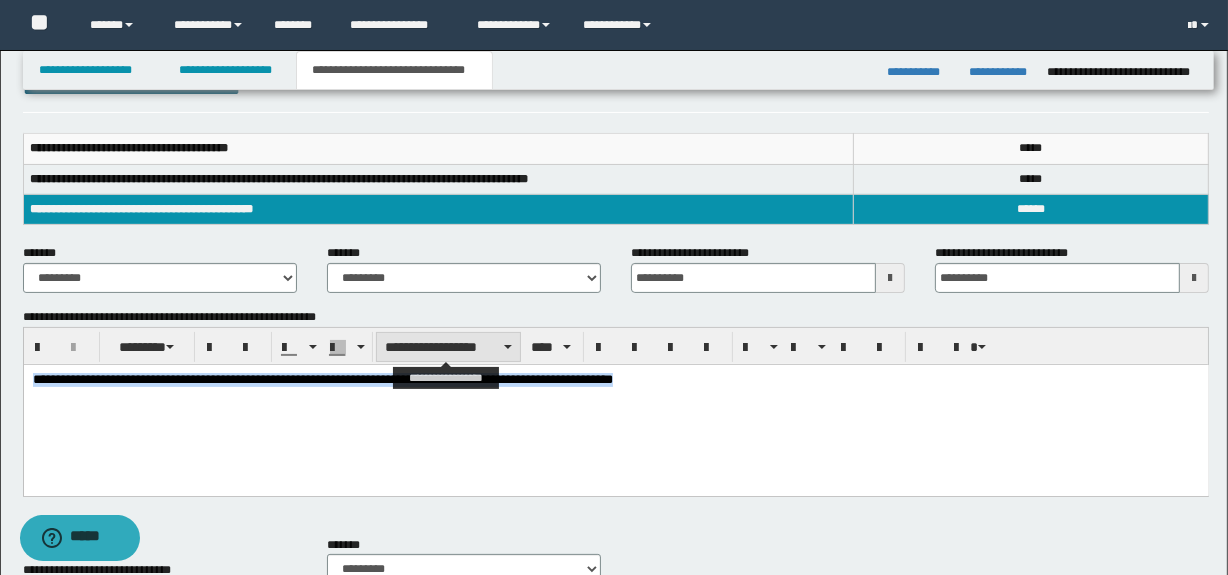 click on "**********" at bounding box center (448, 347) 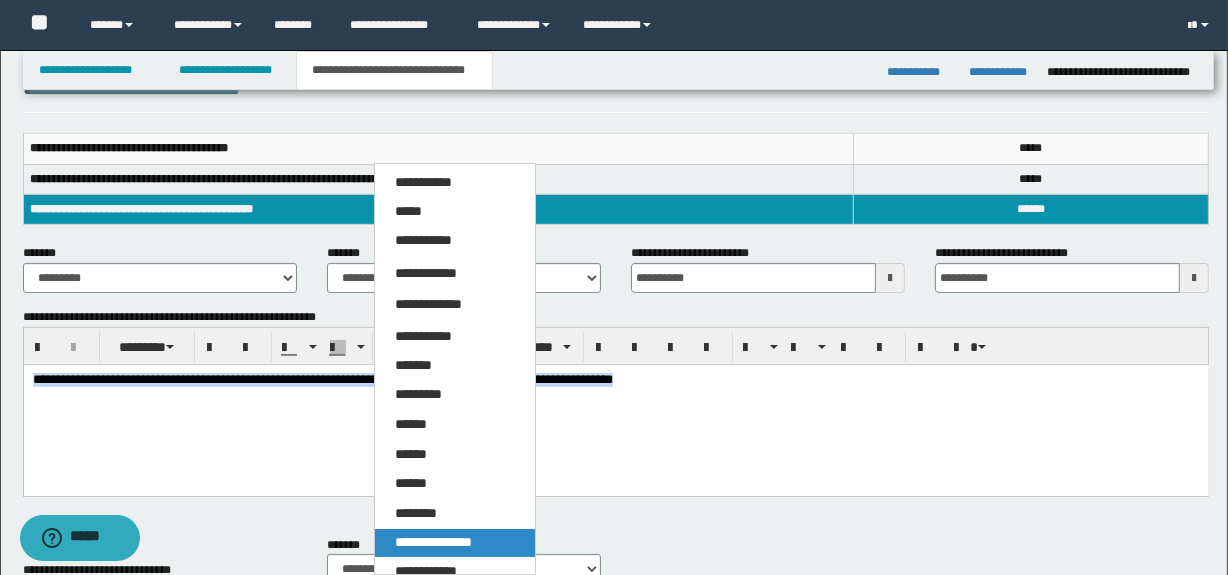 click on "**********" at bounding box center (433, 542) 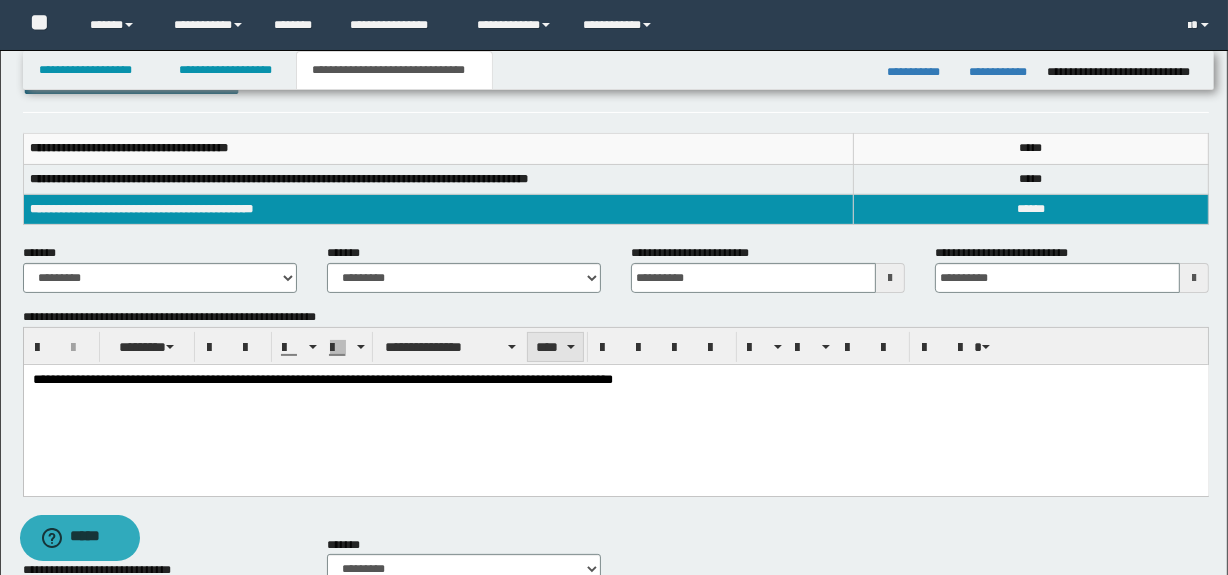 click on "****" at bounding box center [555, 347] 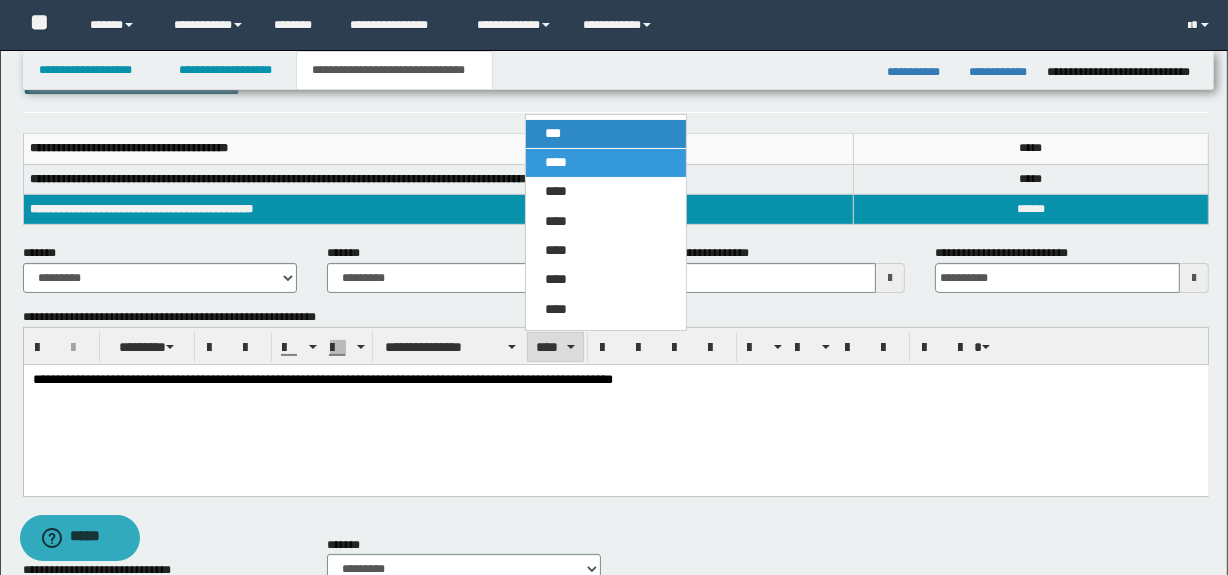 click on "***" at bounding box center (606, 134) 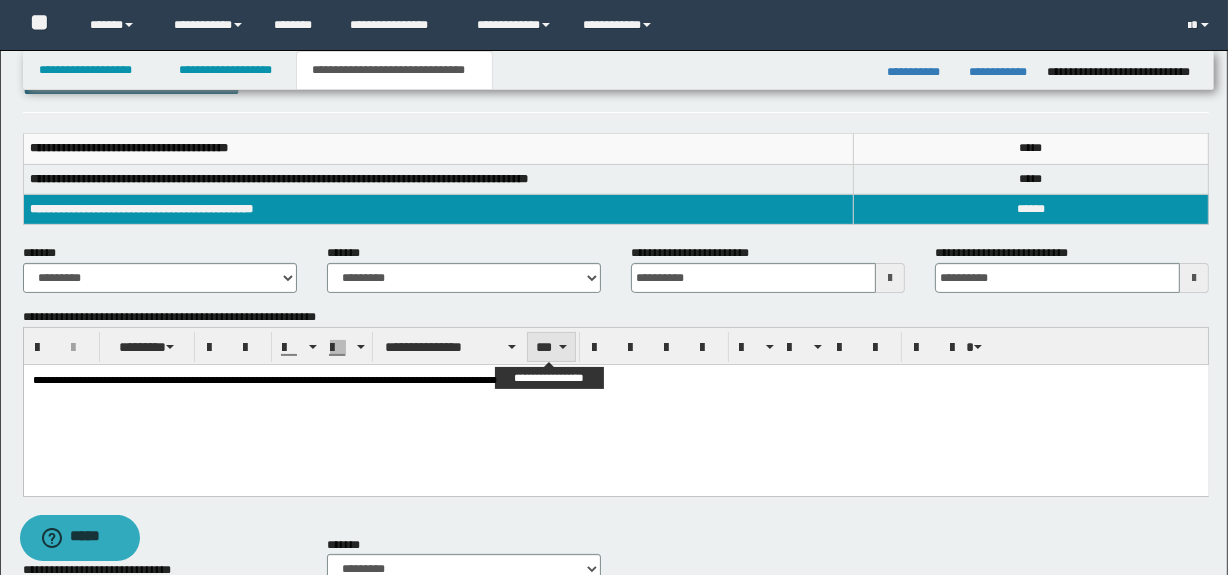 click on "***" at bounding box center (551, 347) 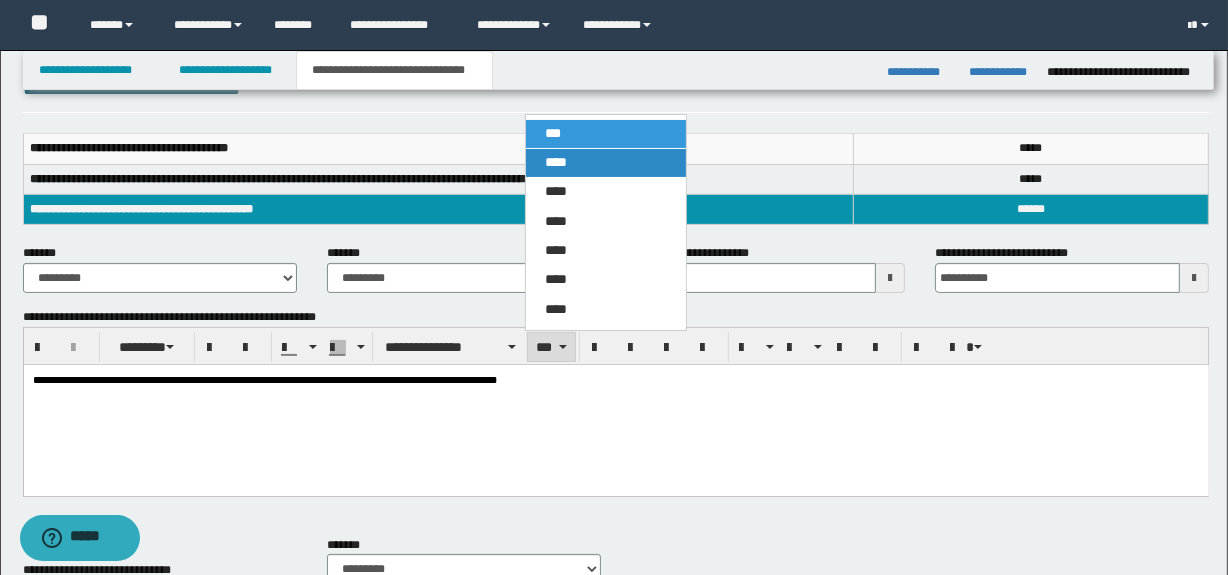 click on "****" at bounding box center (557, 162) 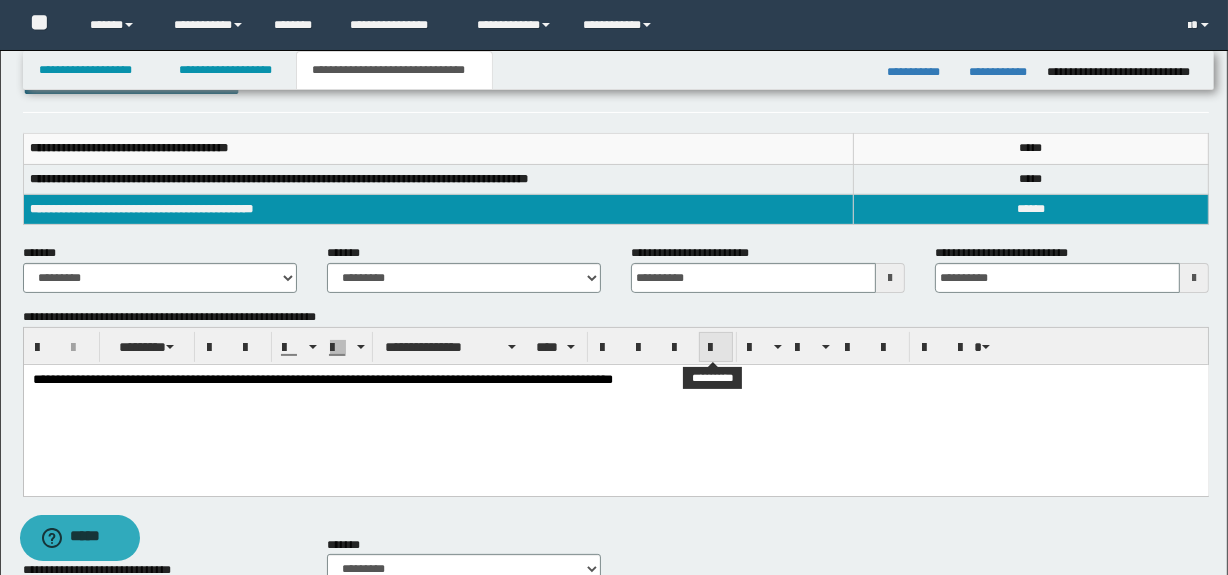 click at bounding box center (716, 348) 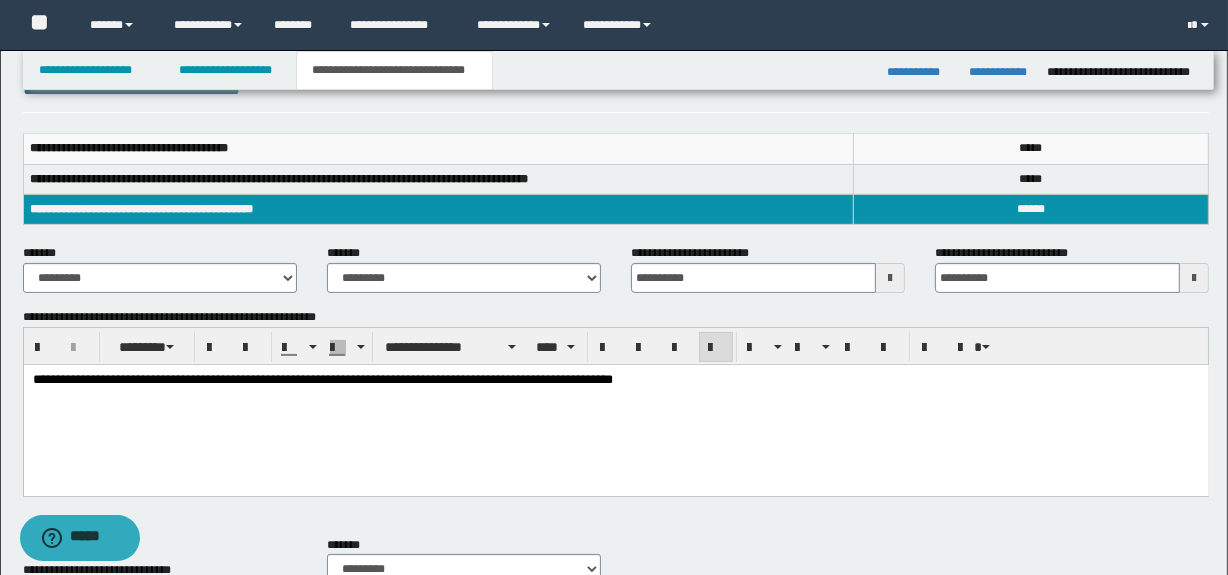 click on "**********" at bounding box center [615, 380] 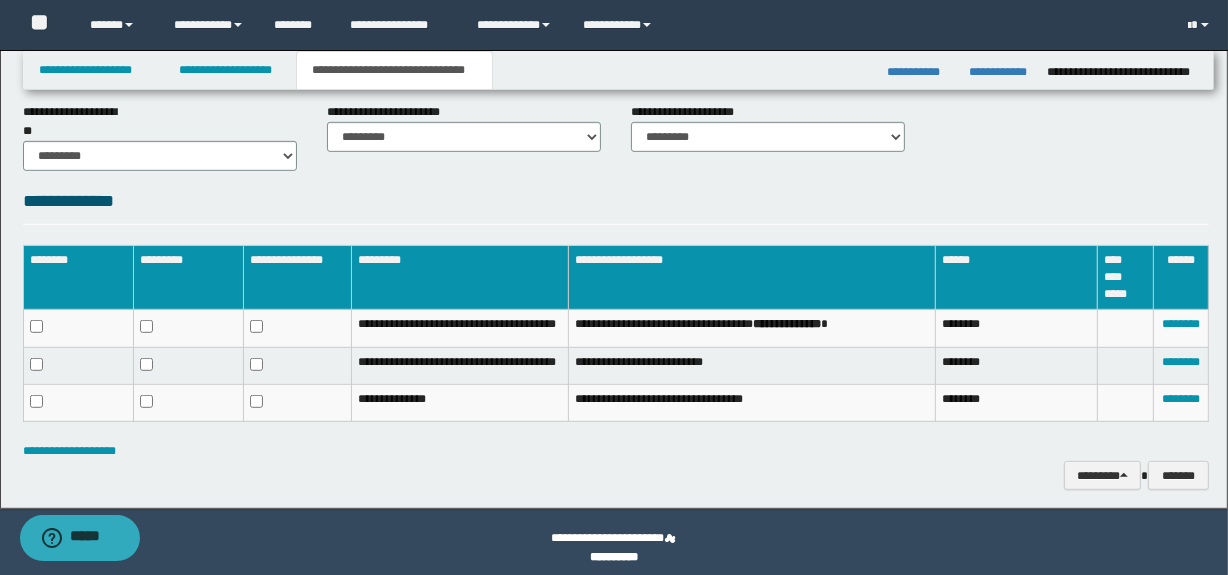 scroll, scrollTop: 909, scrollLeft: 0, axis: vertical 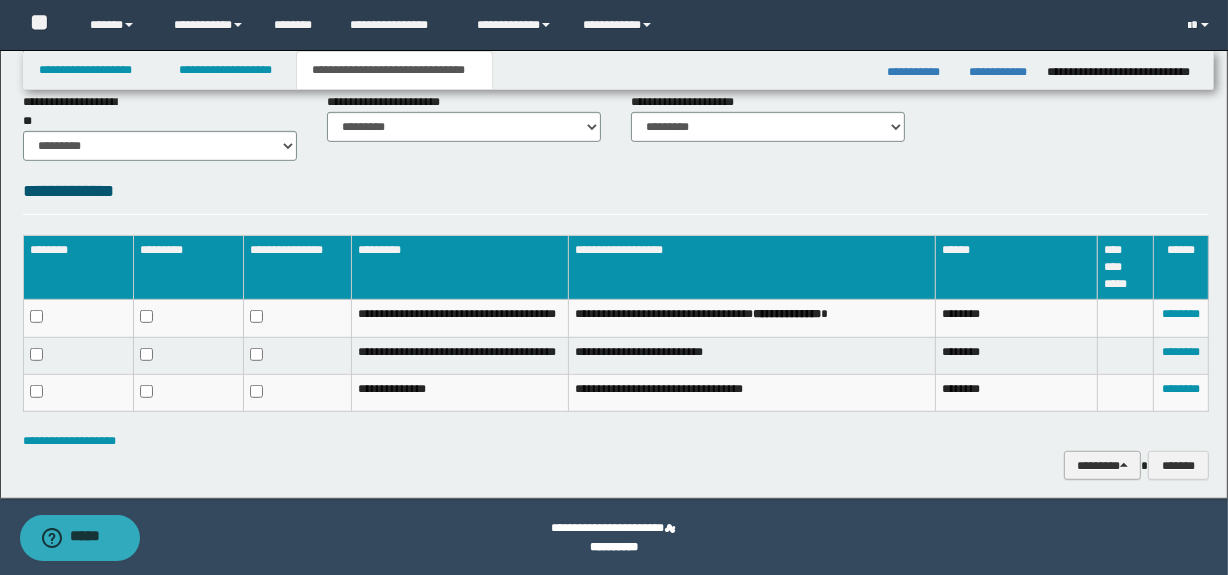 click on "********" at bounding box center (1102, 466) 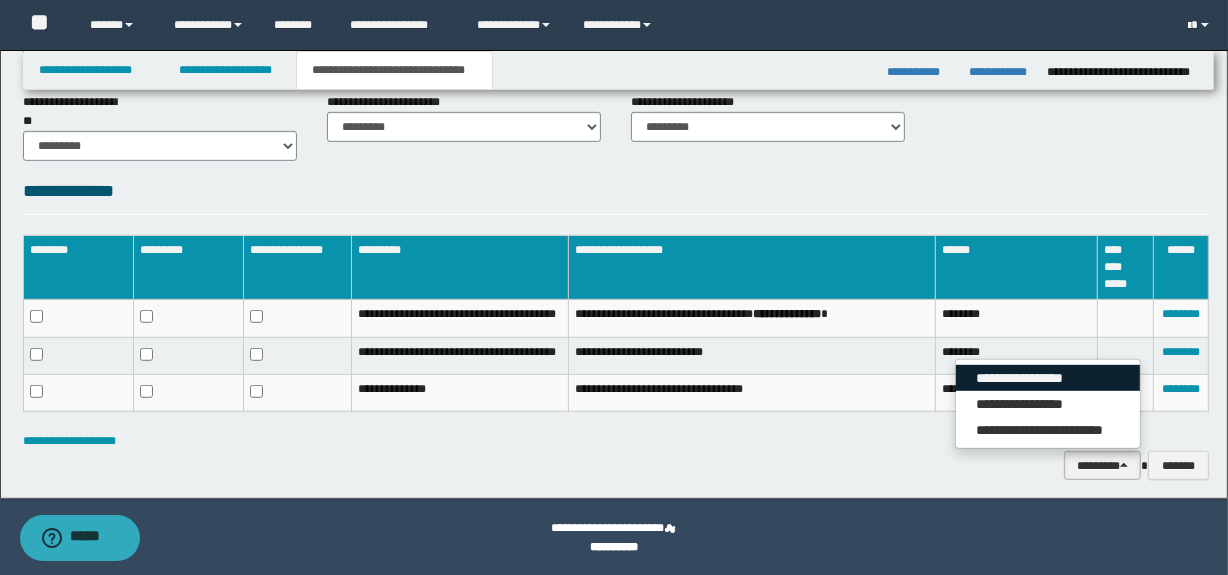 click on "**********" at bounding box center (1048, 378) 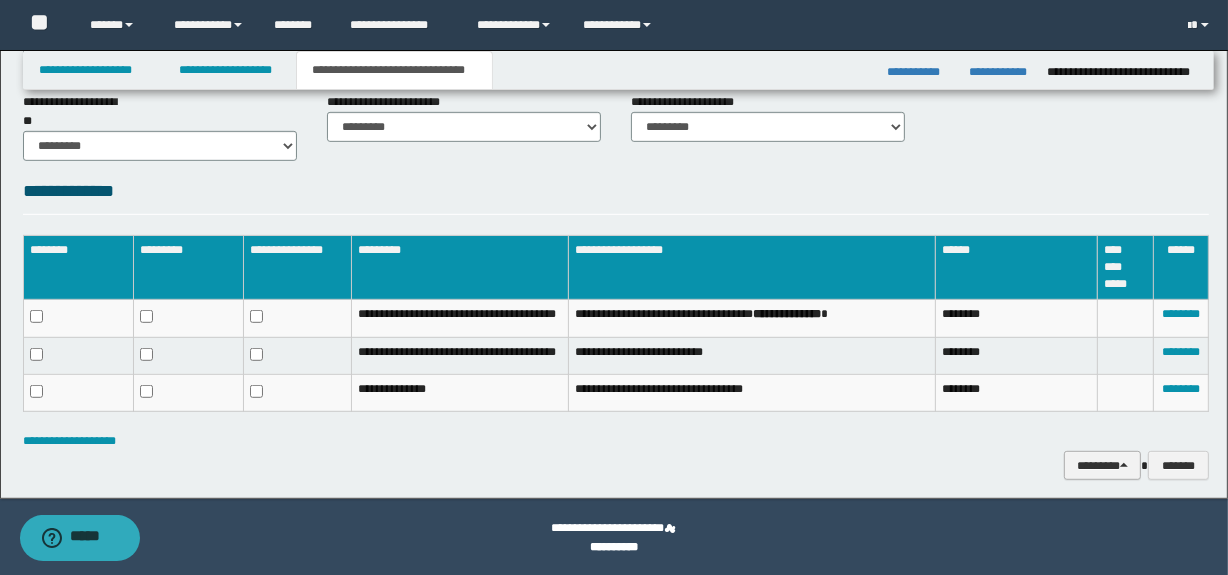 click on "********" at bounding box center (1102, 466) 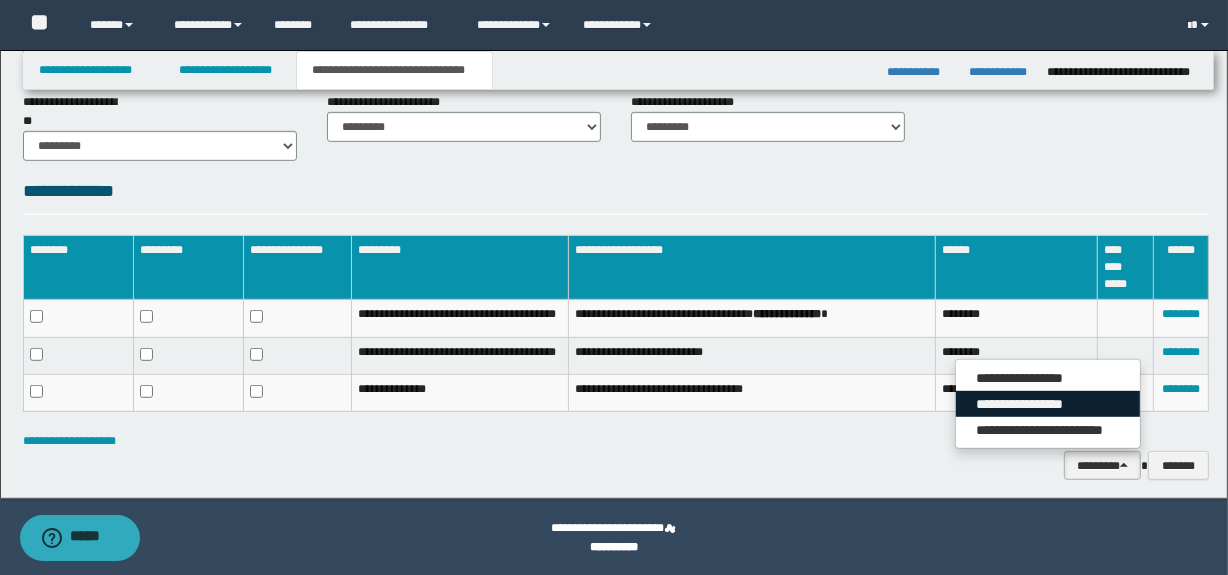 click on "**********" at bounding box center [1048, 404] 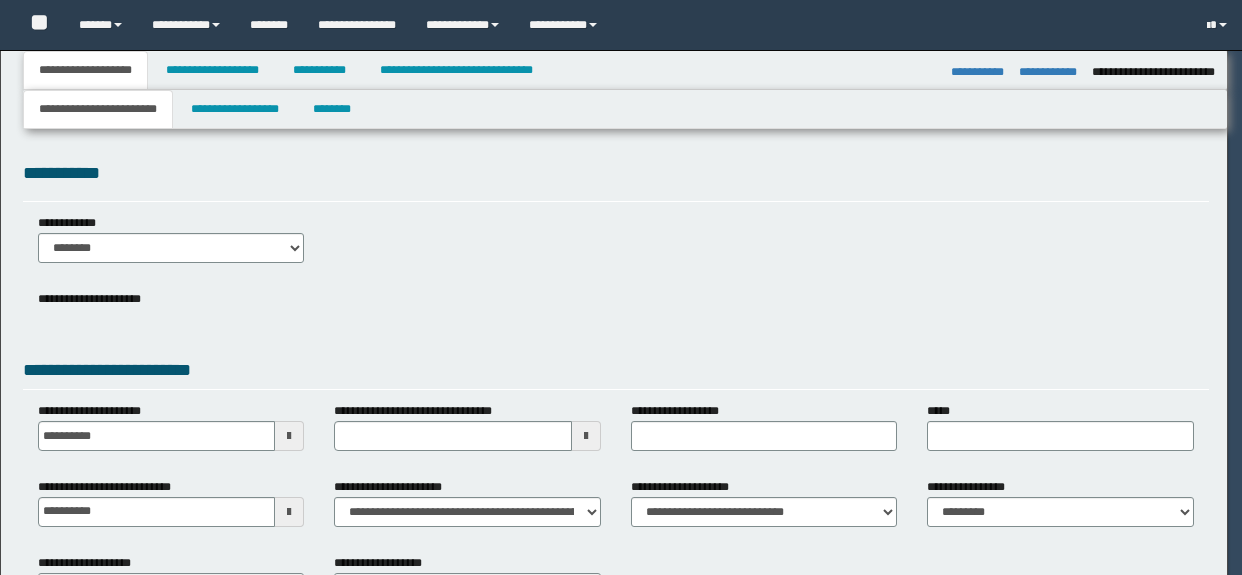 select on "**" 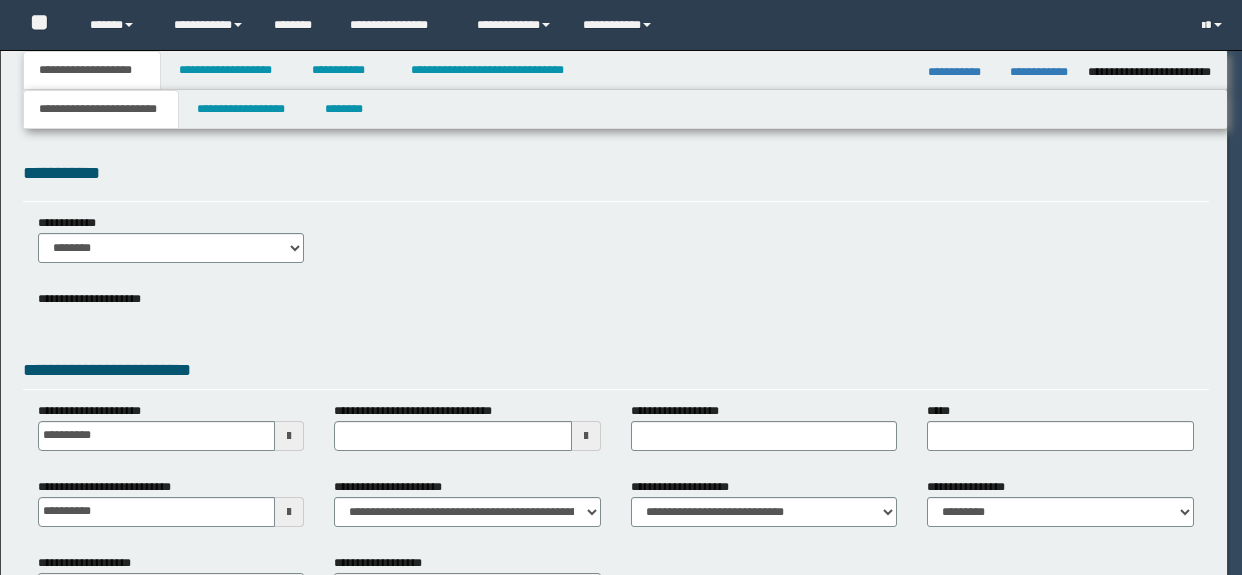 scroll, scrollTop: 0, scrollLeft: 0, axis: both 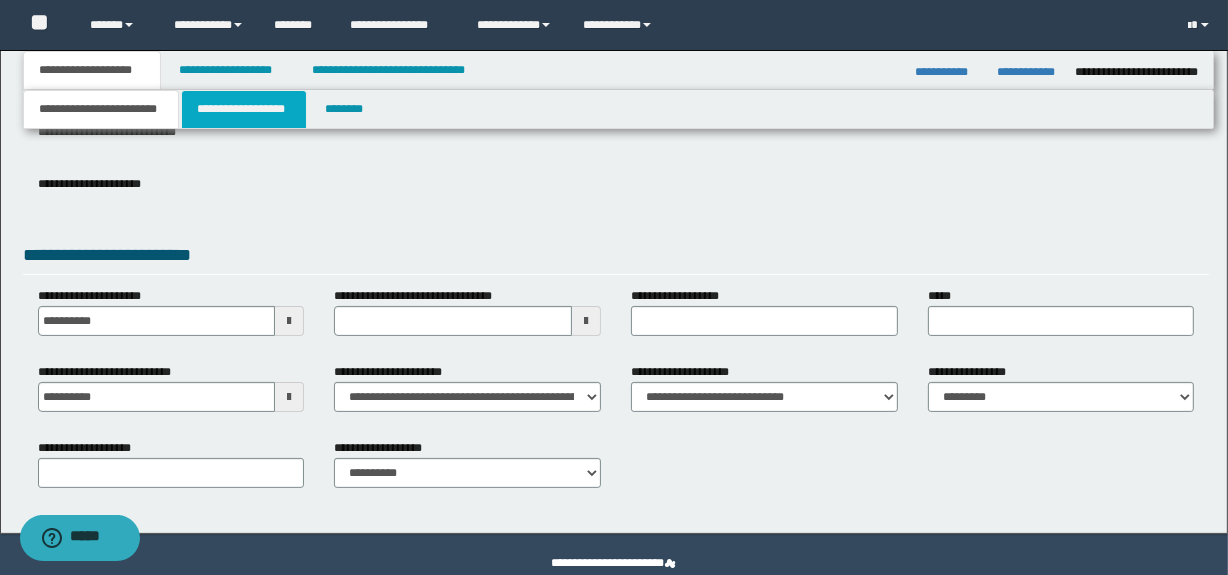 click on "**********" at bounding box center (244, 109) 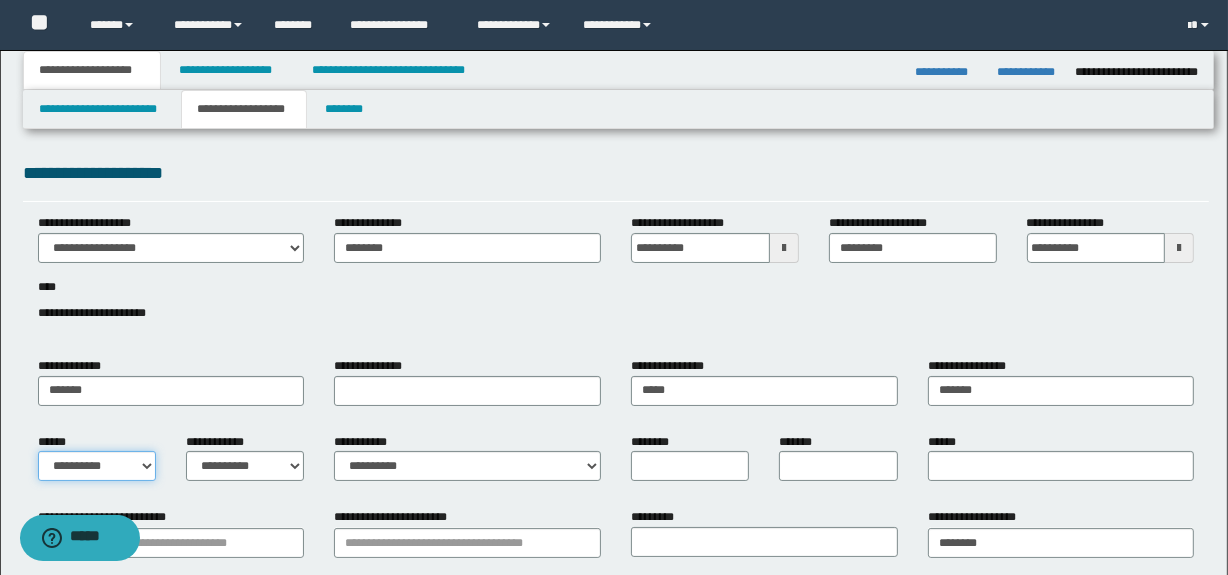 click on "**********" at bounding box center [97, 466] 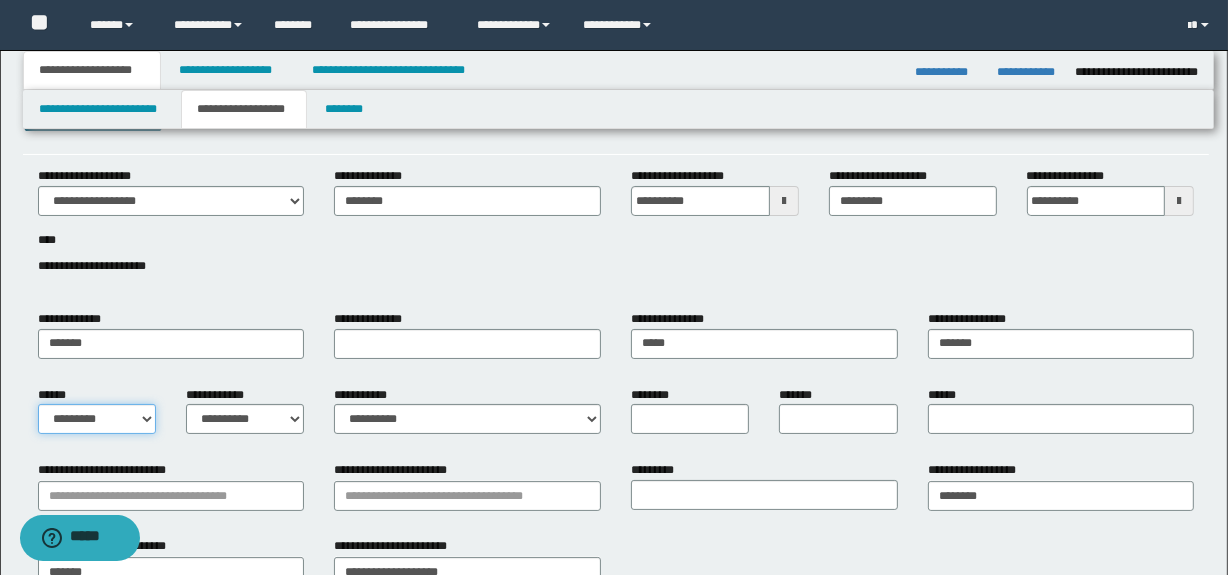 scroll, scrollTop: 90, scrollLeft: 0, axis: vertical 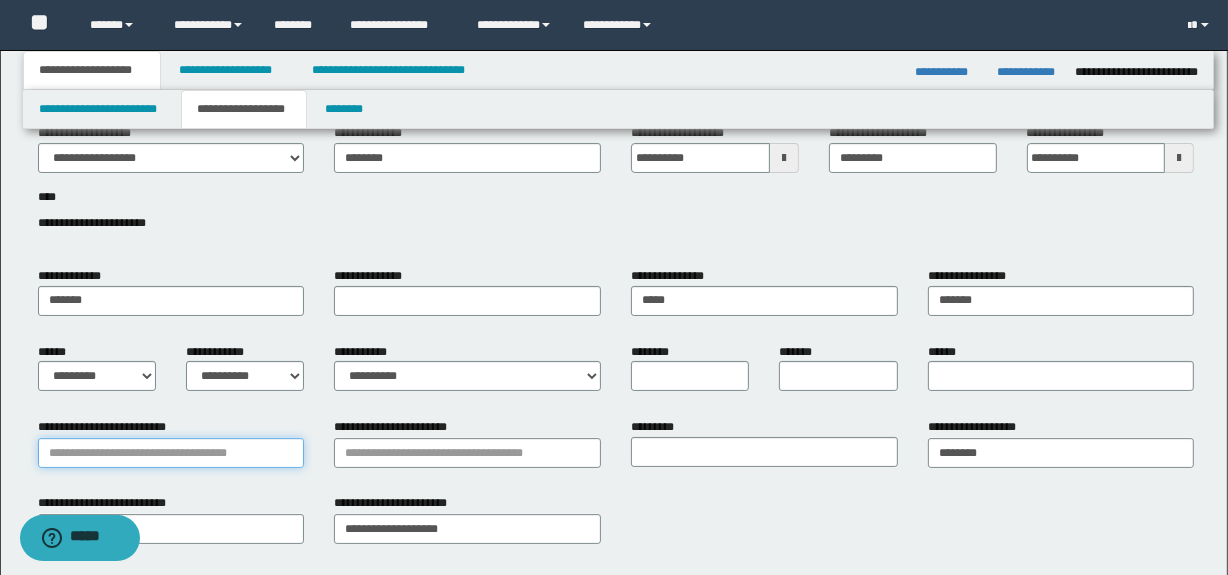 click on "**********" at bounding box center [171, 453] 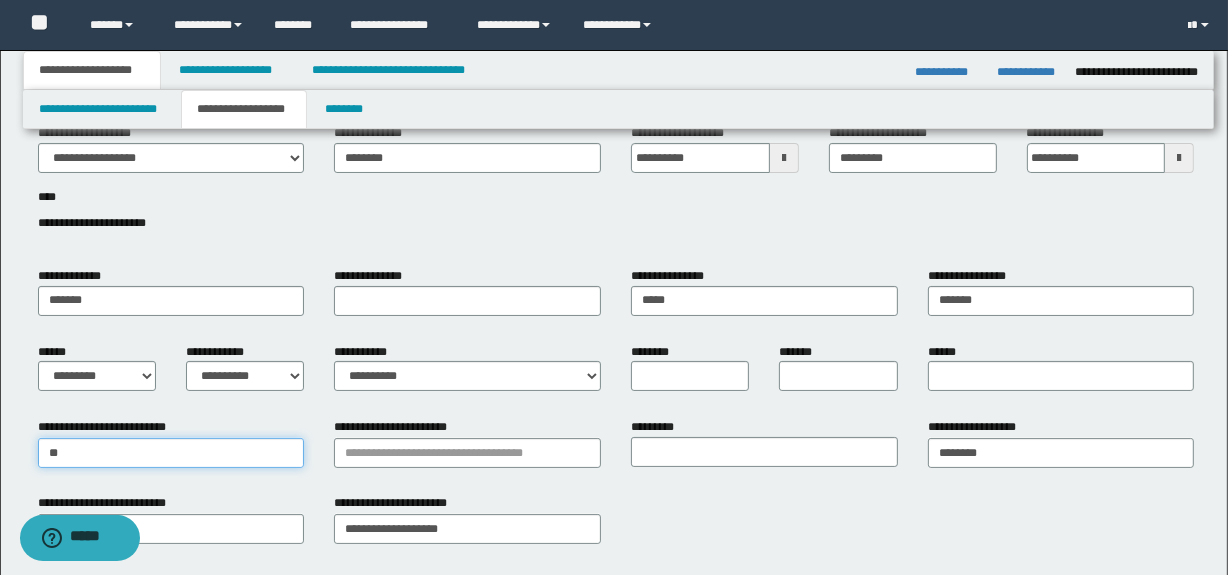 type on "***" 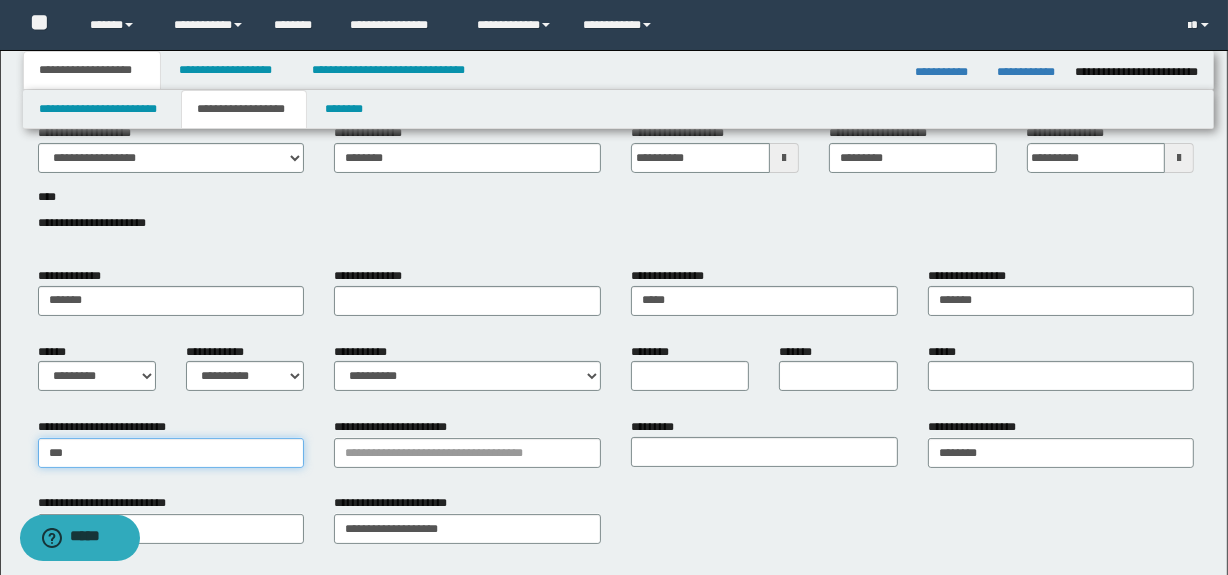 type on "*******" 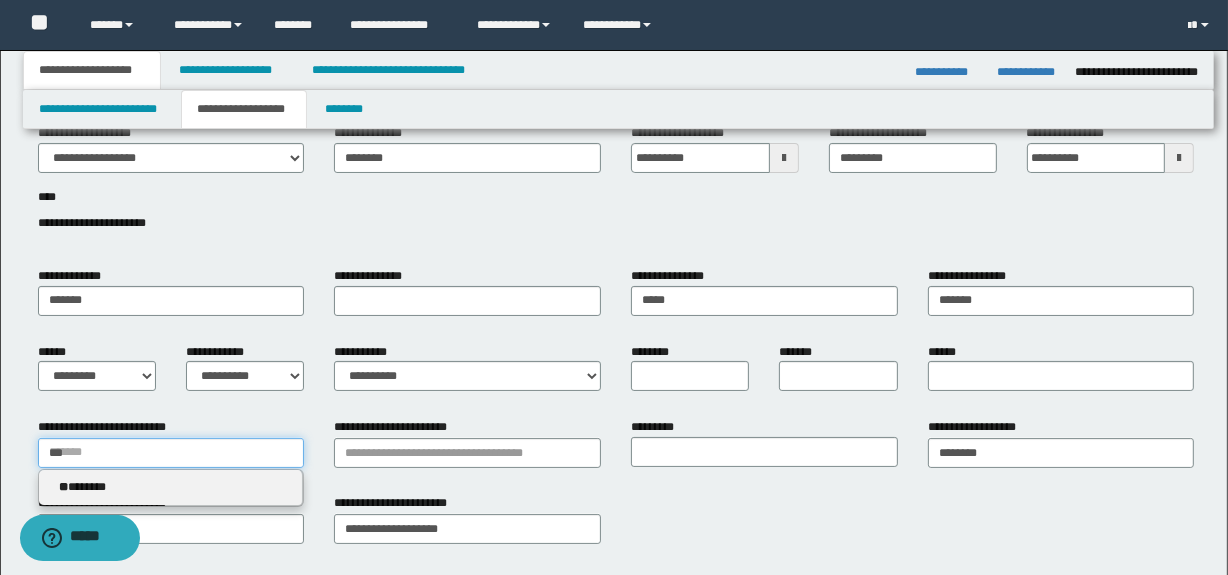type 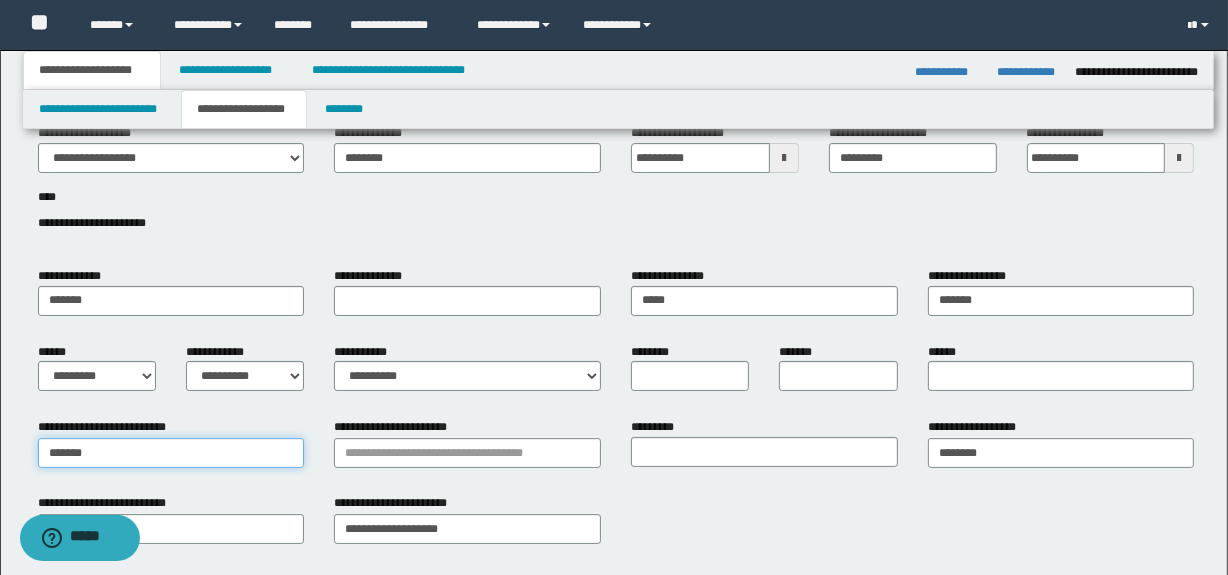 type on "*******" 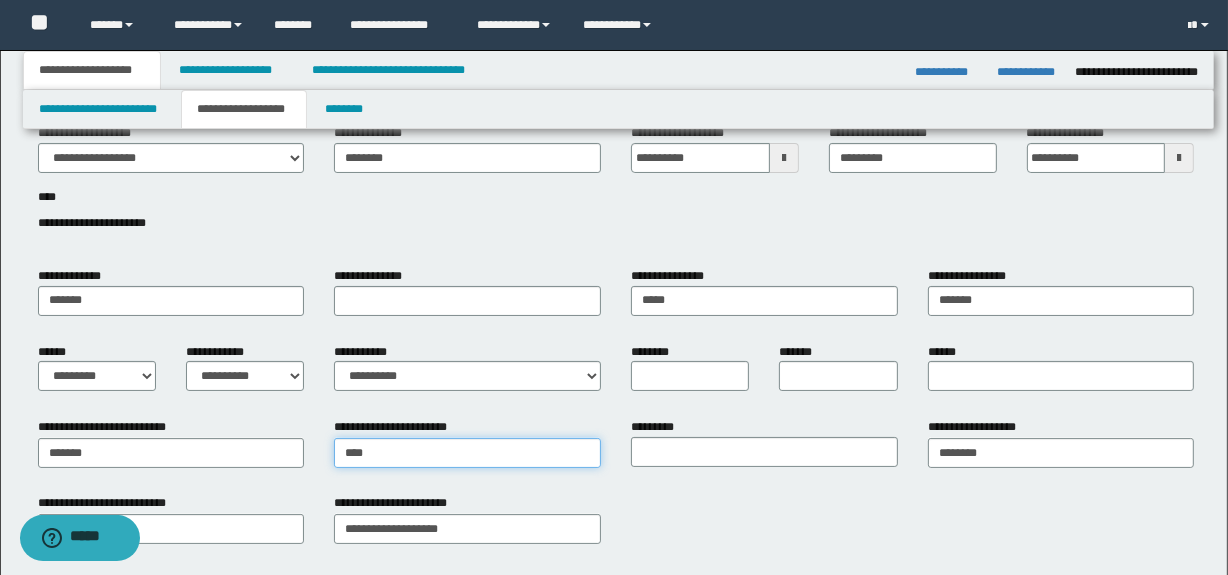 type on "*****" 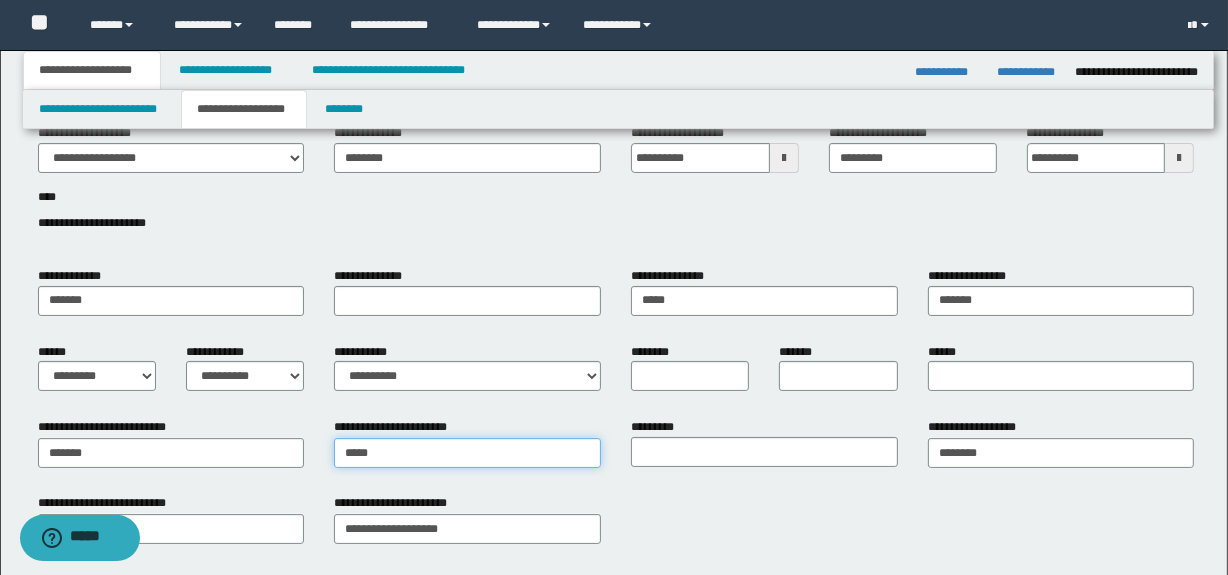 type on "*********" 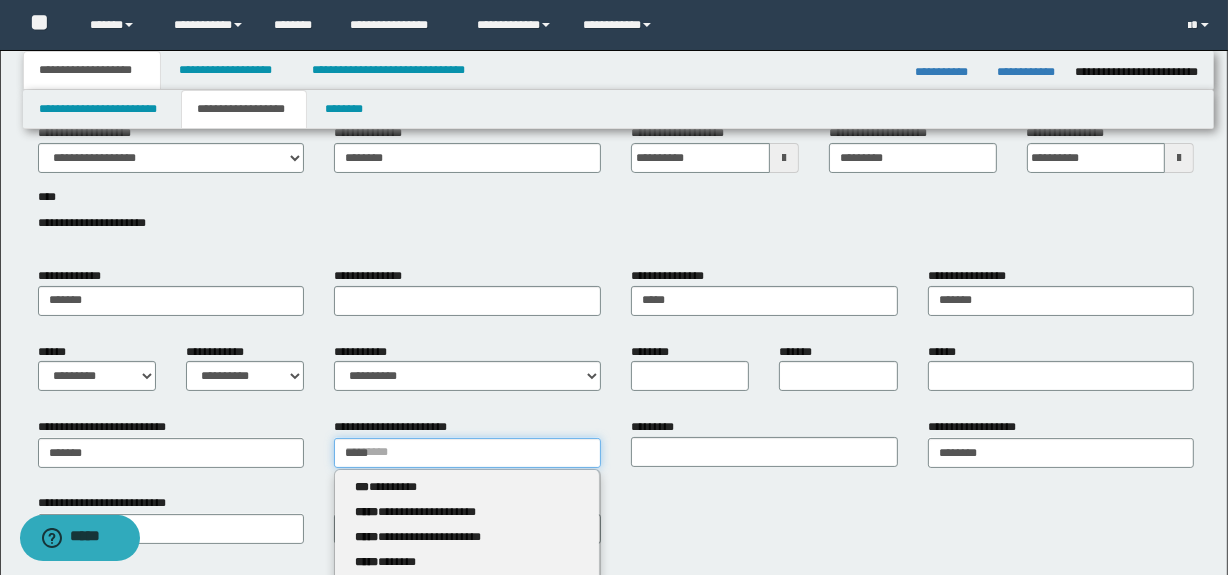 type 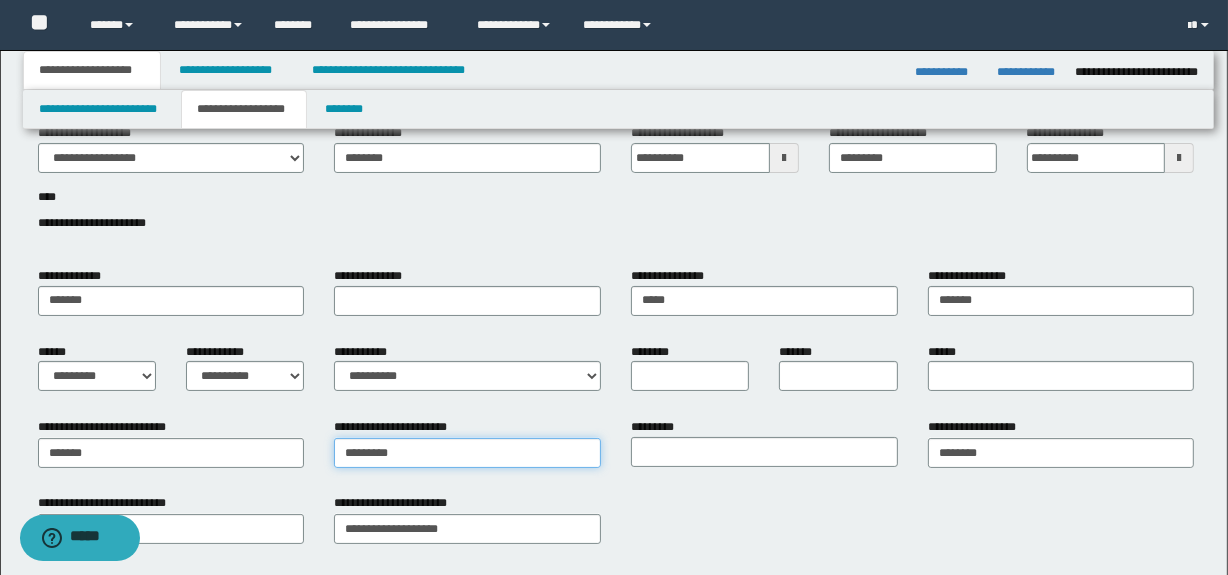type on "*********" 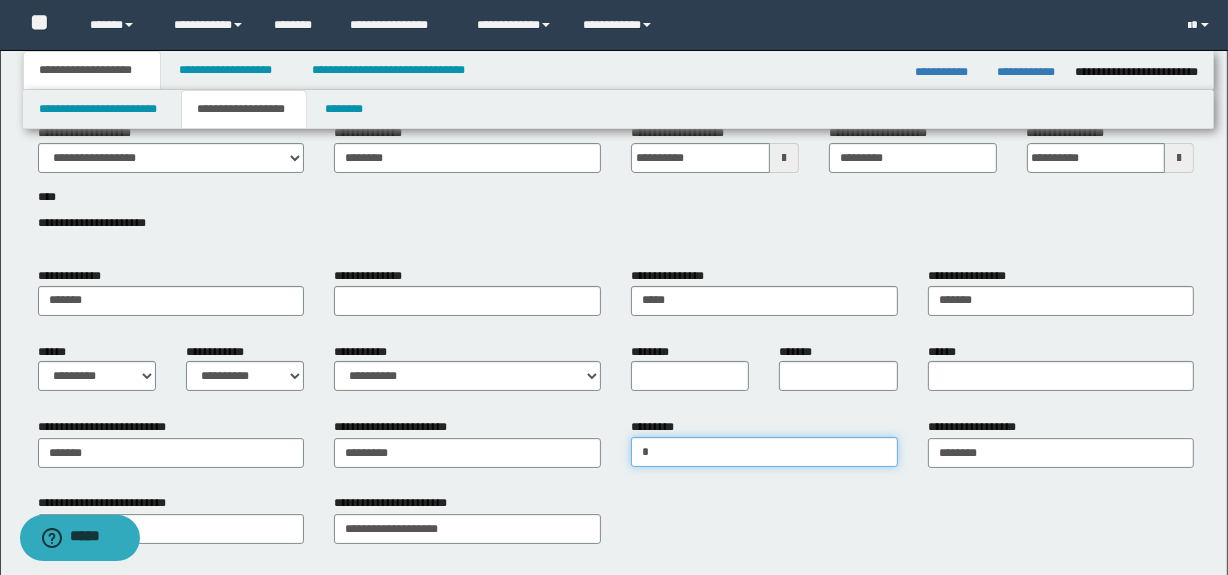 type on "**********" 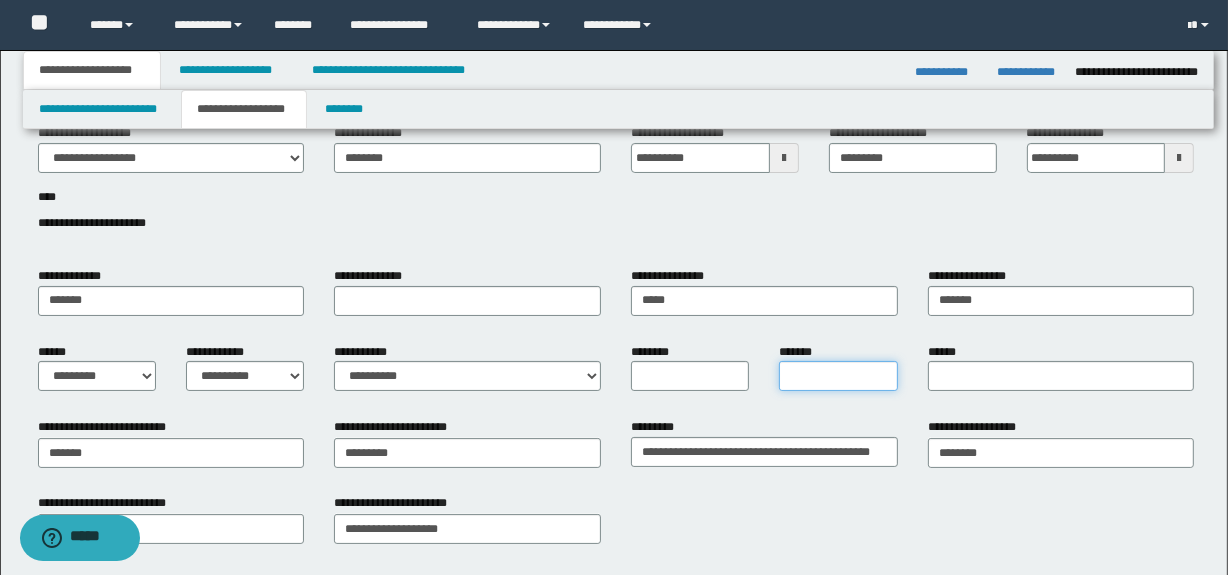 click on "*******" at bounding box center (838, 376) 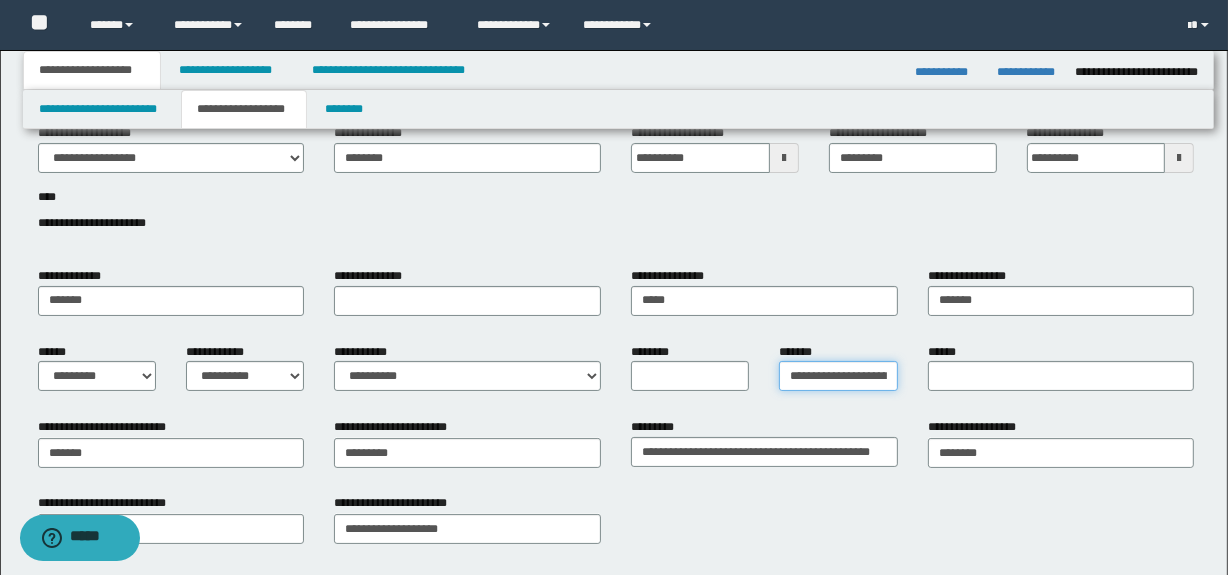 scroll, scrollTop: 0, scrollLeft: 44, axis: horizontal 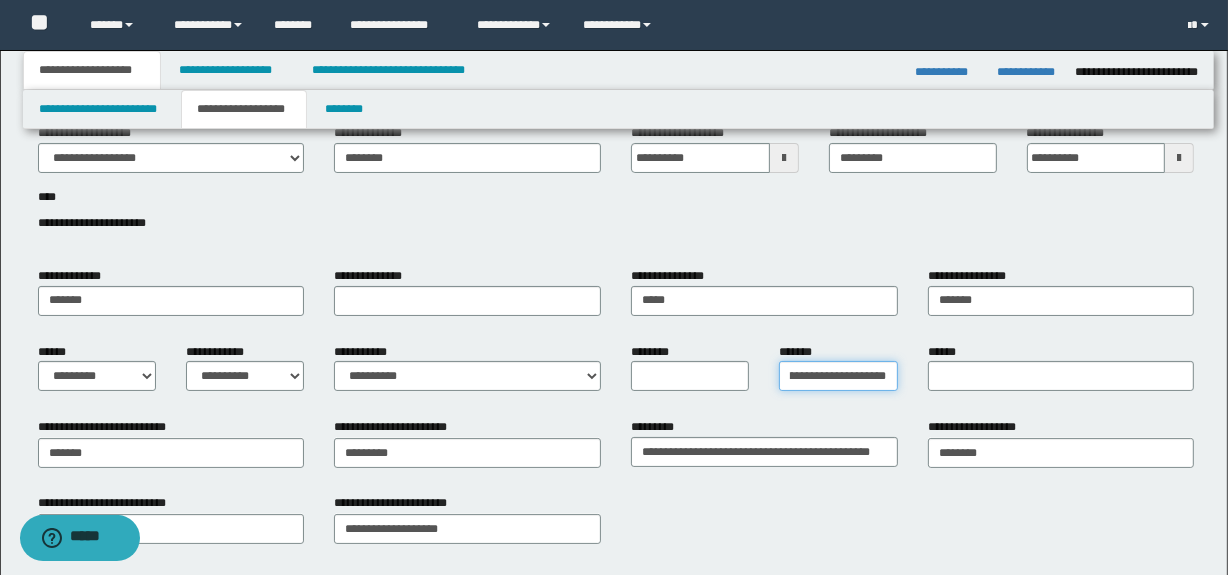 drag, startPoint x: 863, startPoint y: 376, endPoint x: 929, endPoint y: 382, distance: 66.27216 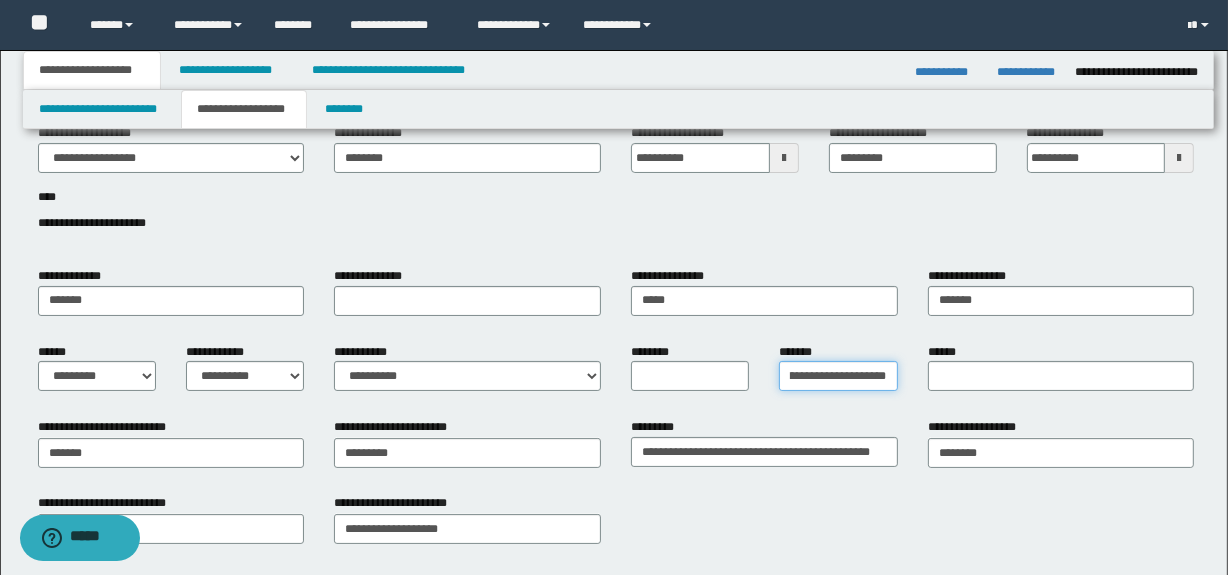 scroll, scrollTop: 0, scrollLeft: 40, axis: horizontal 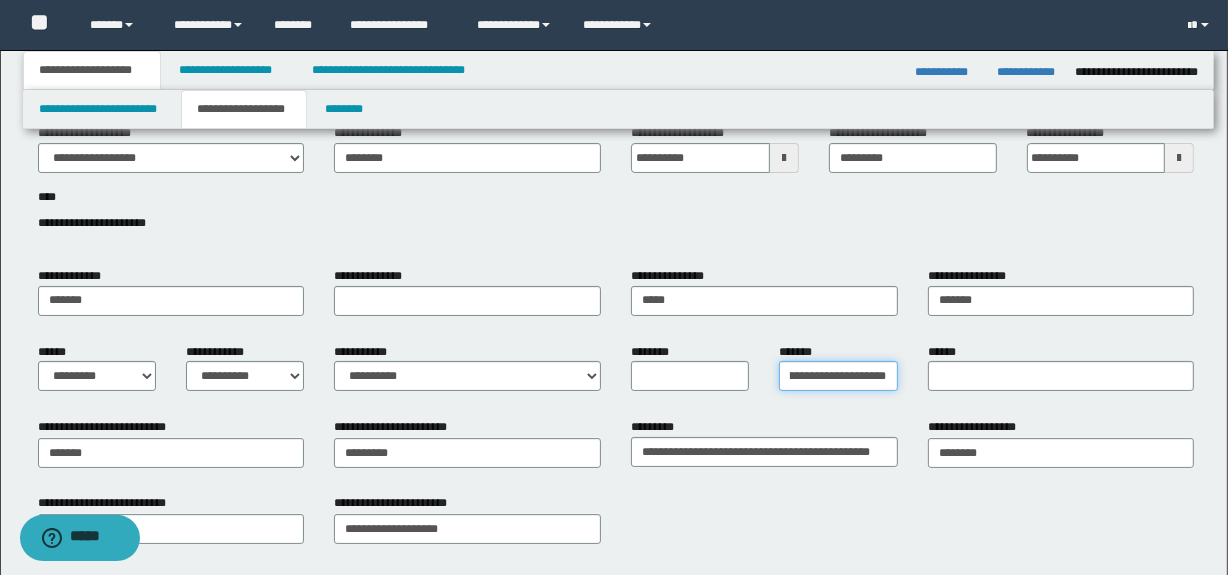 type on "**********" 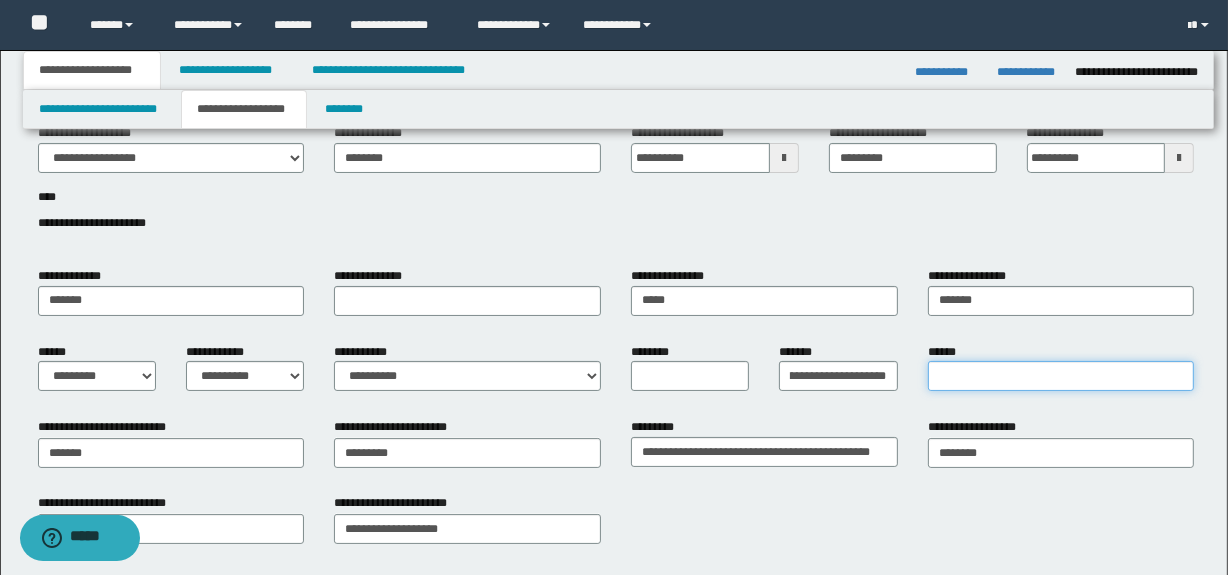 click on "******" at bounding box center [1061, 376] 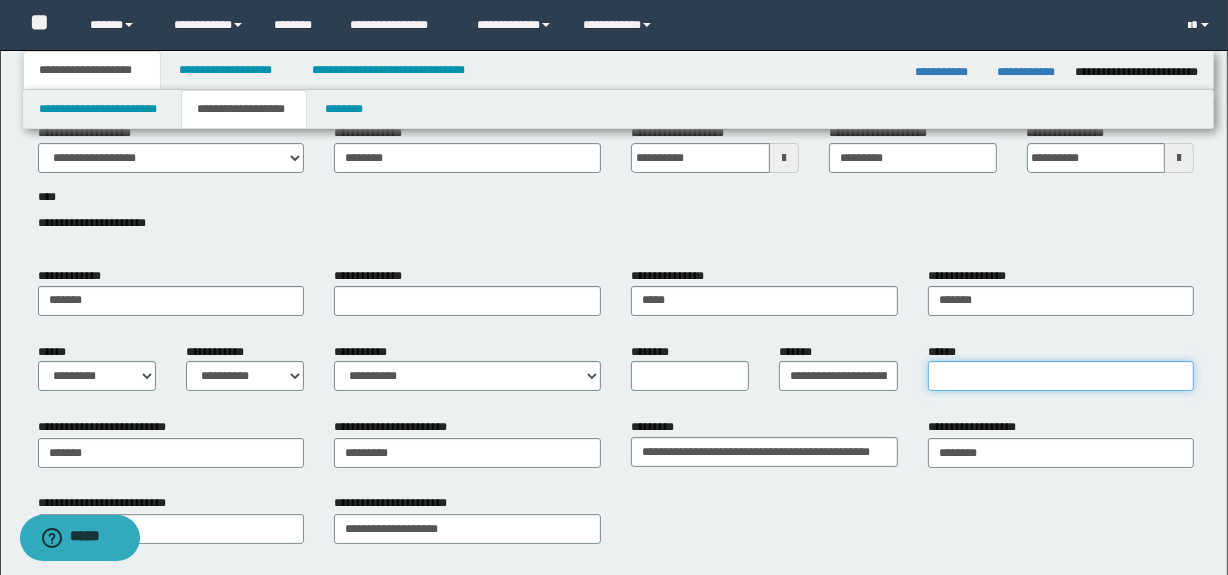 type on "**********" 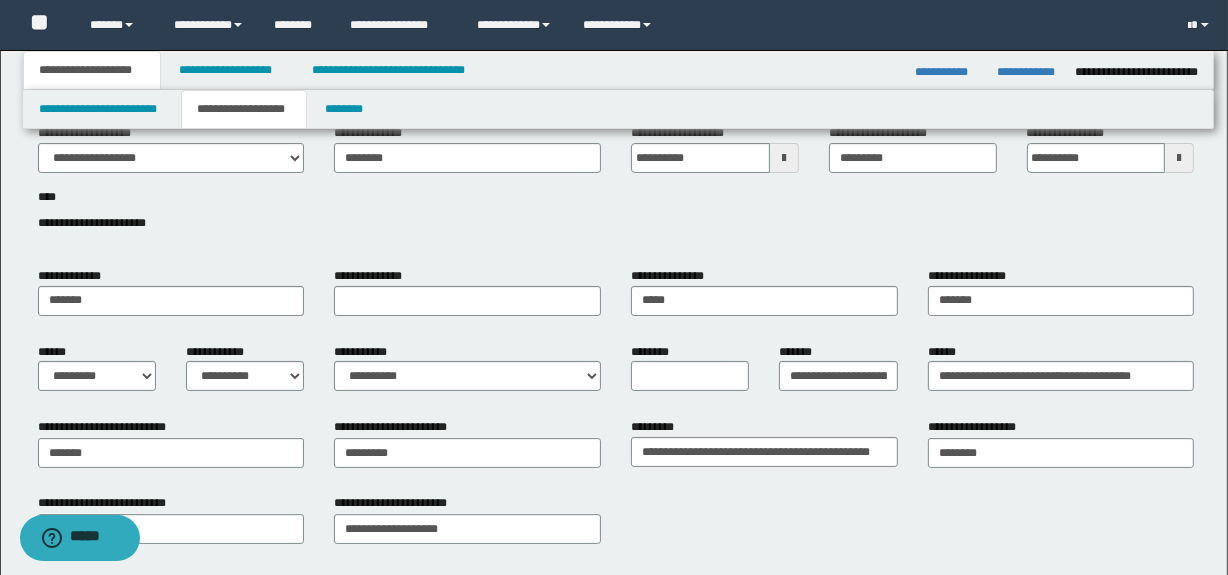 click on "**********" at bounding box center (616, 526) 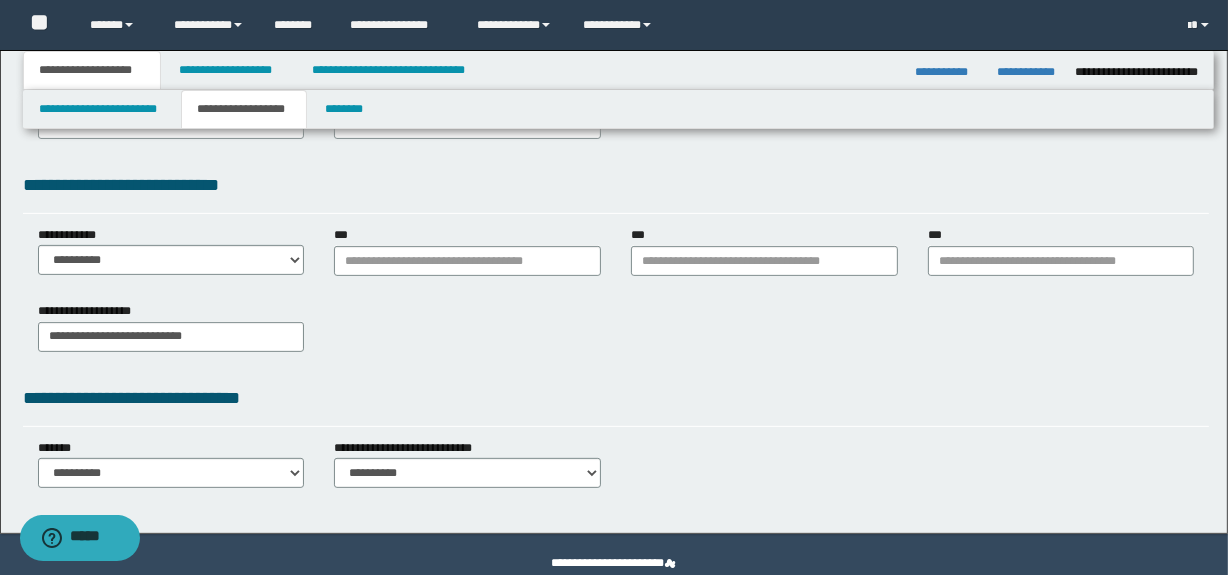 scroll, scrollTop: 530, scrollLeft: 0, axis: vertical 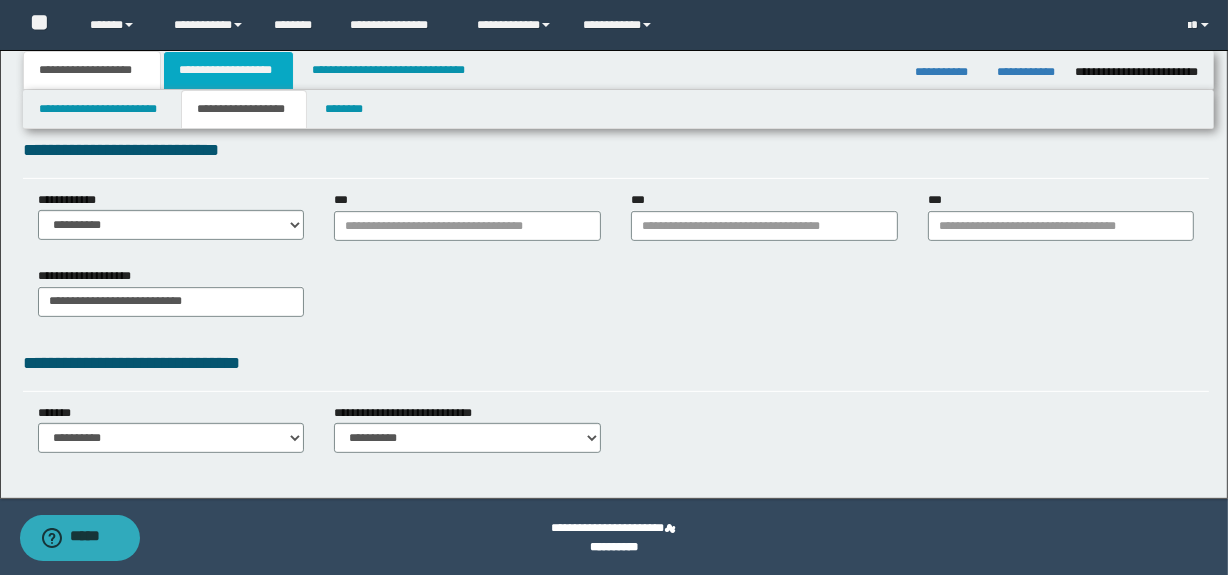 click on "**********" at bounding box center (228, 70) 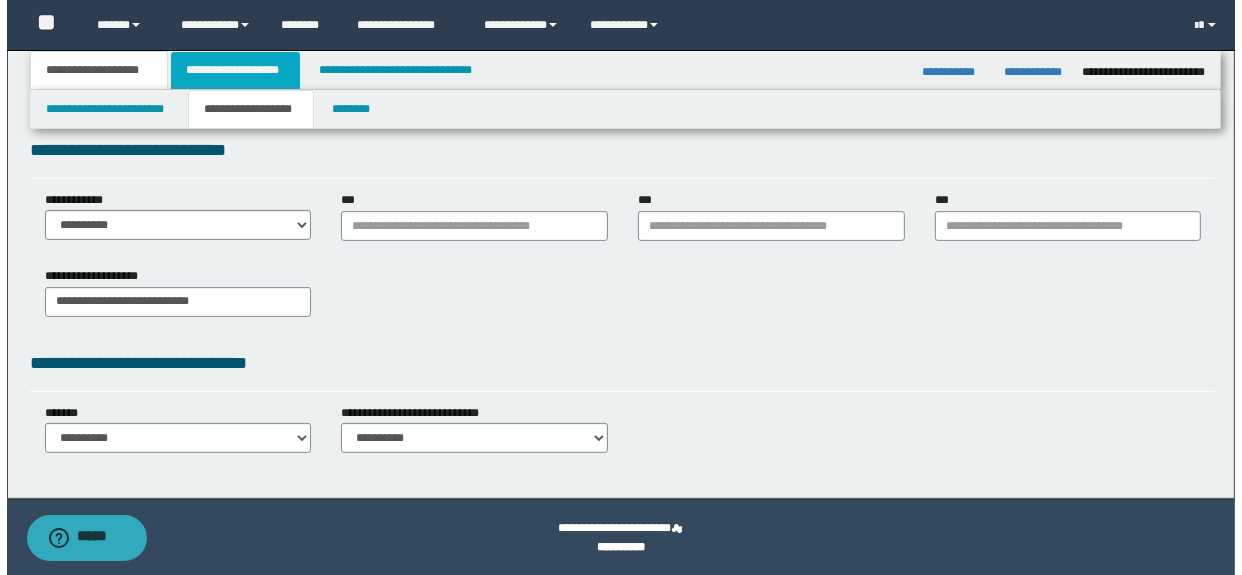 scroll, scrollTop: 0, scrollLeft: 0, axis: both 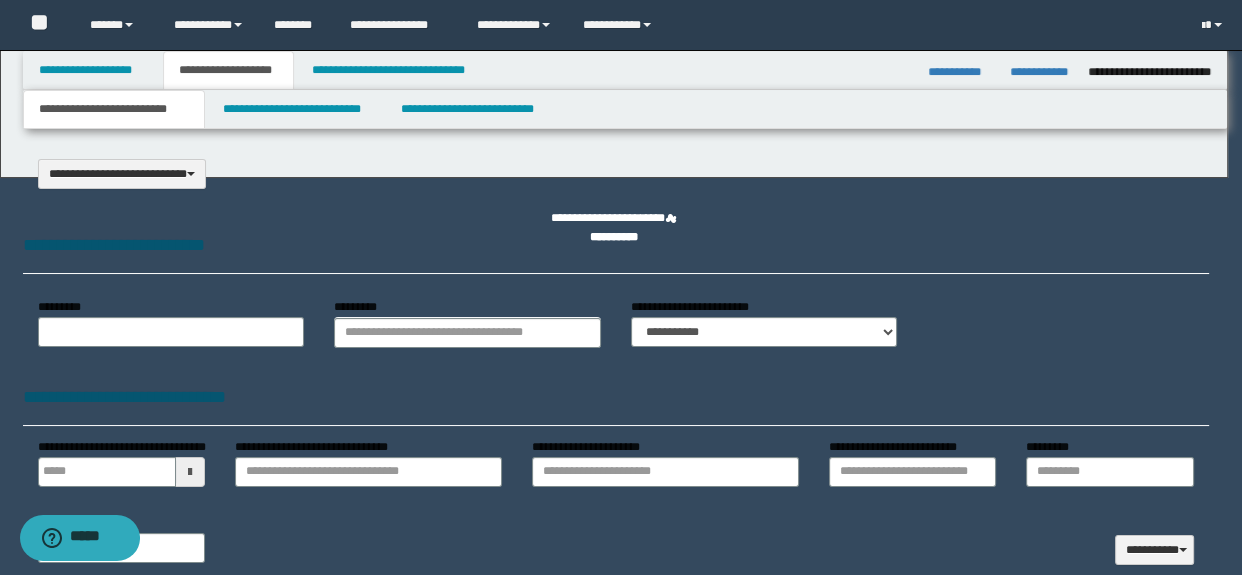select on "*" 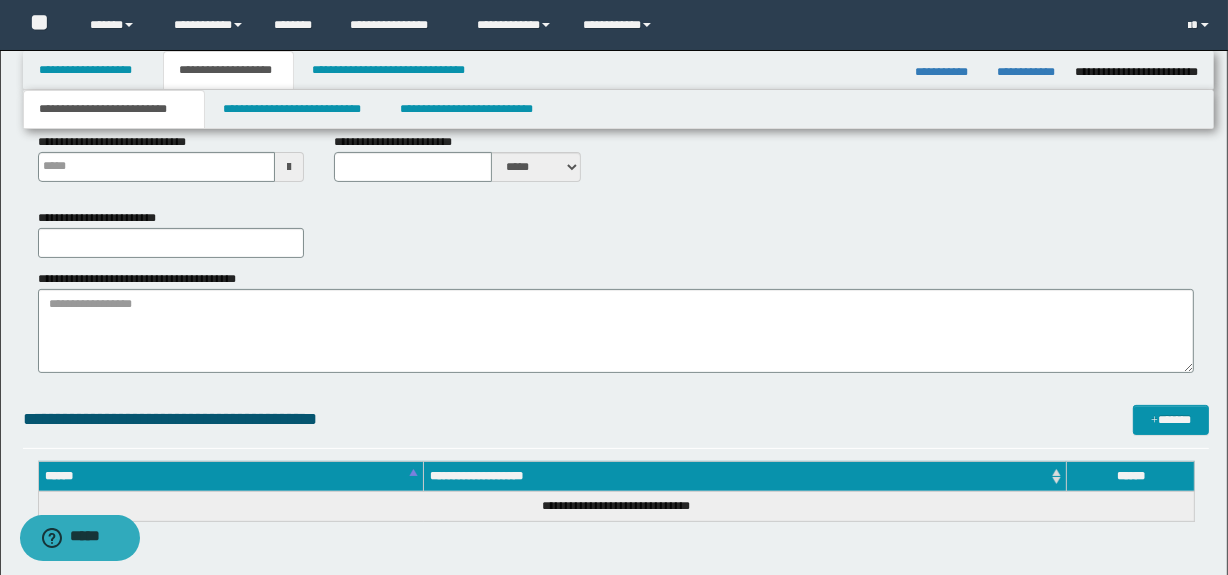 scroll, scrollTop: 454, scrollLeft: 0, axis: vertical 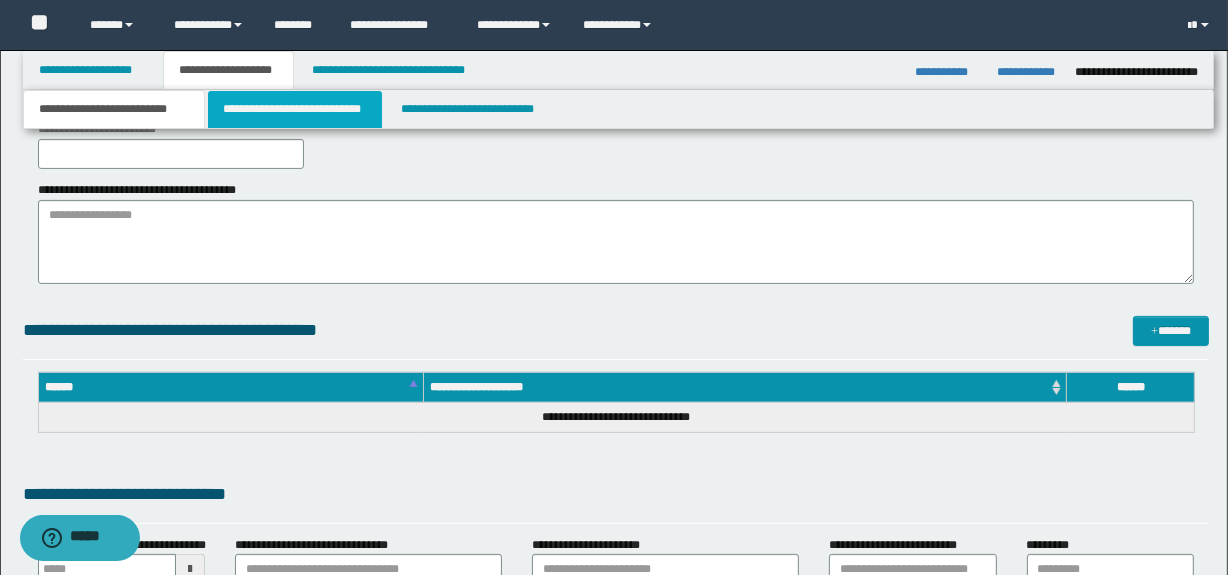 click on "**********" at bounding box center [294, 109] 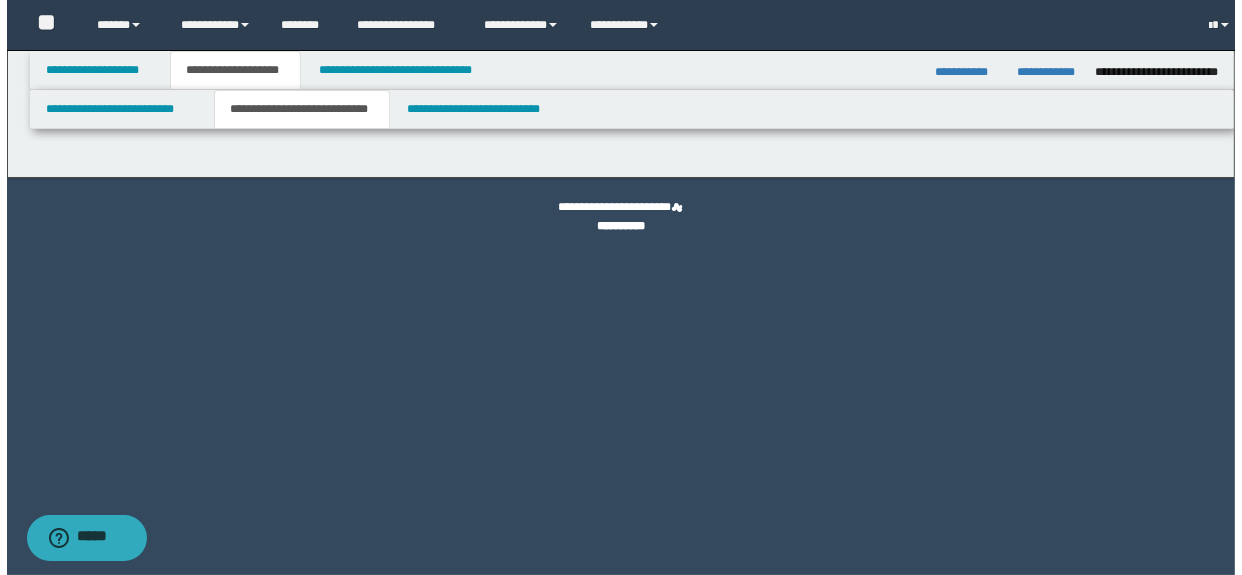 scroll, scrollTop: 0, scrollLeft: 0, axis: both 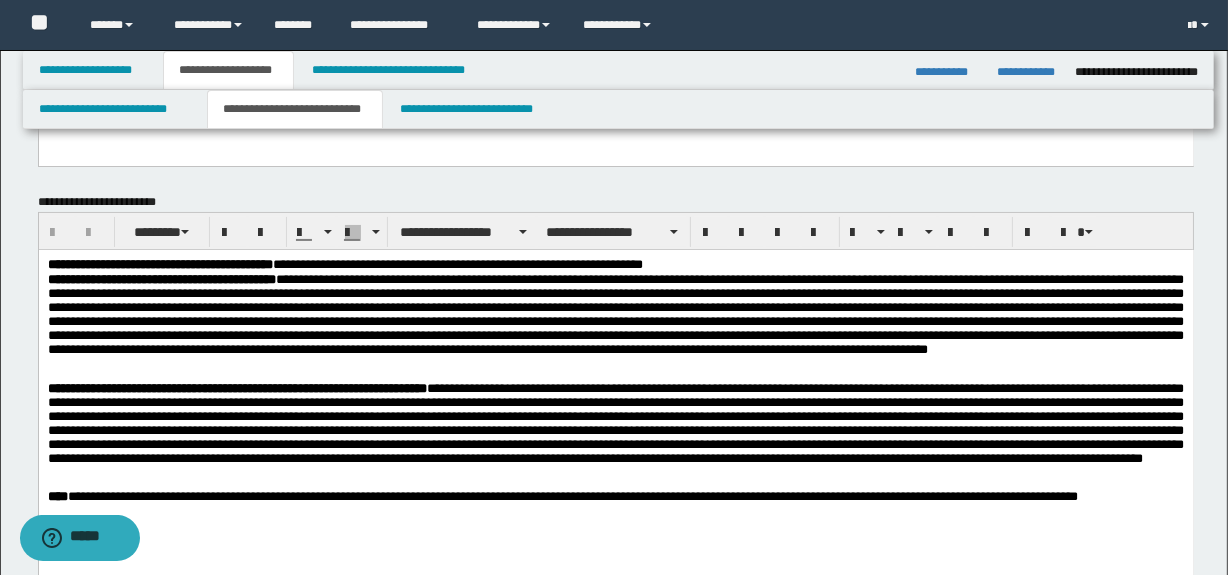 click on "**********" at bounding box center [615, 327] 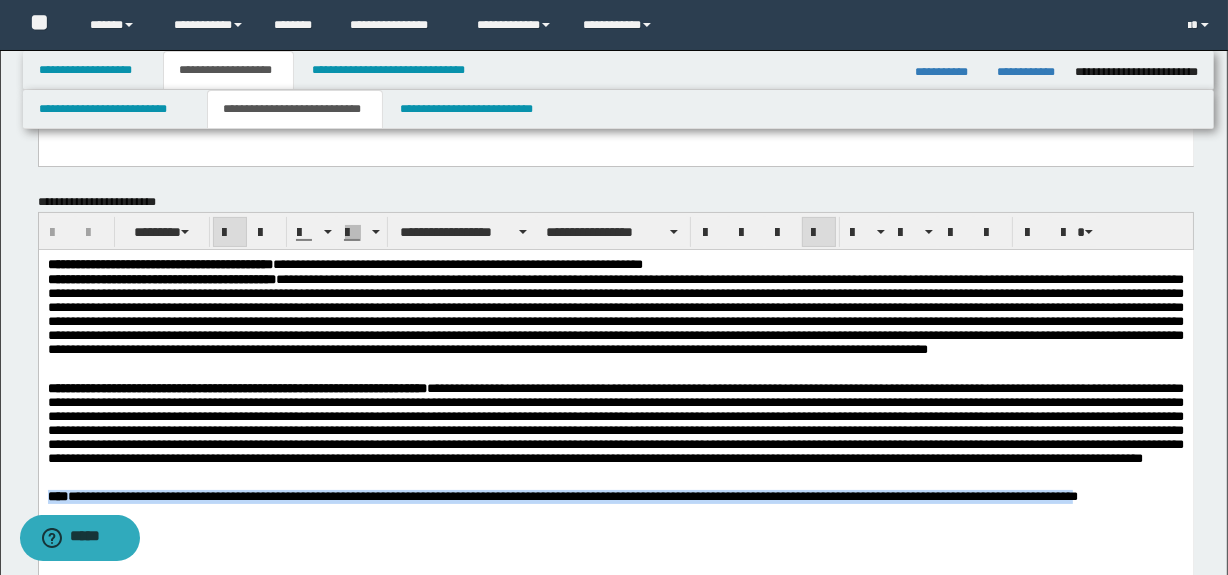 drag, startPoint x: 1115, startPoint y: 502, endPoint x: 41, endPoint y: 739, distance: 1099.8386 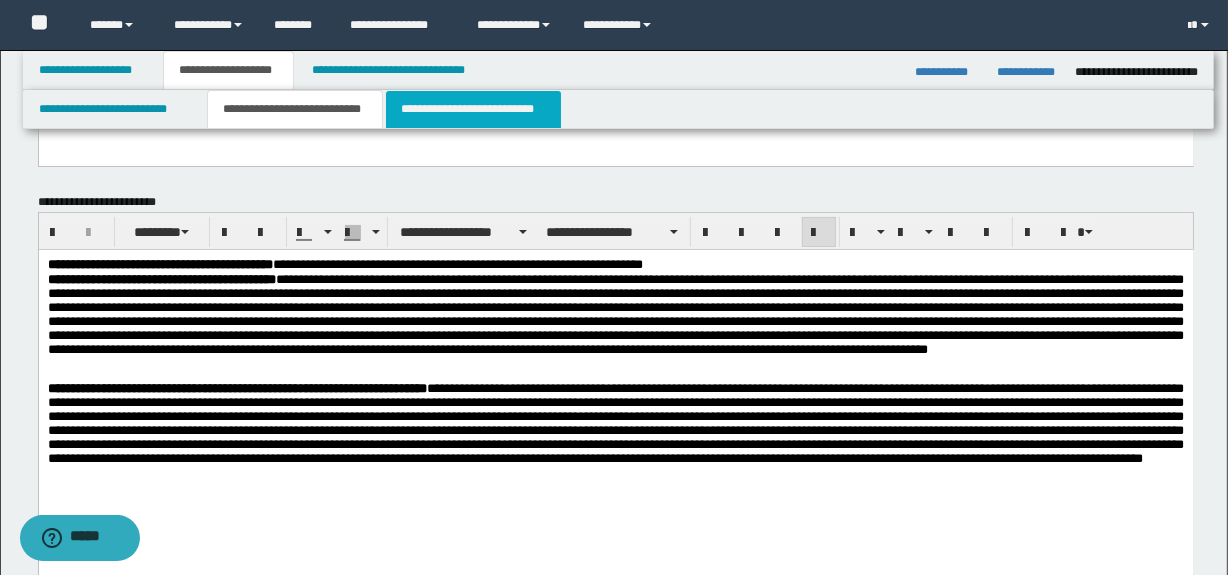 click on "**********" at bounding box center (473, 109) 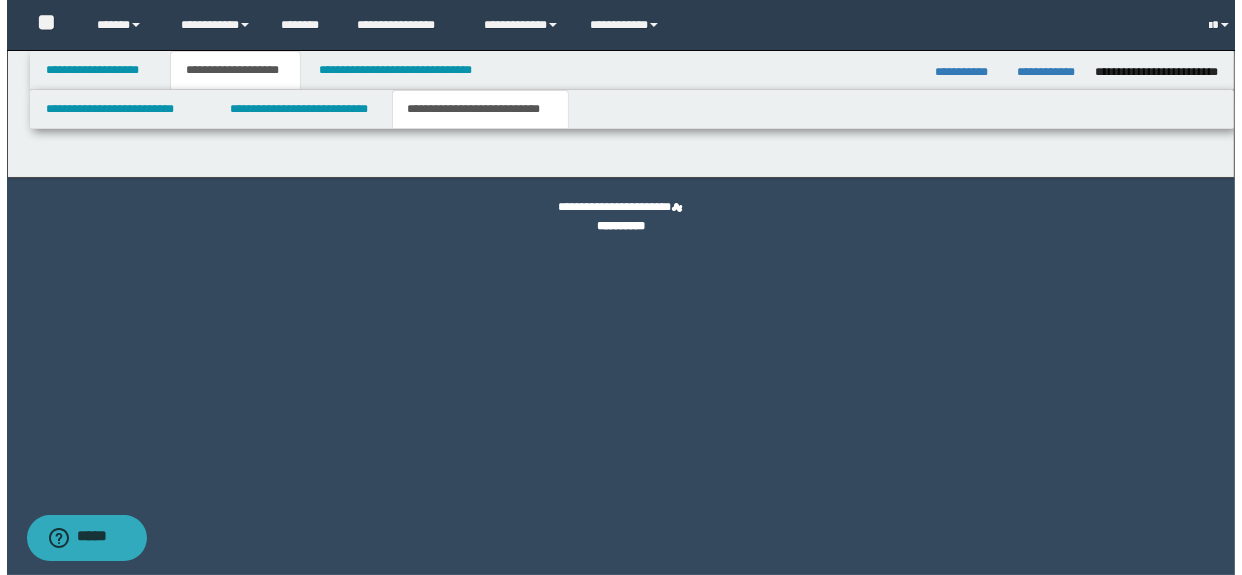 scroll, scrollTop: 0, scrollLeft: 0, axis: both 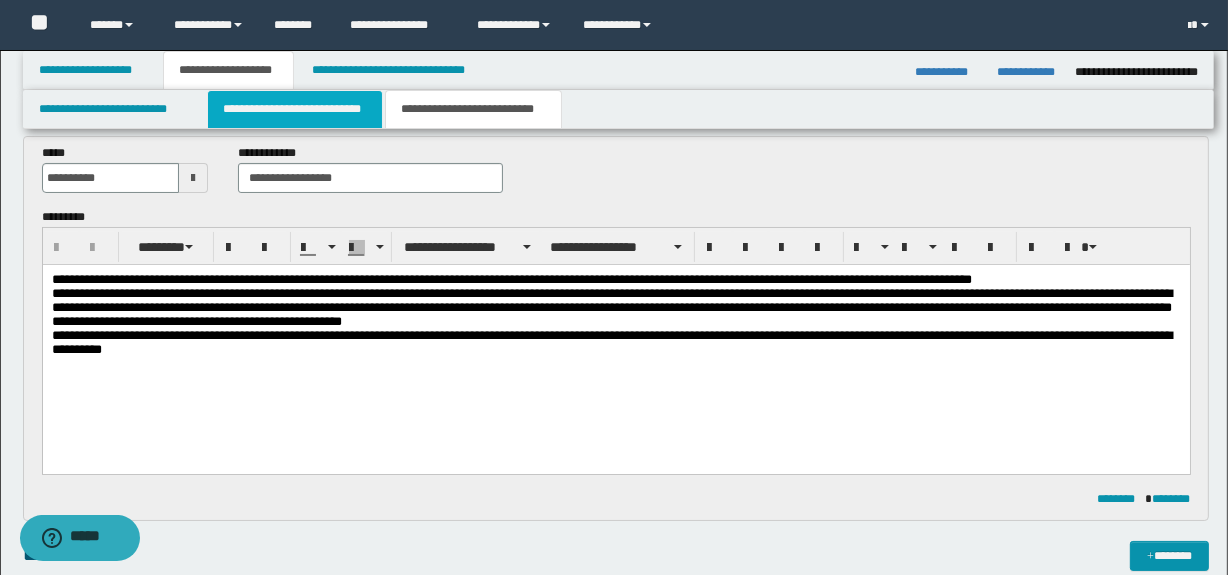 click on "**********" at bounding box center [294, 109] 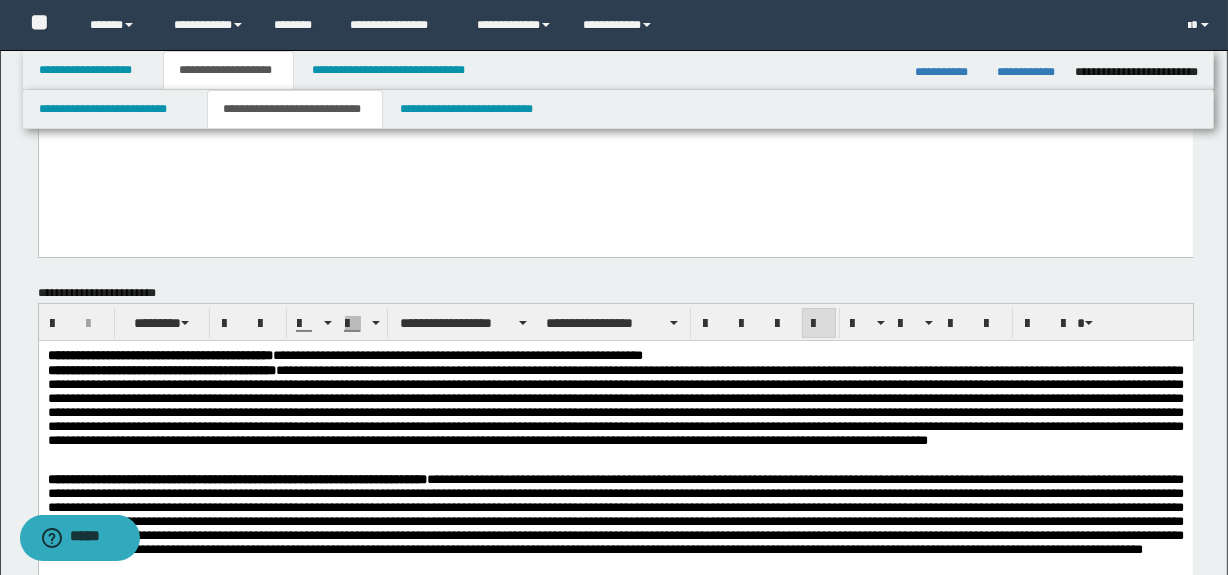 click on "**********" at bounding box center (236, 479) 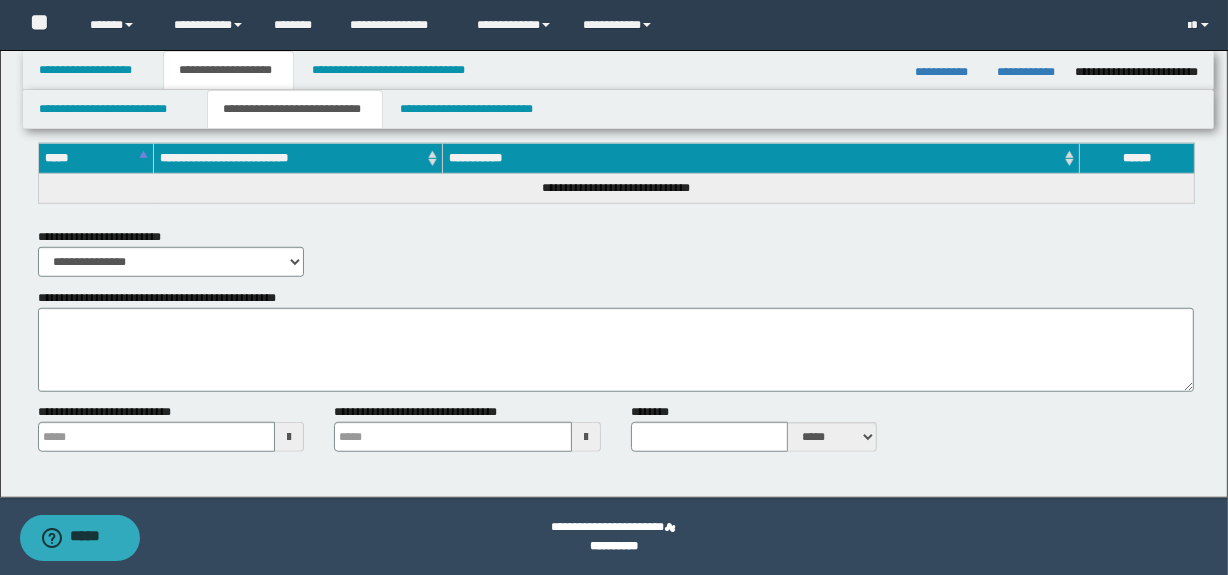 type 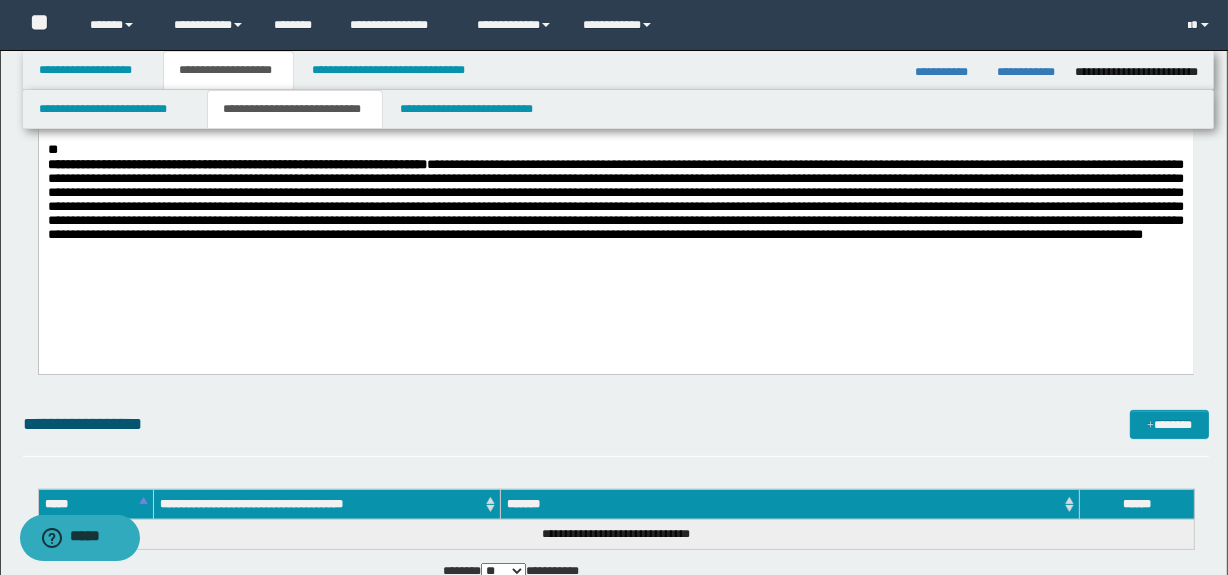 scroll, scrollTop: 330, scrollLeft: 0, axis: vertical 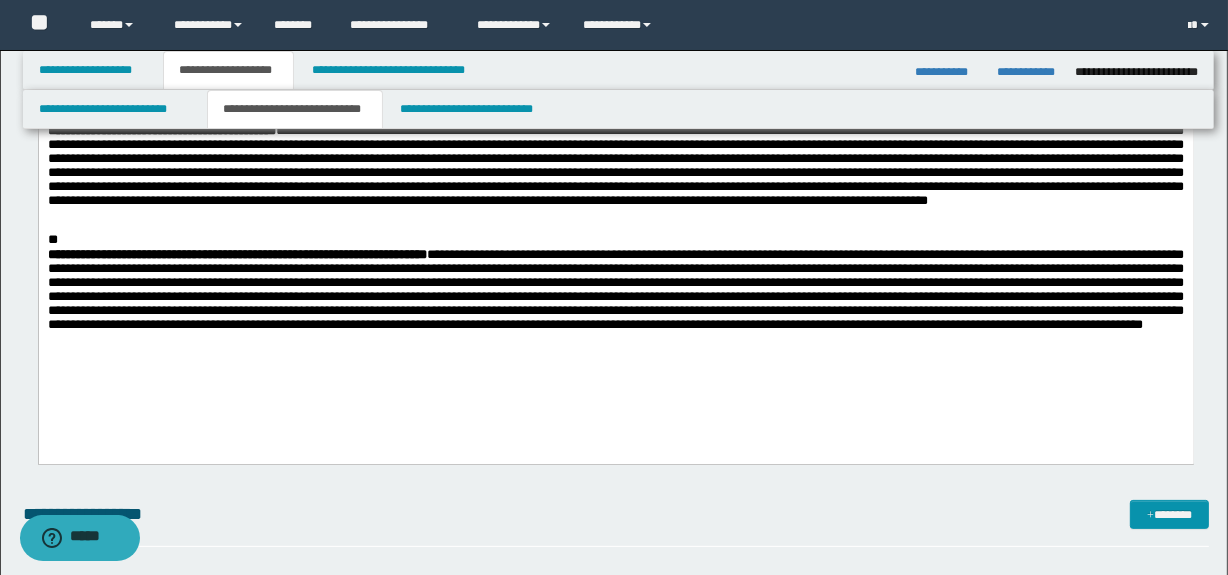 click on "**********" at bounding box center (615, 178) 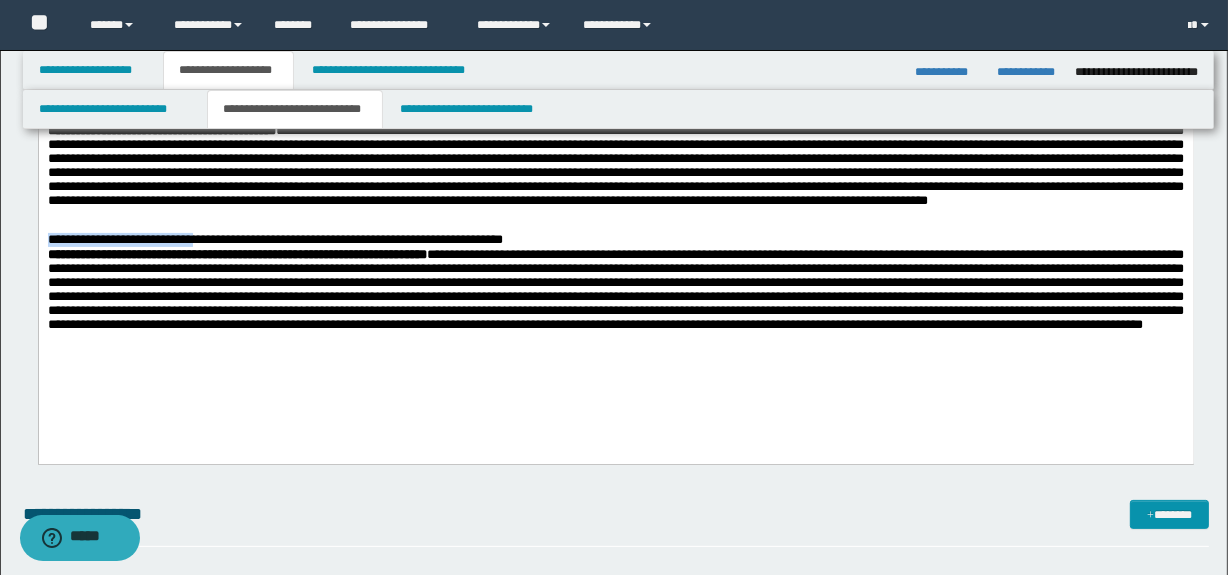 drag, startPoint x: 227, startPoint y: 237, endPoint x: 74, endPoint y: 333, distance: 180.62392 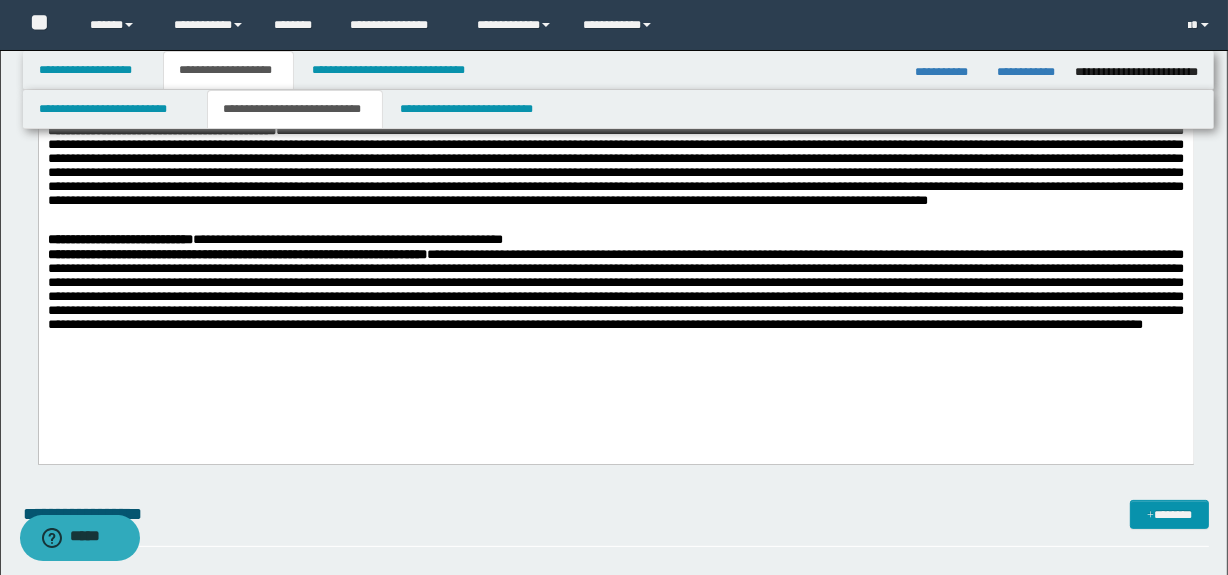 click on "**********" at bounding box center [615, 302] 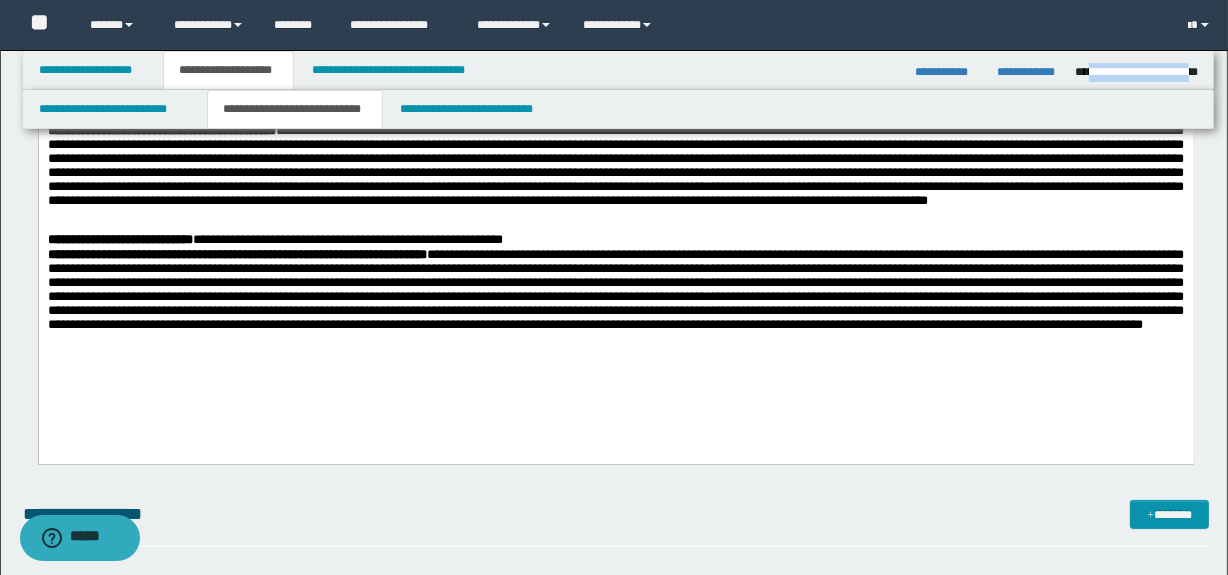 drag, startPoint x: 1085, startPoint y: 66, endPoint x: 1200, endPoint y: 69, distance: 115.03912 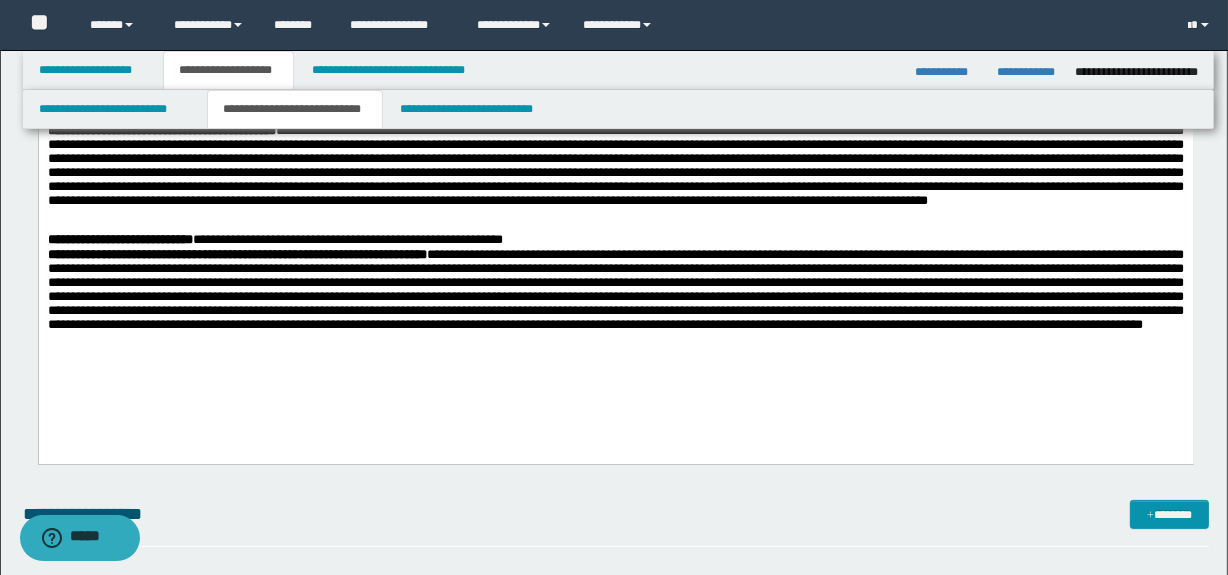 click on "**********" at bounding box center (1138, 72) 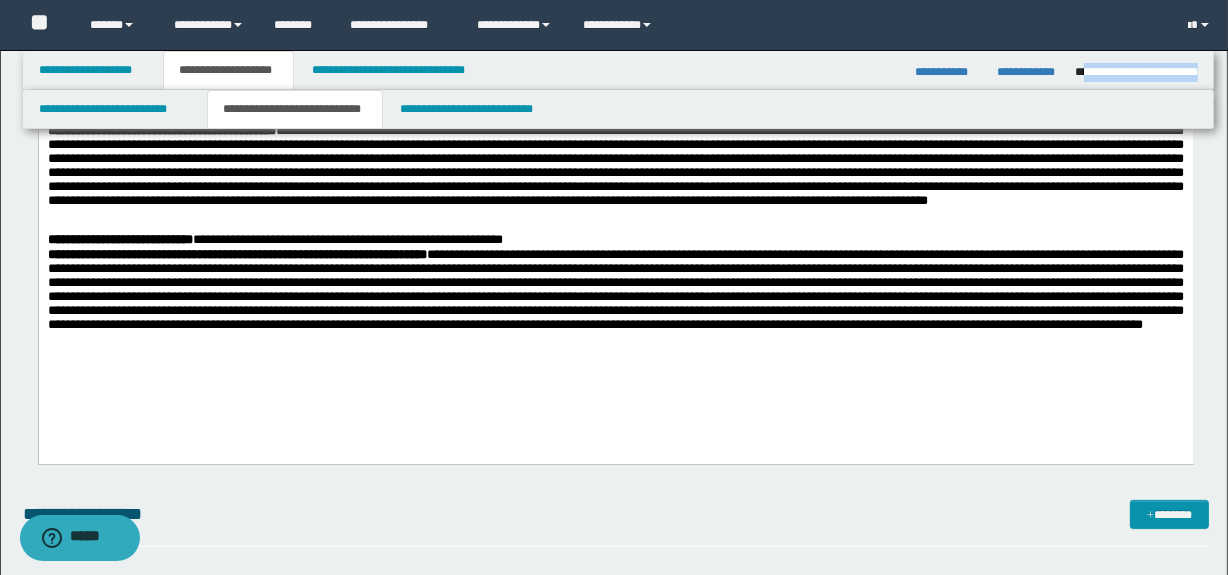 drag, startPoint x: 1198, startPoint y: 69, endPoint x: 1097, endPoint y: 77, distance: 101.31634 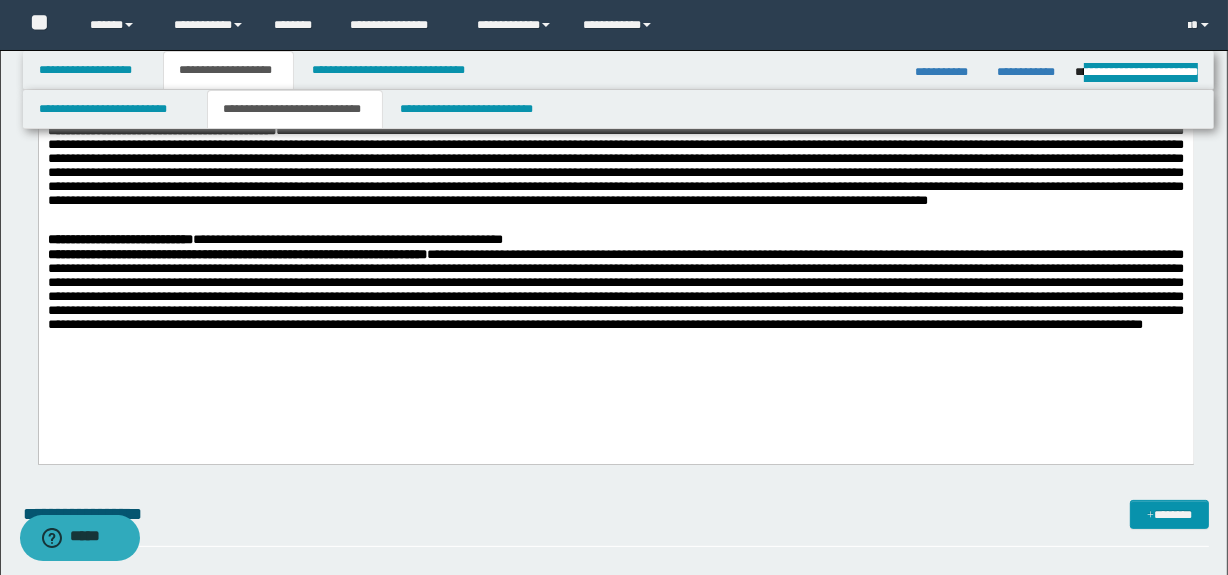 click on "**********" at bounding box center [615, 302] 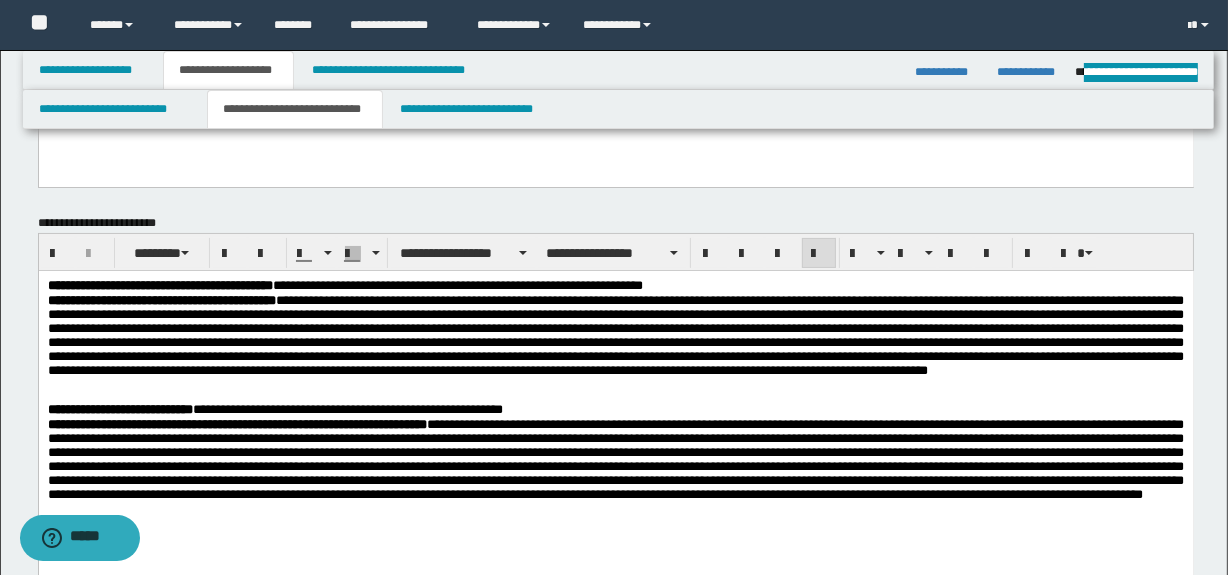 scroll, scrollTop: 148, scrollLeft: 0, axis: vertical 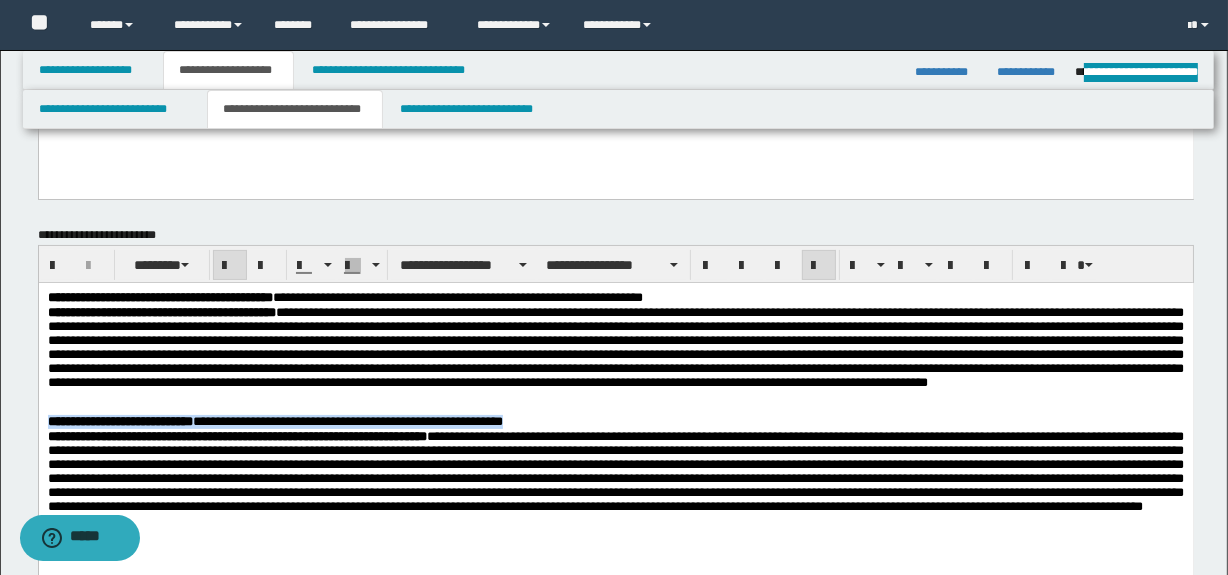 drag, startPoint x: 595, startPoint y: 422, endPoint x: 7, endPoint y: 423, distance: 588.00085 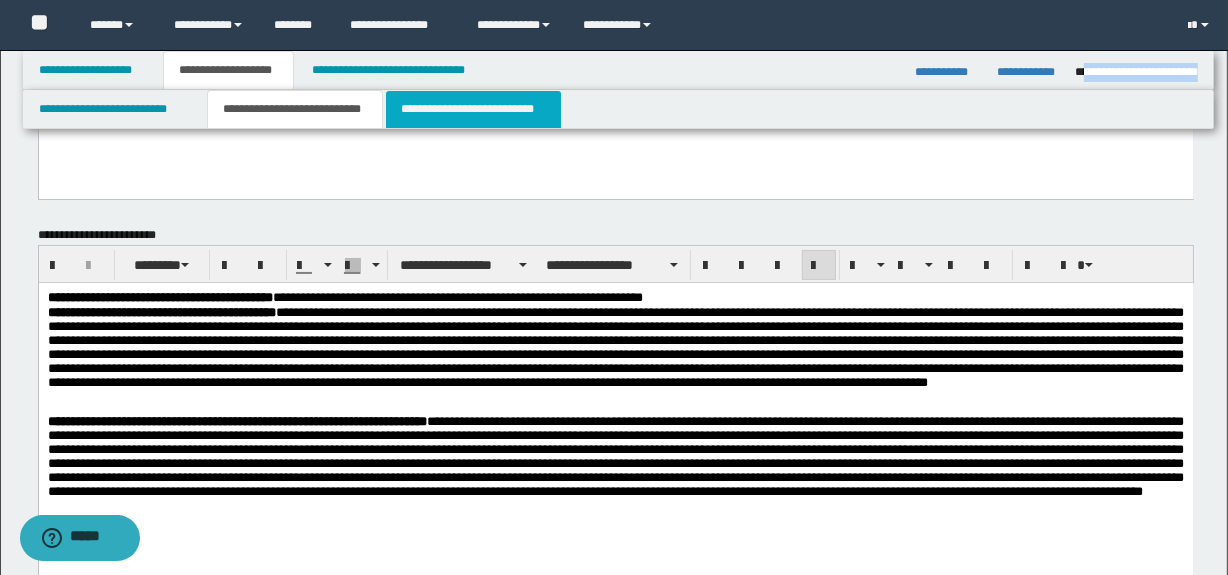 click on "**********" at bounding box center (473, 109) 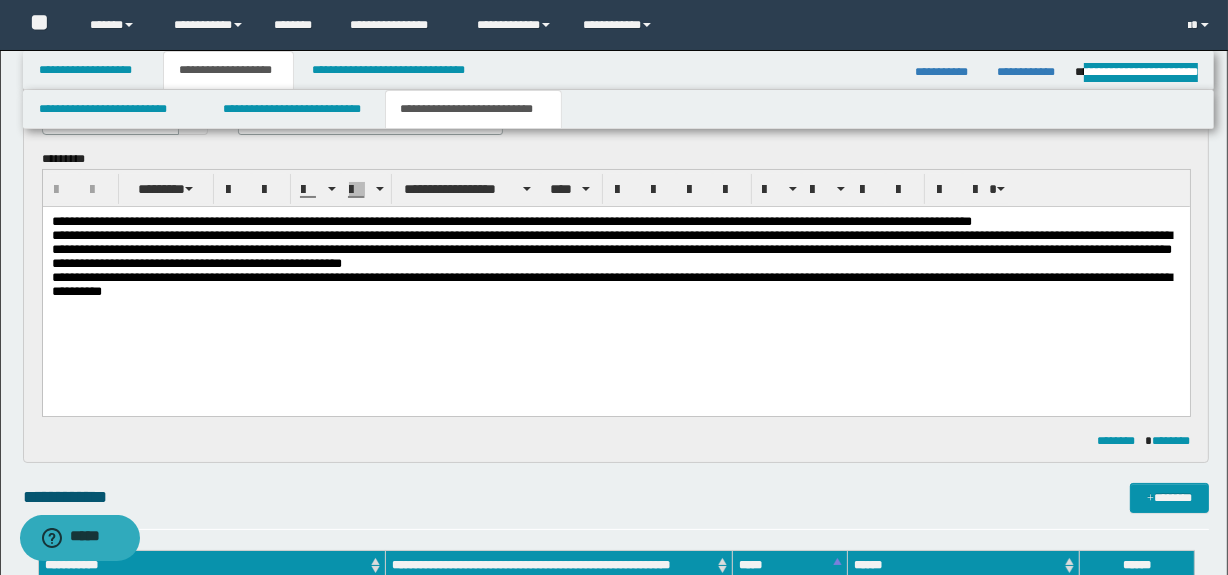 click on "**********" at bounding box center (611, 249) 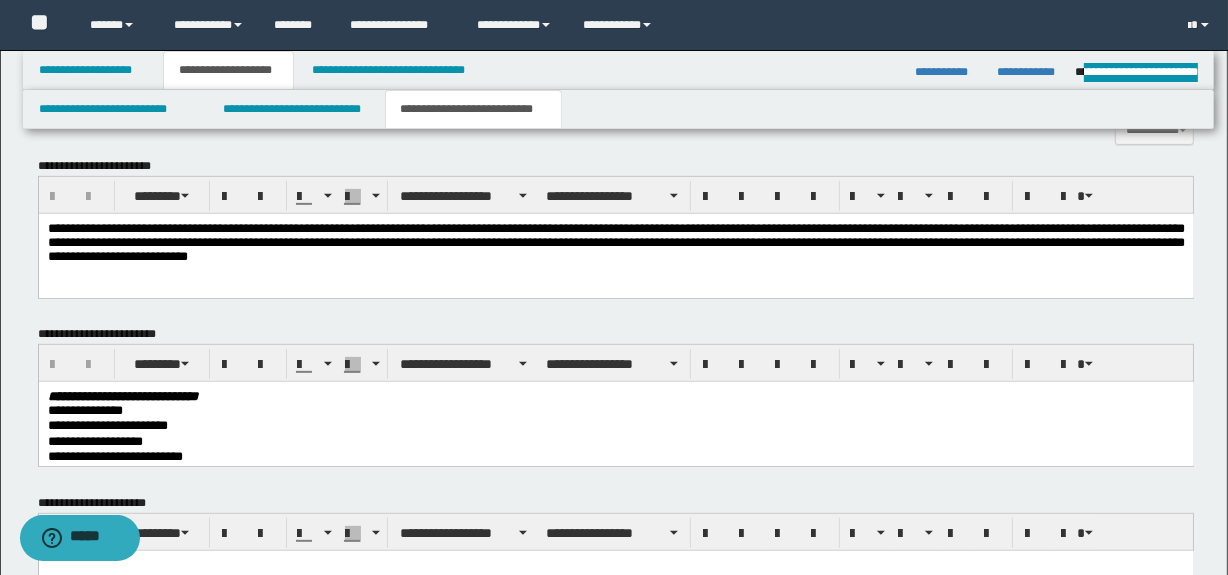 scroll, scrollTop: 693, scrollLeft: 0, axis: vertical 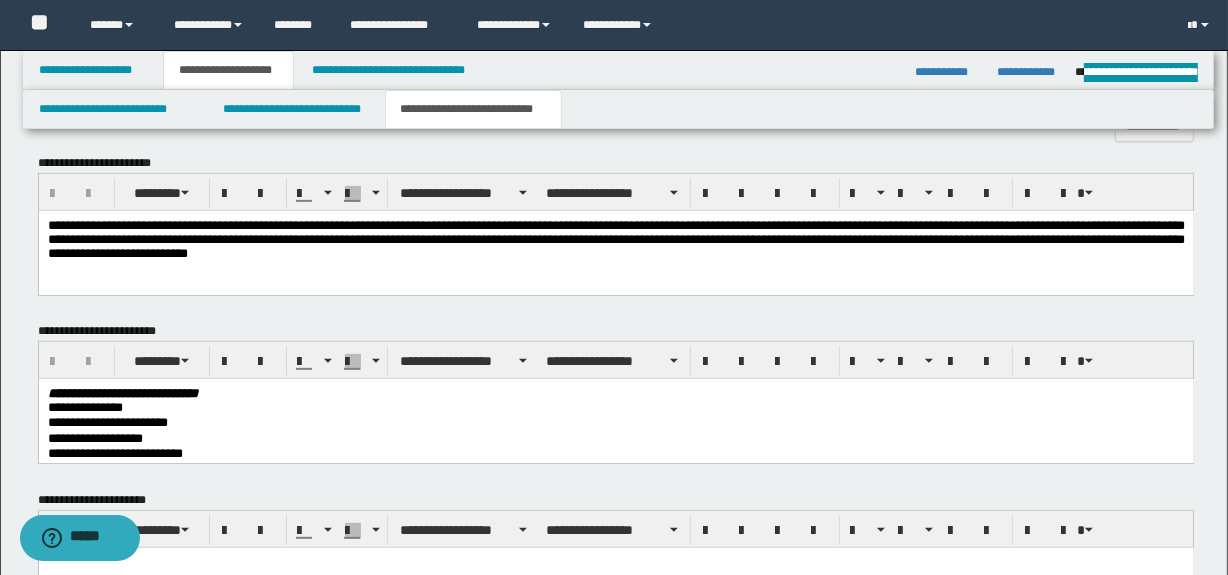 click on "**********" at bounding box center [615, 238] 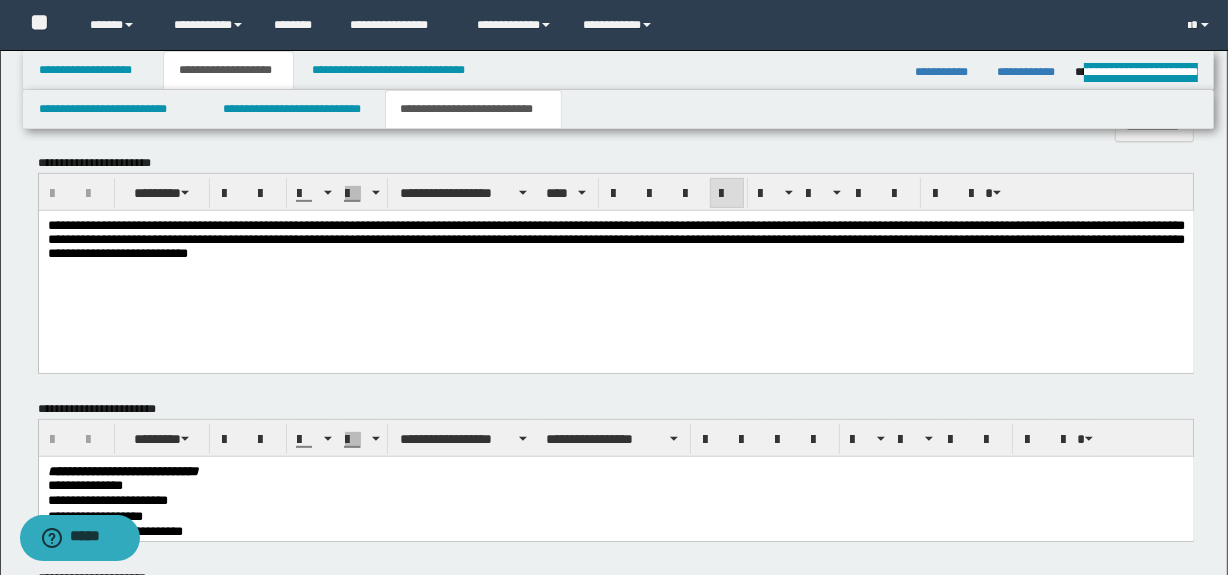 type 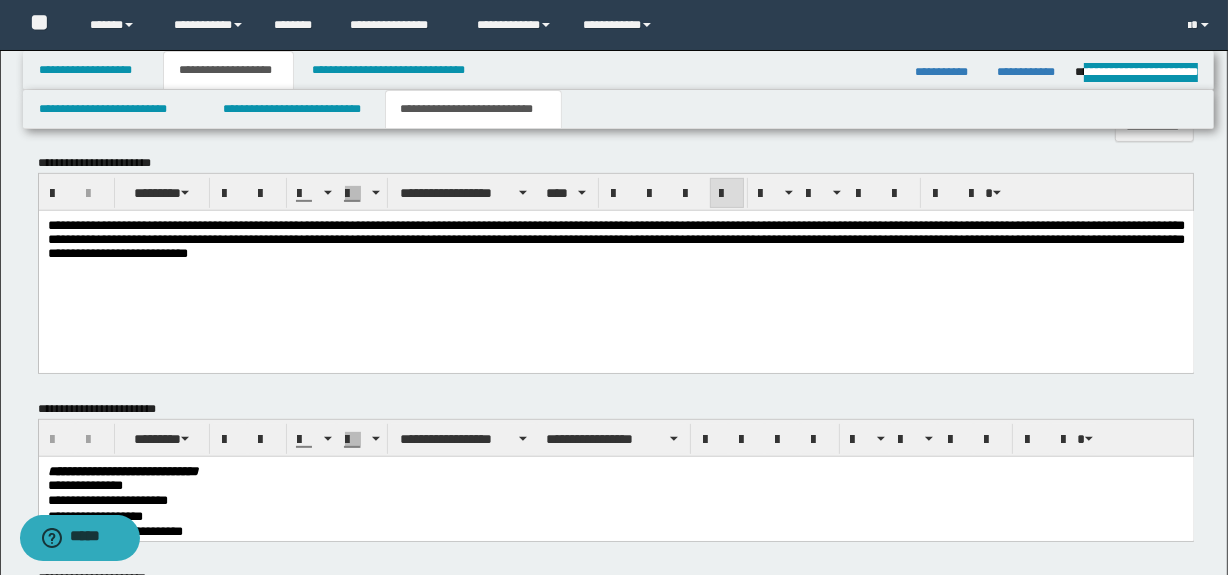 click on "**********" at bounding box center [615, 264] 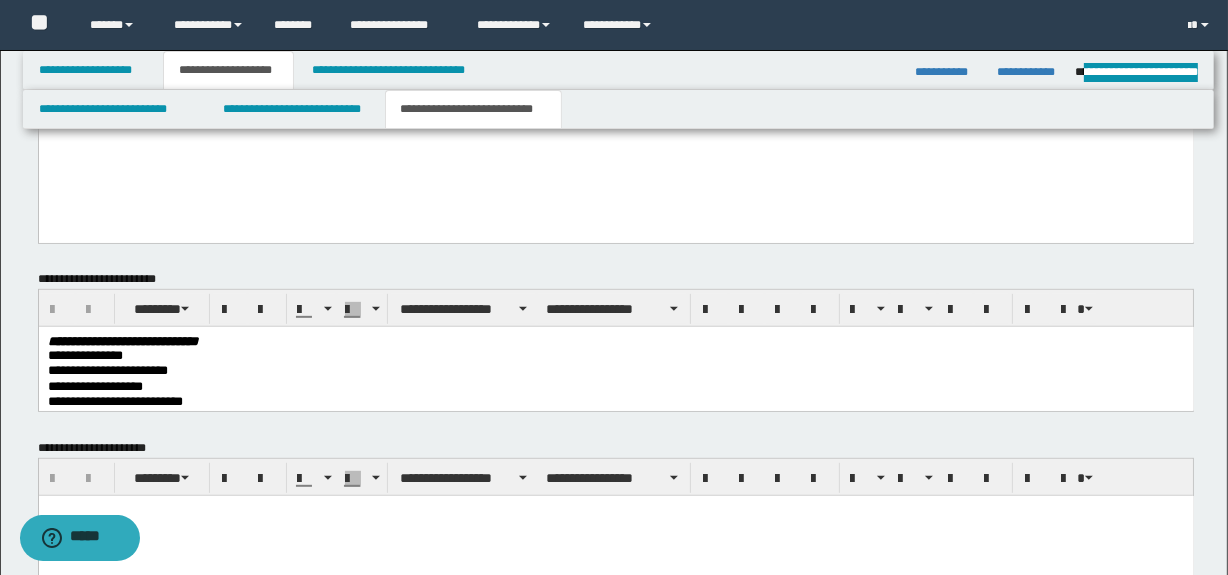 scroll, scrollTop: 875, scrollLeft: 0, axis: vertical 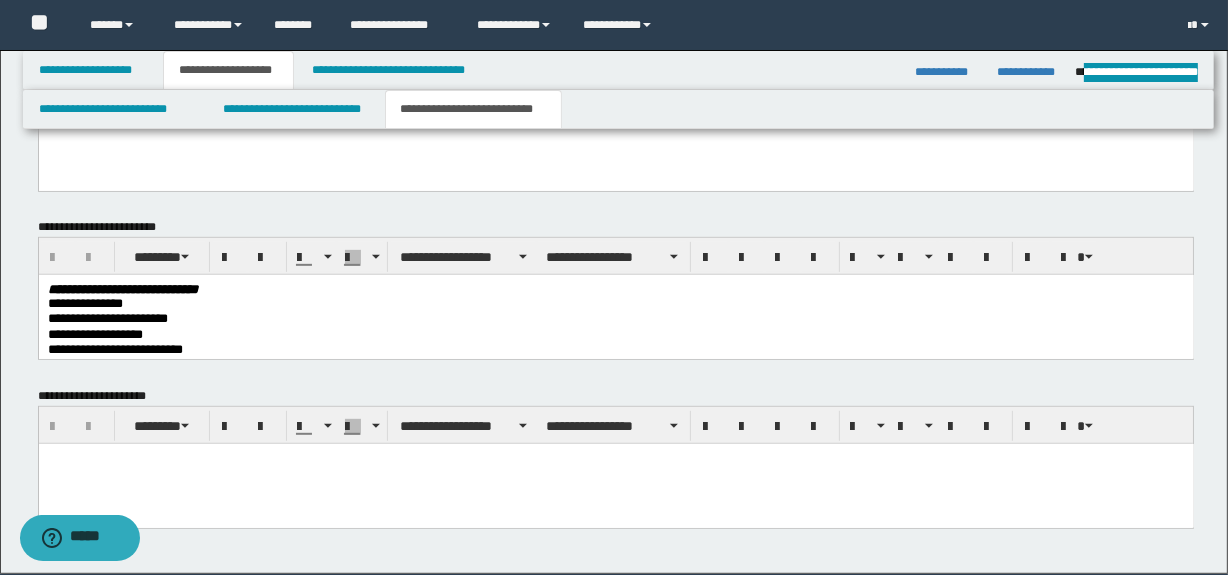 click at bounding box center [615, 483] 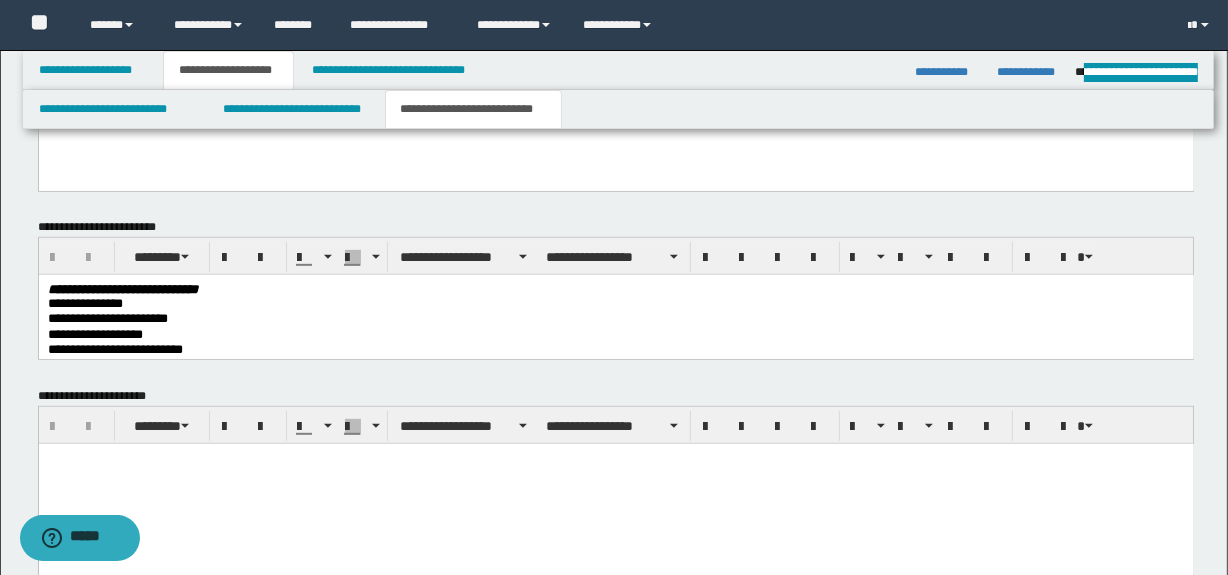 type 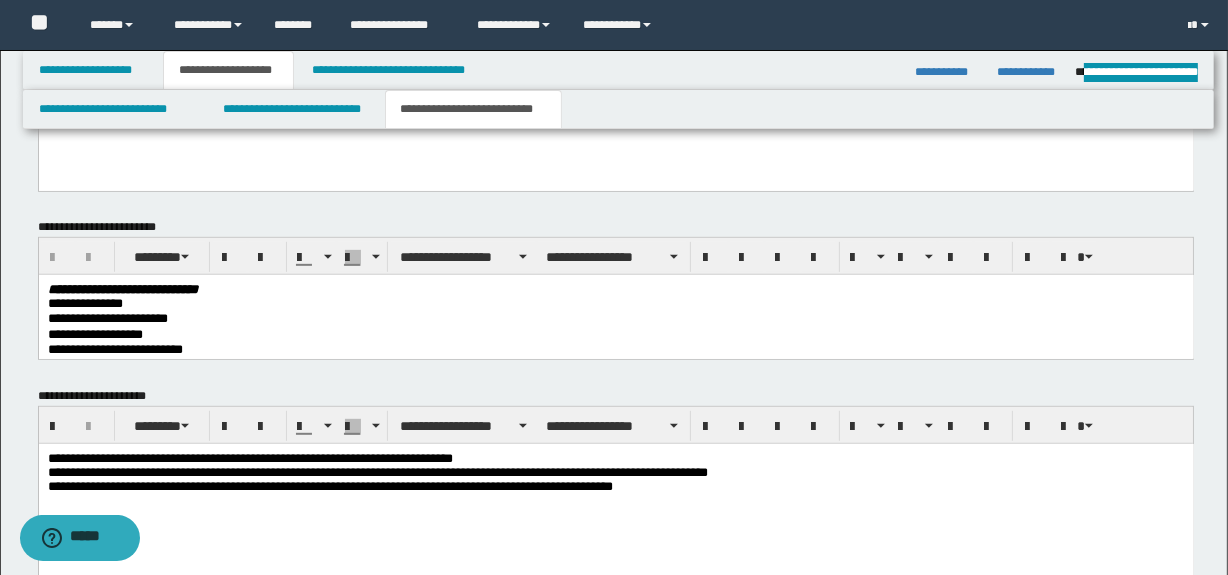 click on "**********" at bounding box center (615, 474) 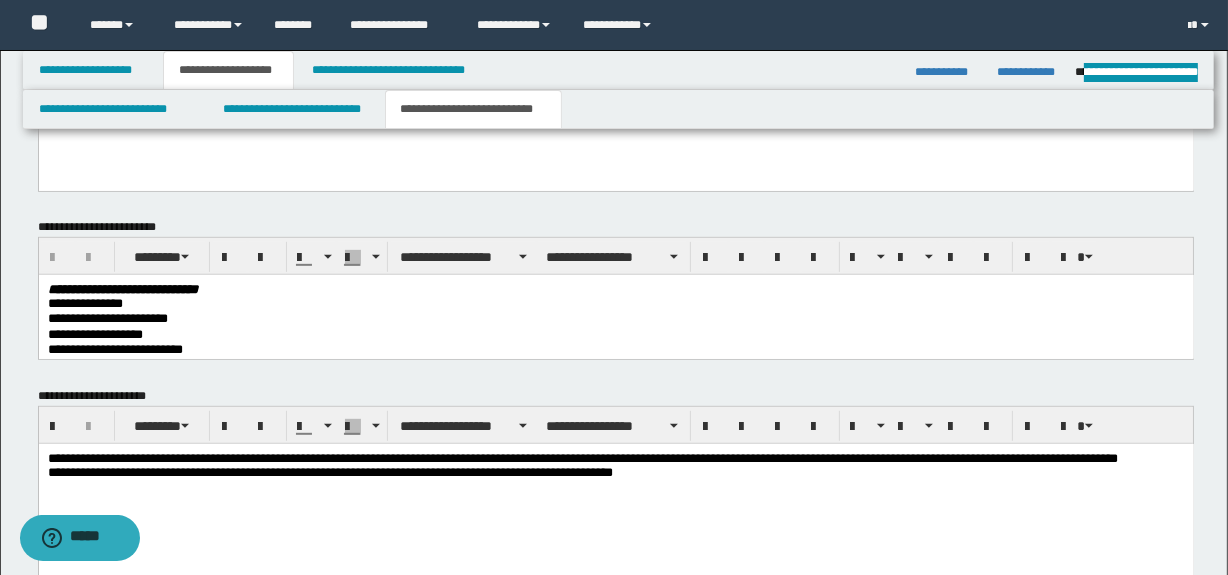 click on "**********" at bounding box center (615, 474) 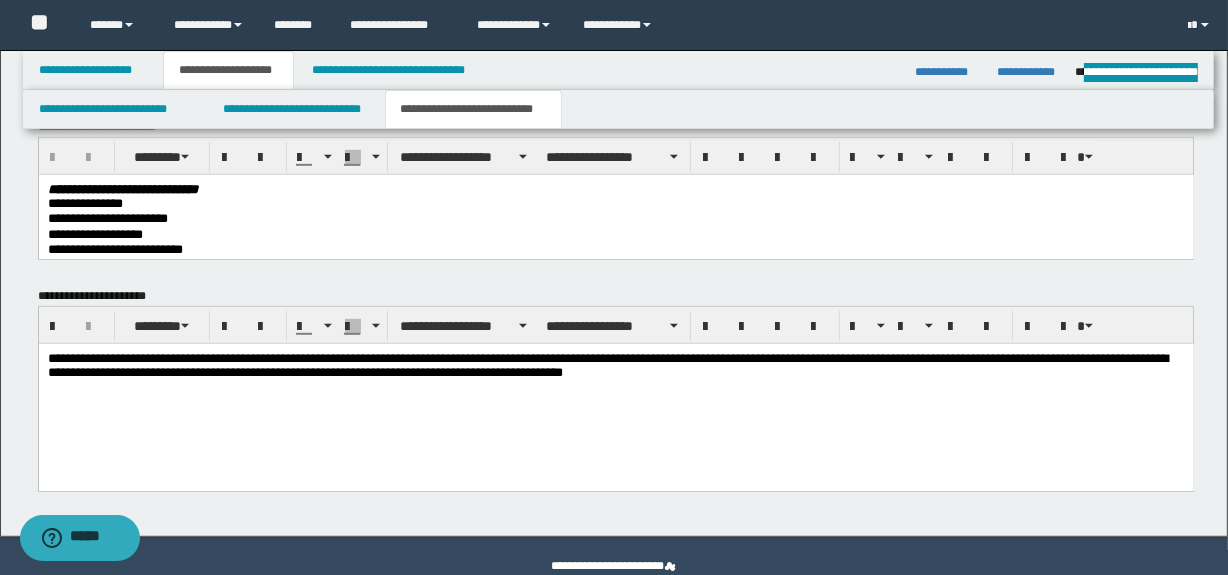 scroll, scrollTop: 1013, scrollLeft: 0, axis: vertical 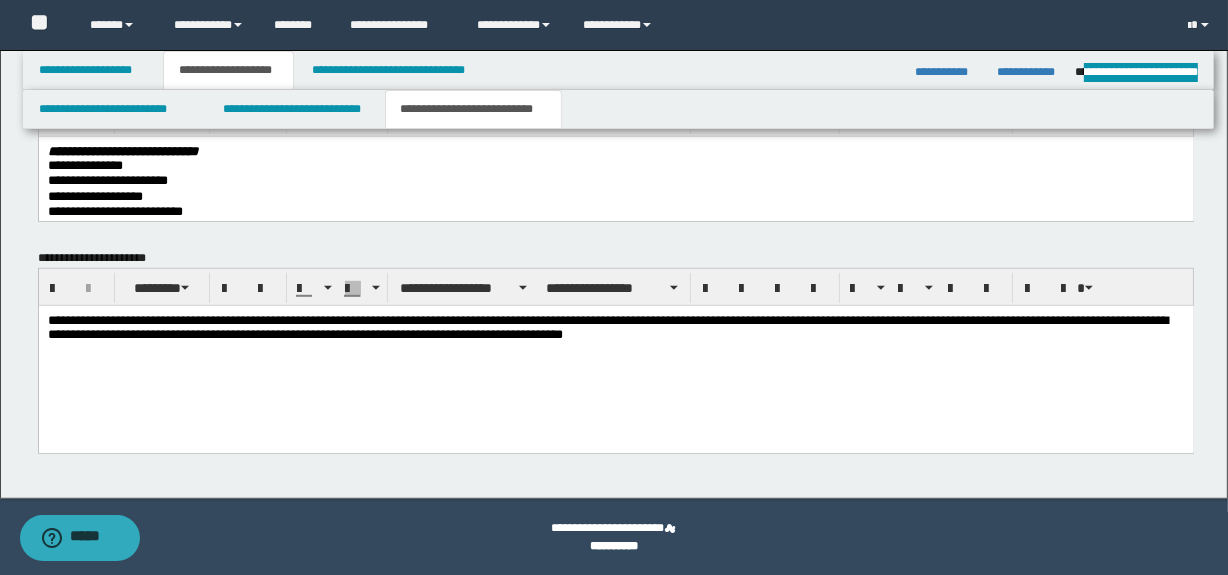 click on "**********" at bounding box center [615, 353] 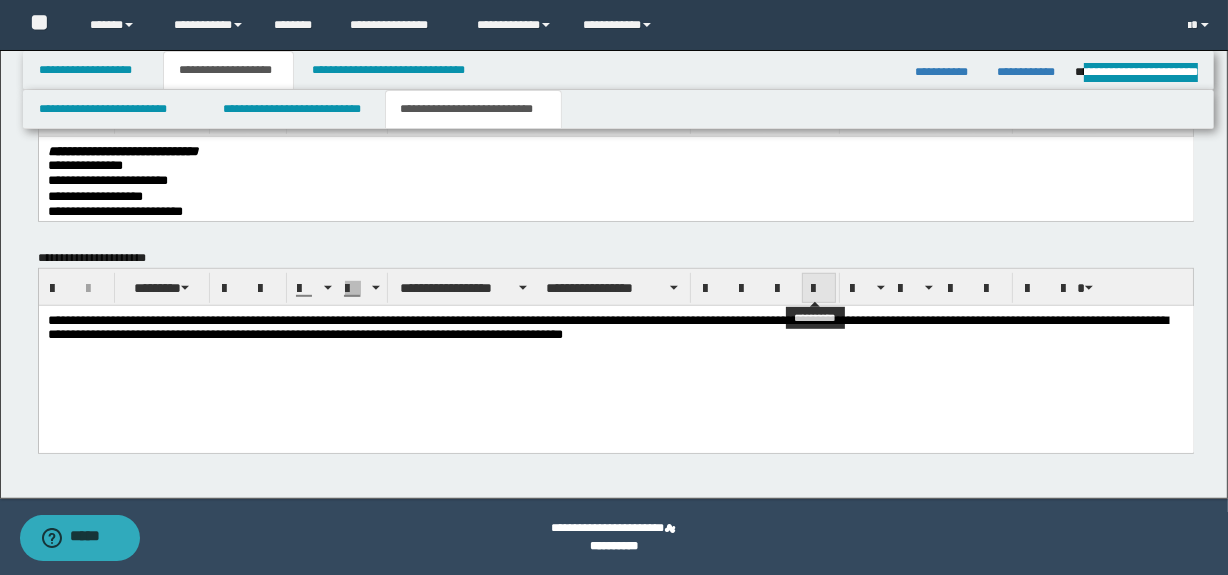 click at bounding box center [819, 289] 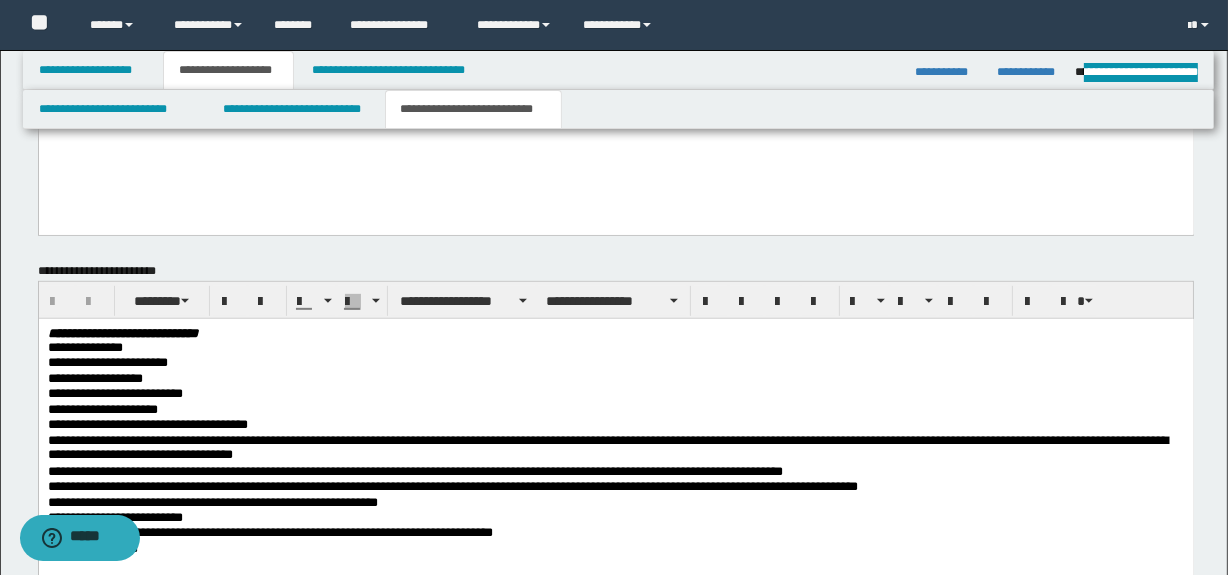 click on "**********" at bounding box center (615, 379) 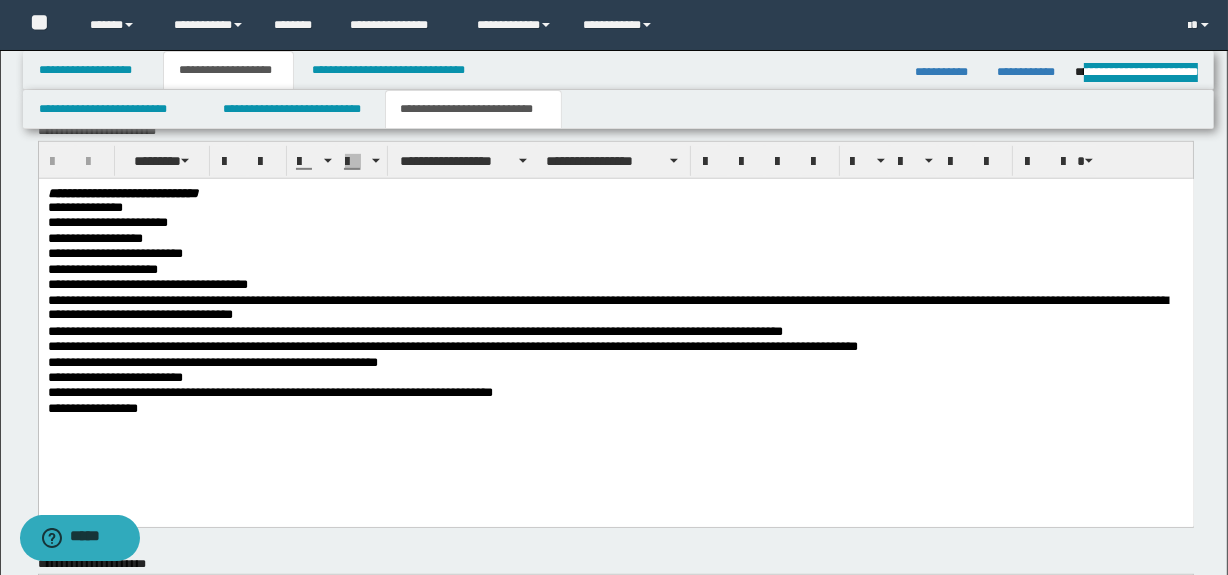 scroll, scrollTop: 1013, scrollLeft: 0, axis: vertical 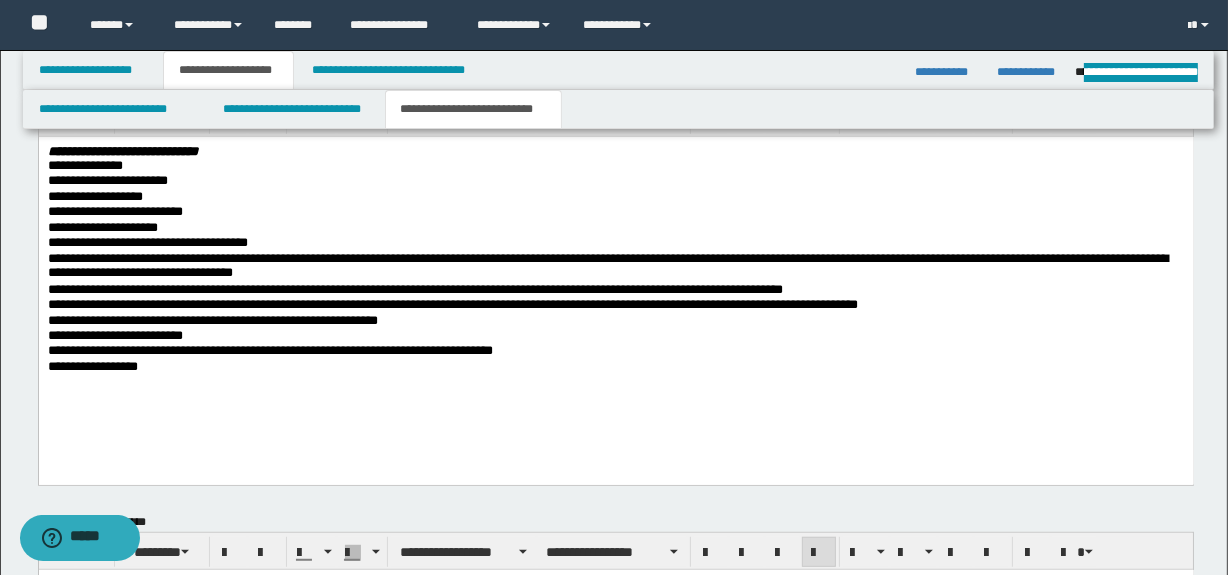 click on "**********" at bounding box center (615, 285) 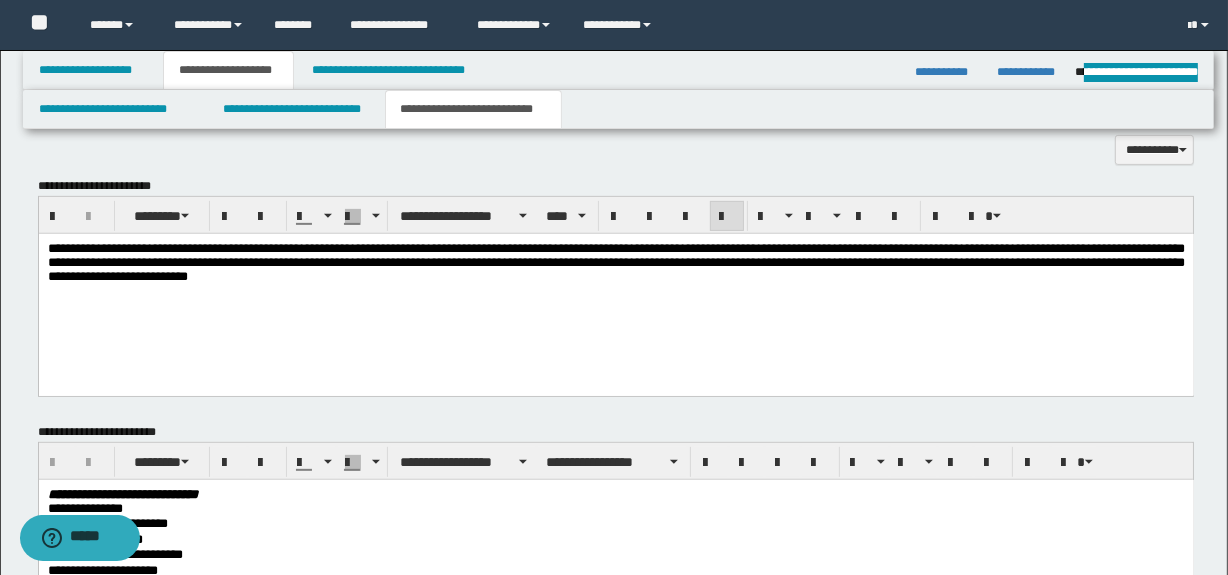 scroll, scrollTop: 650, scrollLeft: 0, axis: vertical 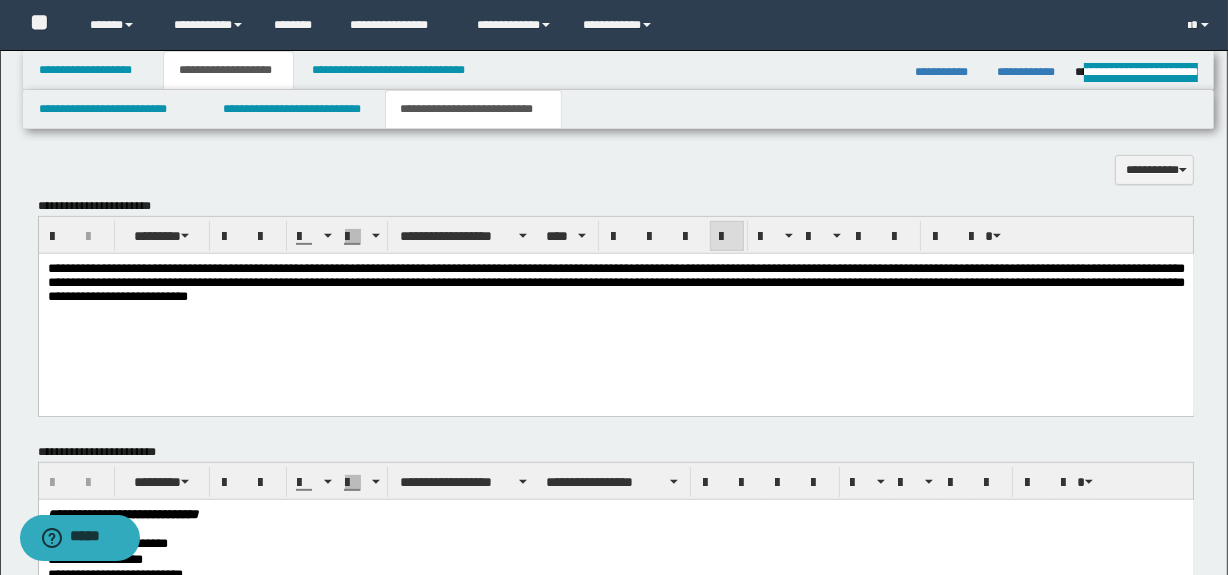 click on "**********" at bounding box center [615, 281] 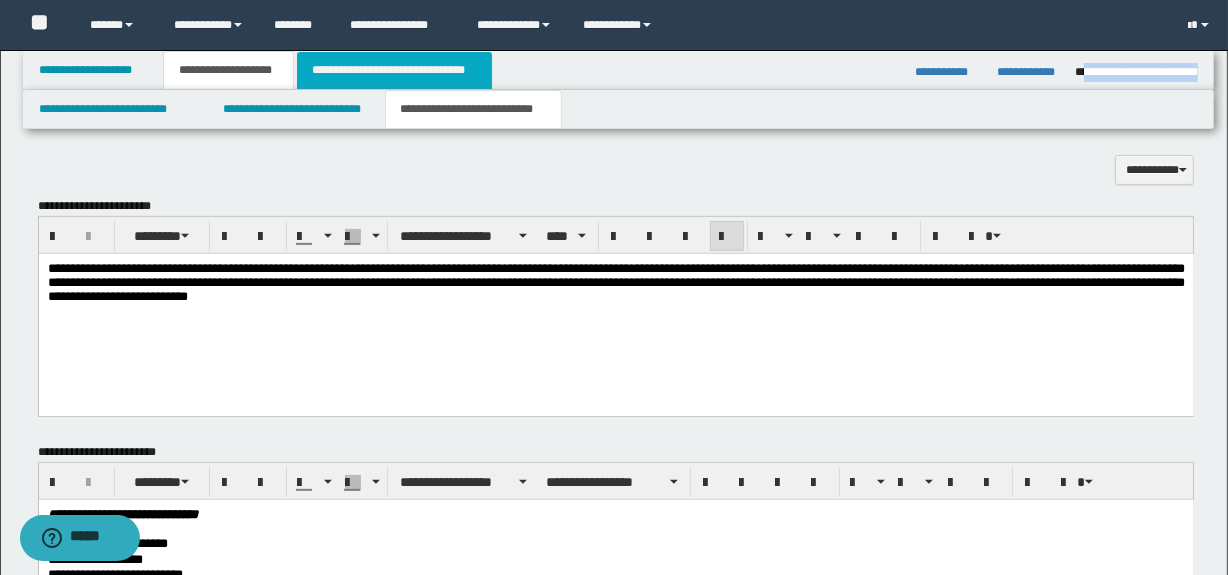 click on "**********" at bounding box center [394, 70] 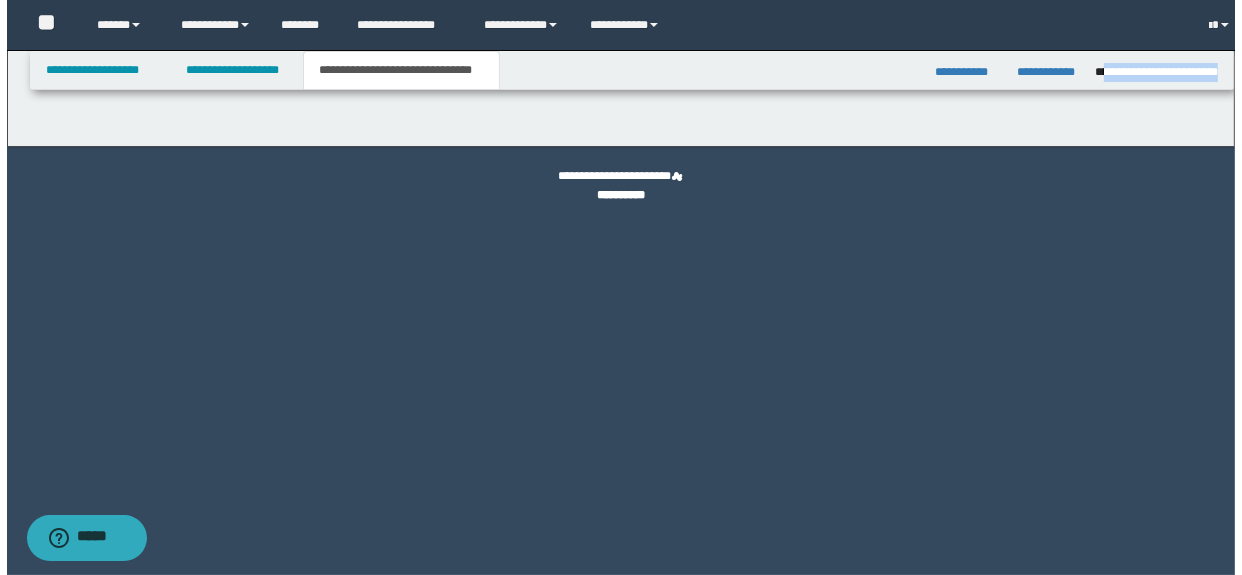 scroll, scrollTop: 0, scrollLeft: 0, axis: both 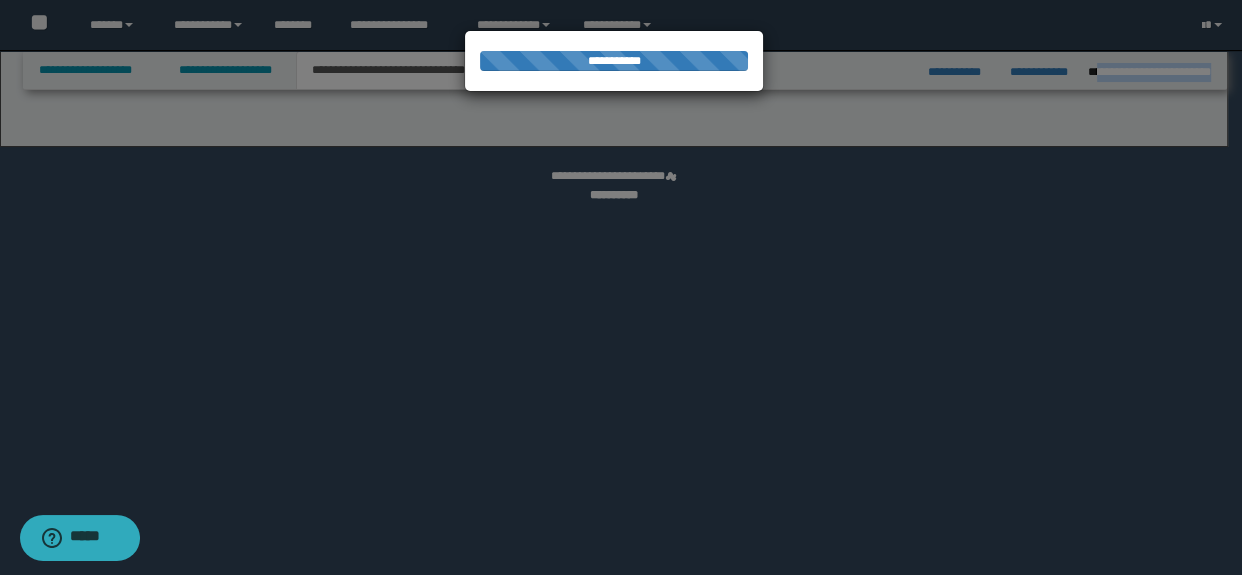 select on "*" 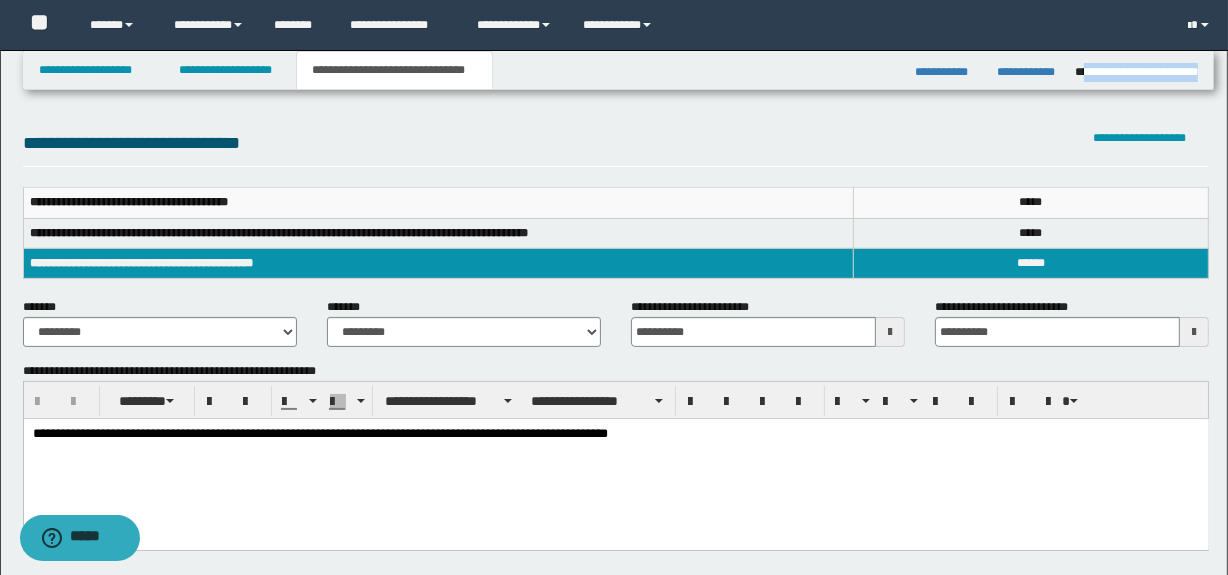 scroll, scrollTop: 272, scrollLeft: 0, axis: vertical 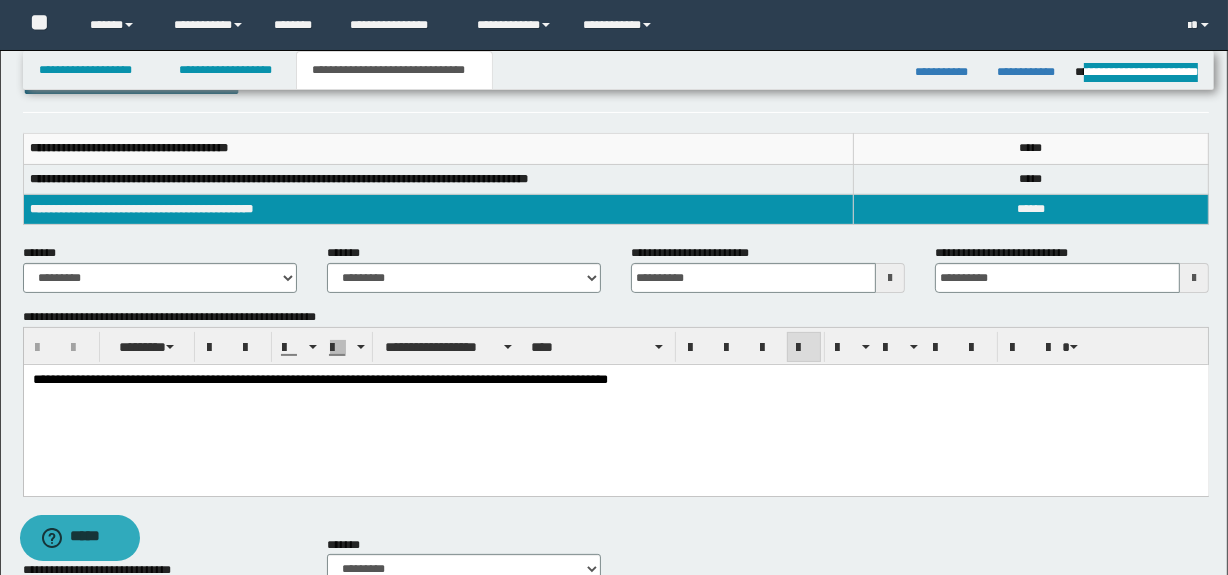click on "**********" at bounding box center (319, 379) 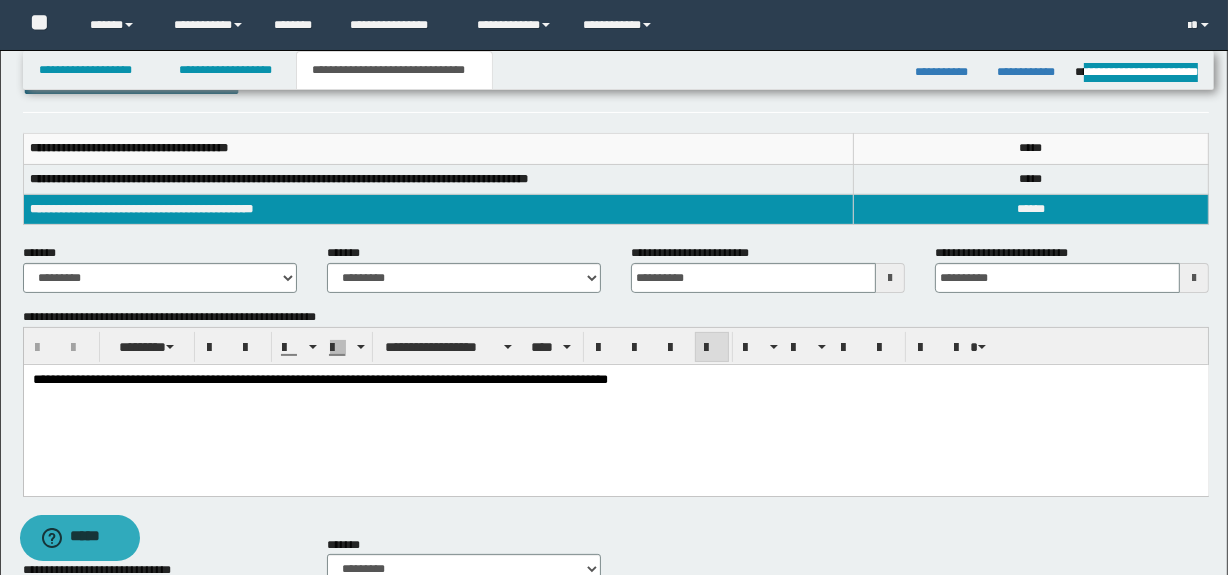type 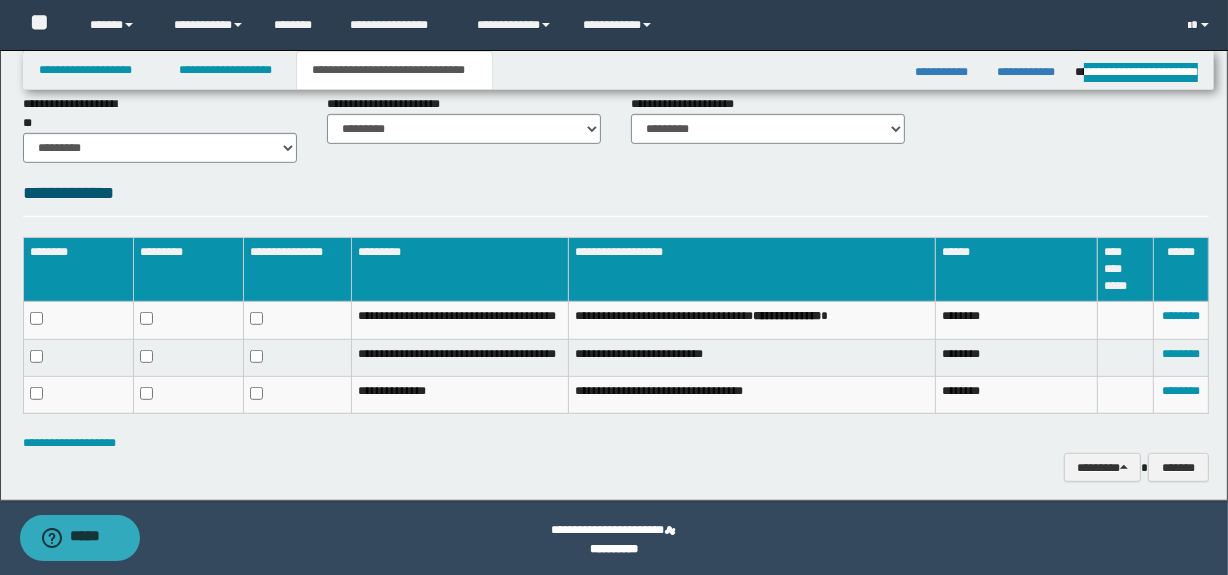 scroll, scrollTop: 909, scrollLeft: 0, axis: vertical 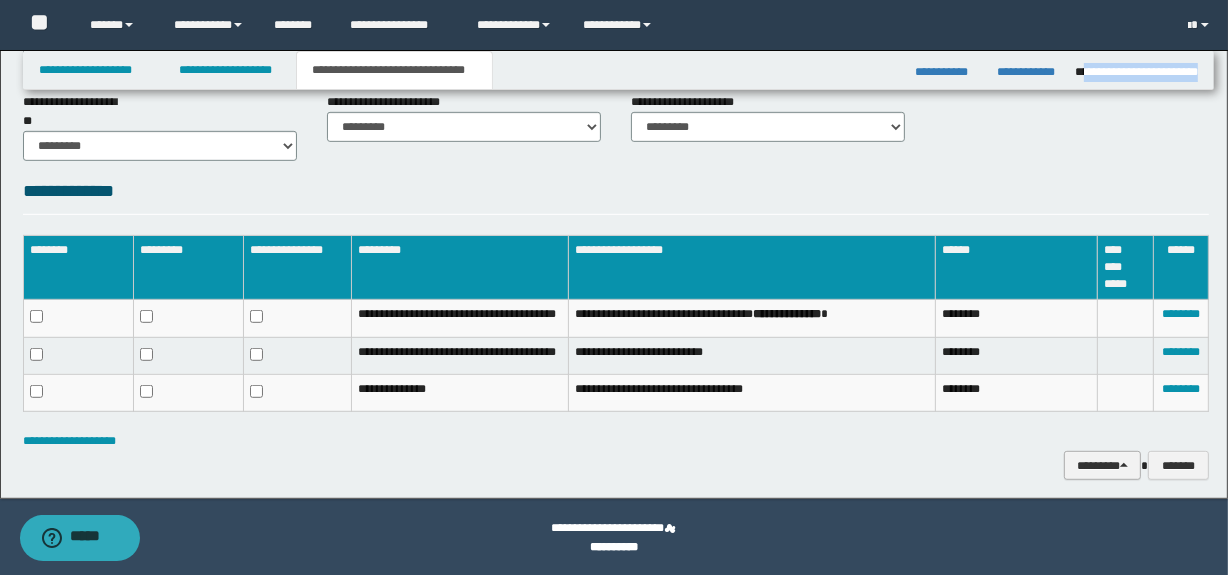click on "********" at bounding box center (1102, 466) 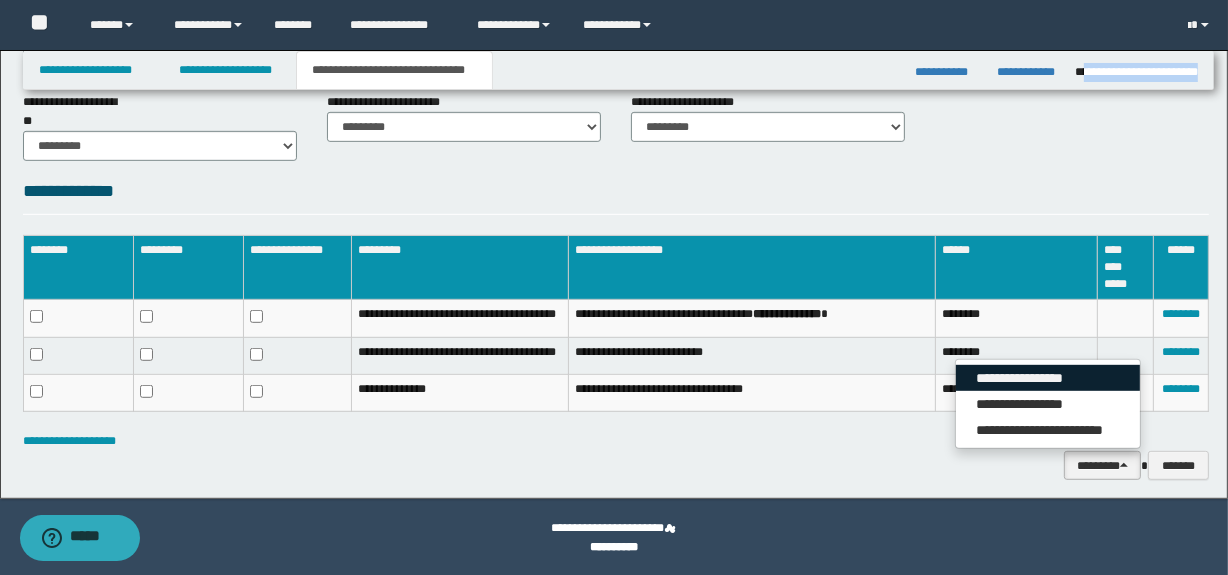 click on "**********" at bounding box center [1048, 378] 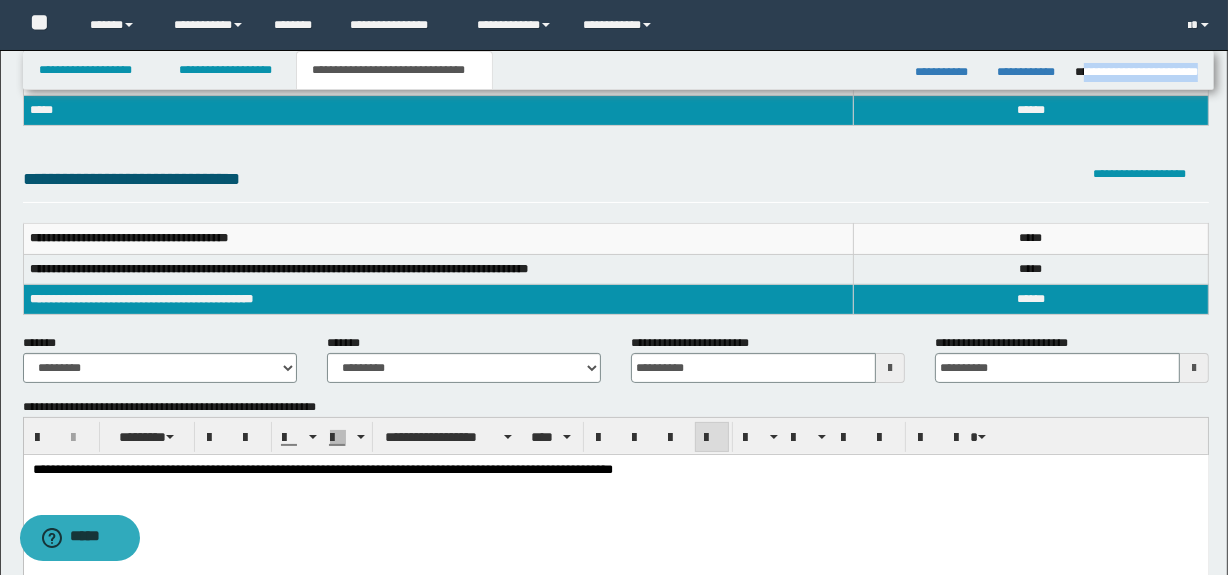 scroll, scrollTop: 181, scrollLeft: 0, axis: vertical 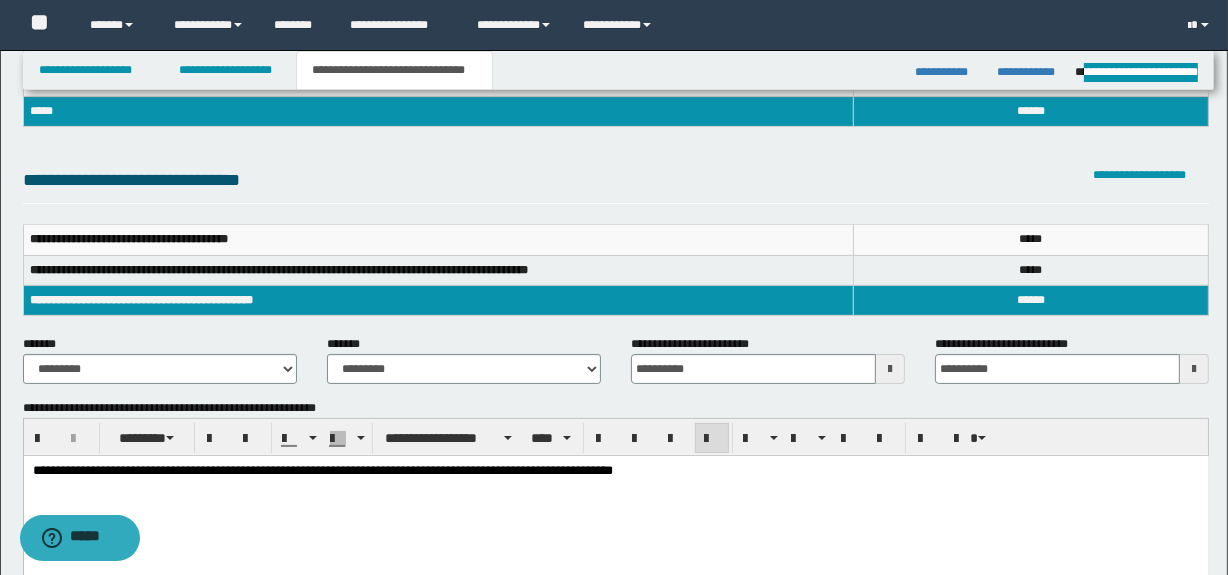 click on "**********" at bounding box center [615, 496] 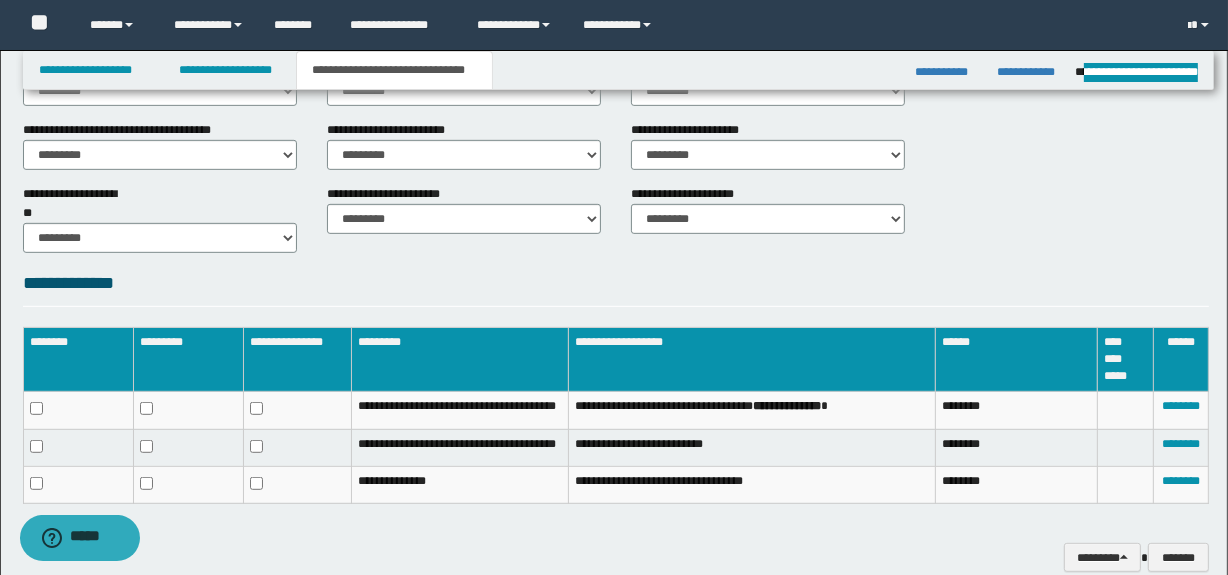 scroll, scrollTop: 818, scrollLeft: 0, axis: vertical 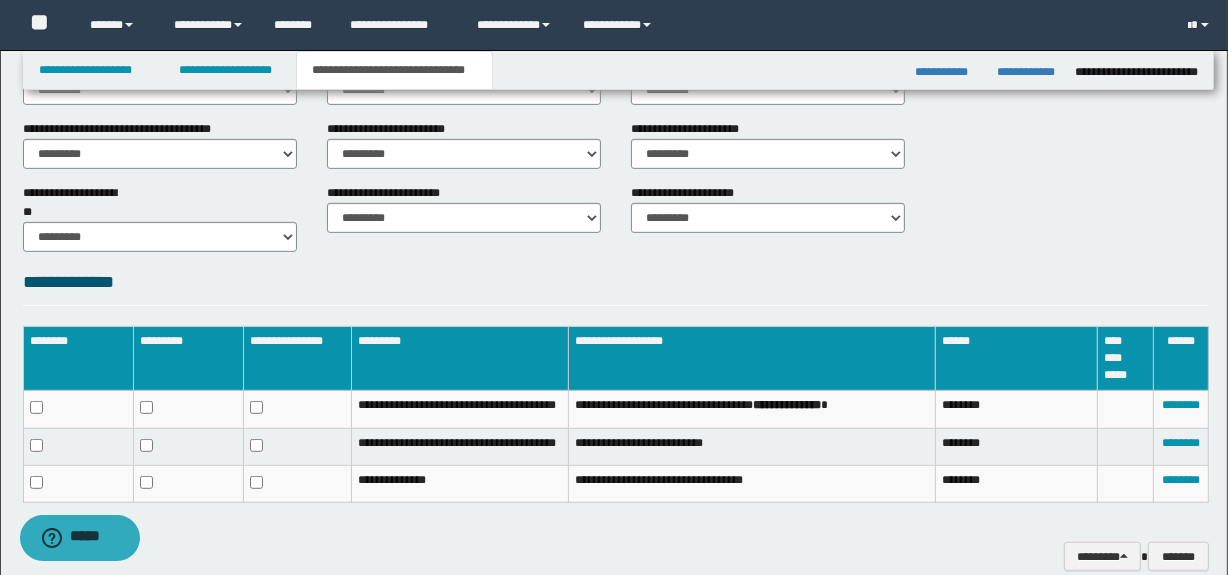click on "**********" at bounding box center (616, 287) 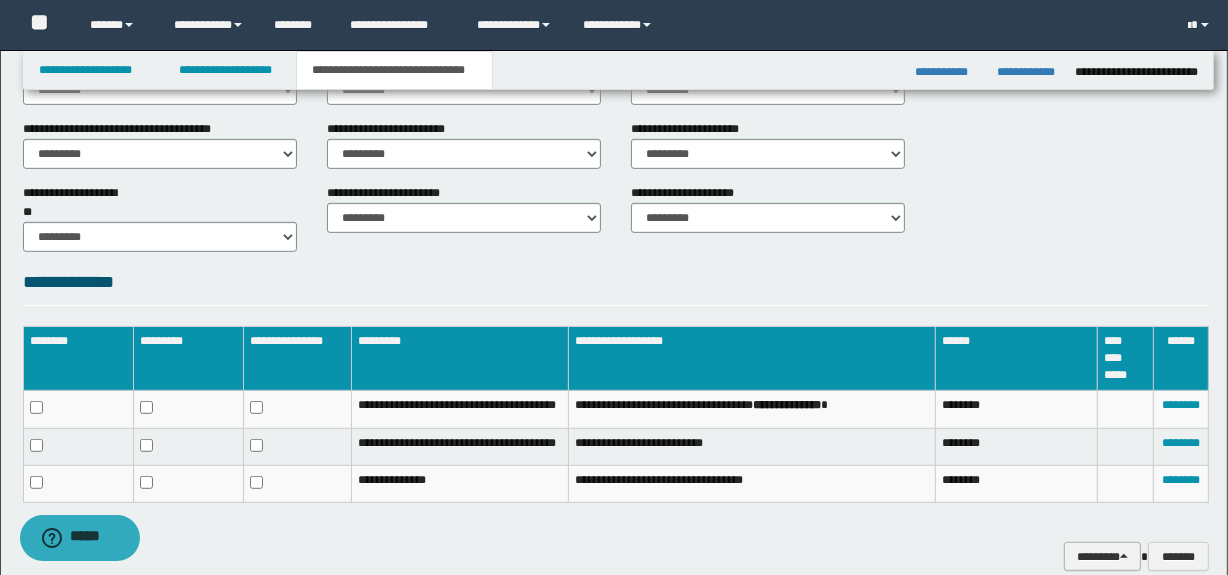 click on "********" at bounding box center (1102, 557) 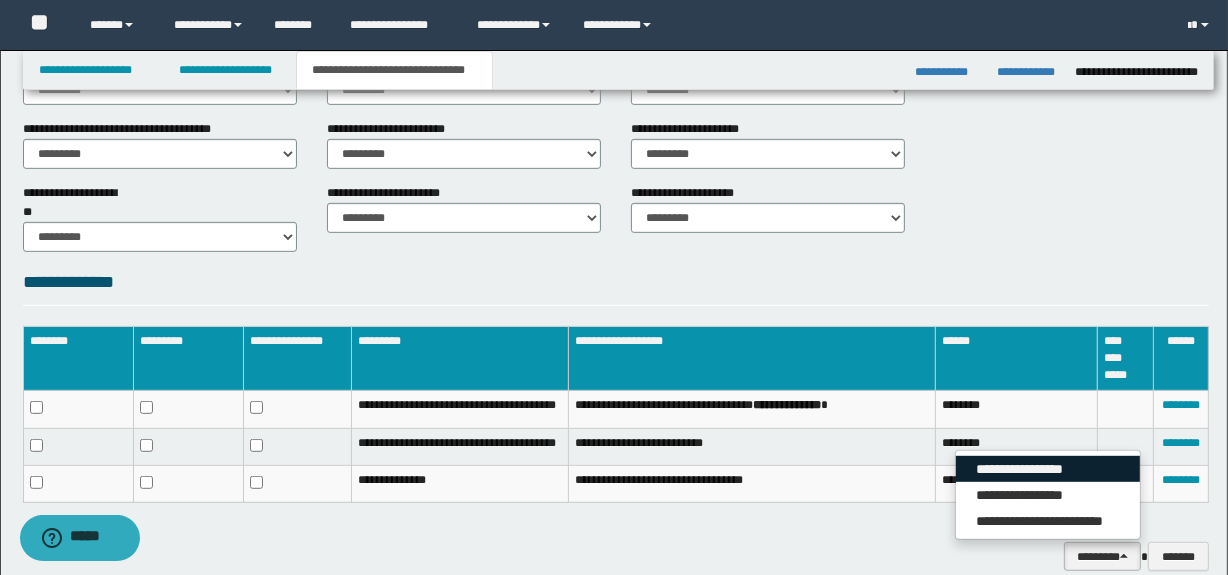 click on "**********" at bounding box center (1048, 469) 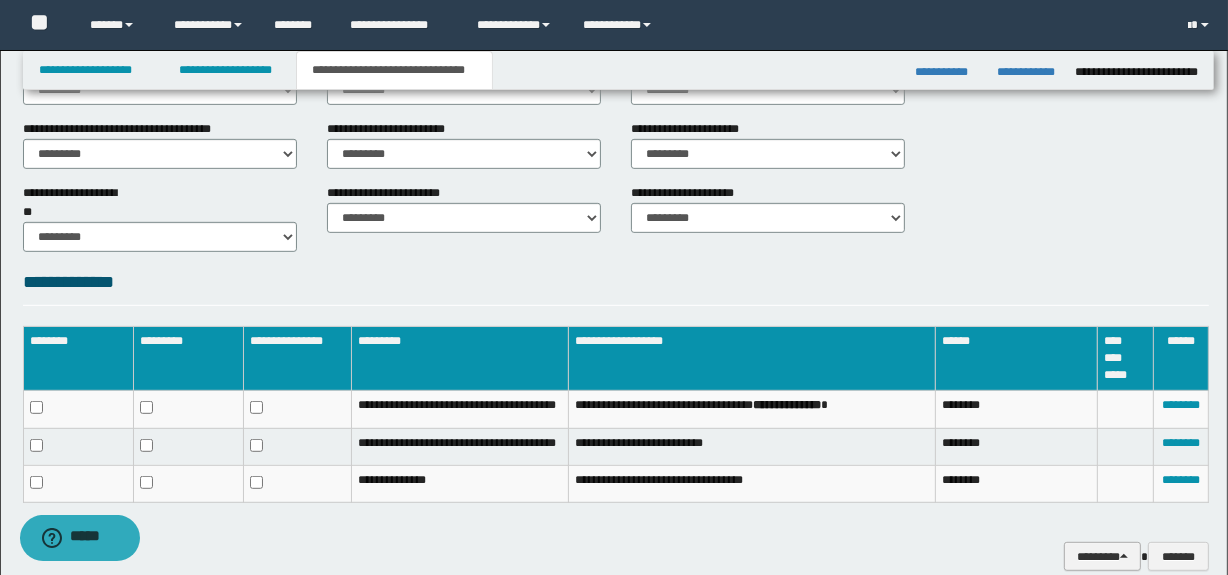 click on "********" at bounding box center [1102, 557] 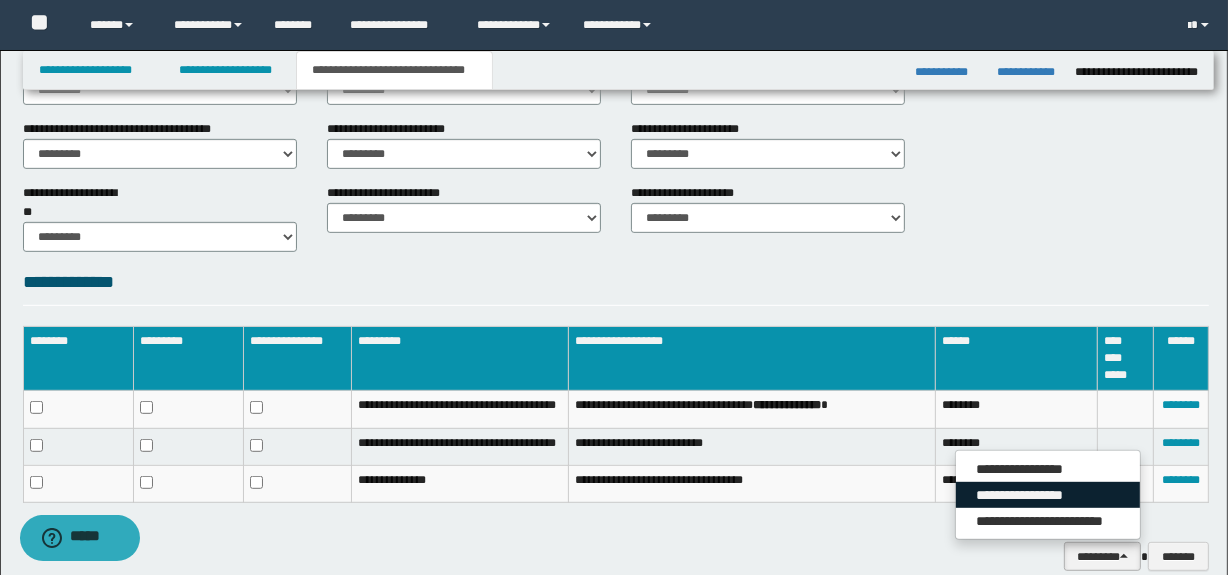 click on "**********" at bounding box center [1048, 495] 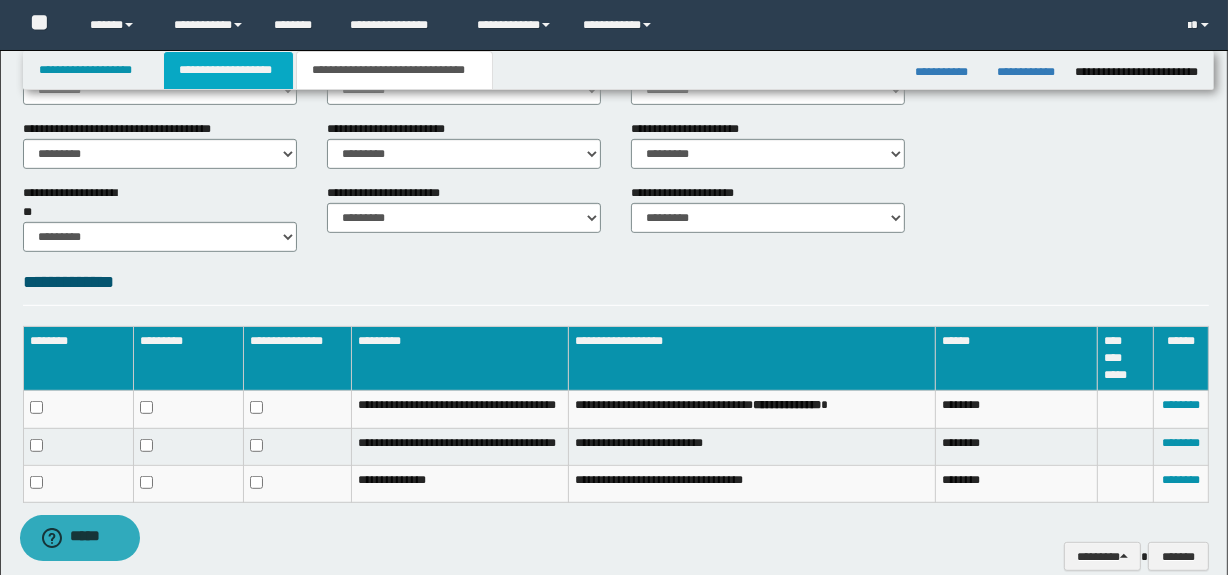 click on "**********" at bounding box center [228, 70] 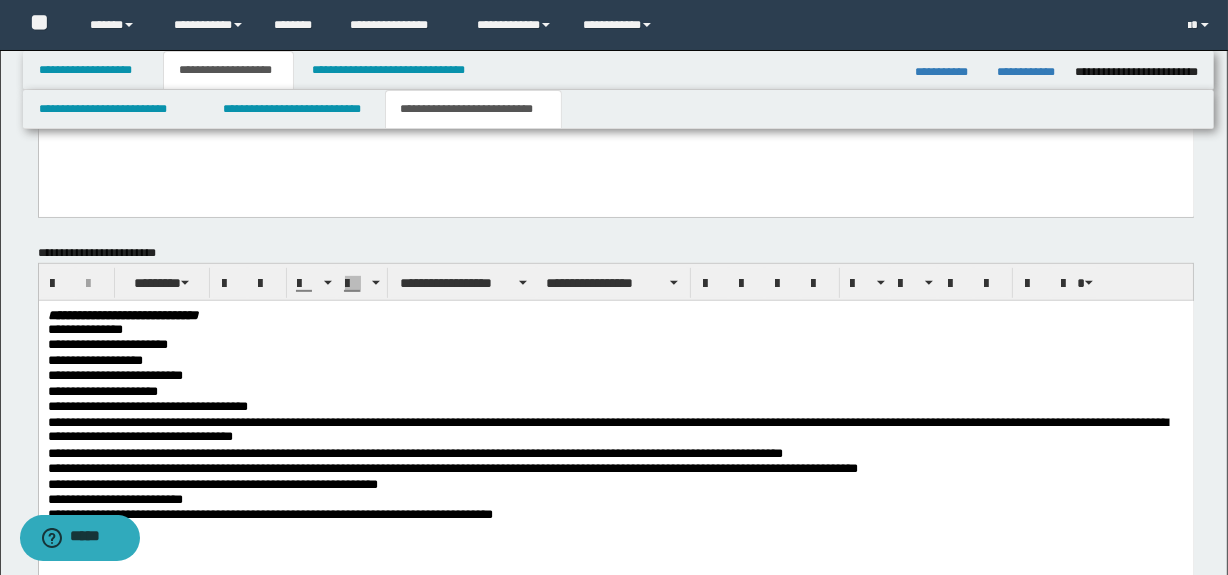 click on "**********" at bounding box center (615, 485) 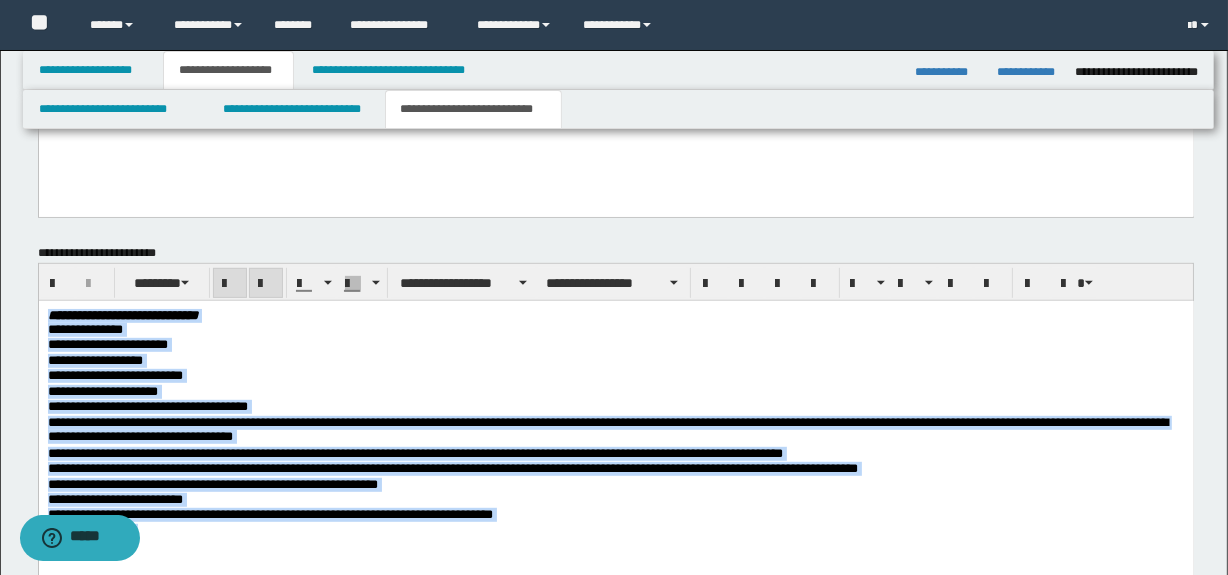 drag, startPoint x: 417, startPoint y: 536, endPoint x: 19, endPoint y: 297, distance: 464.2467 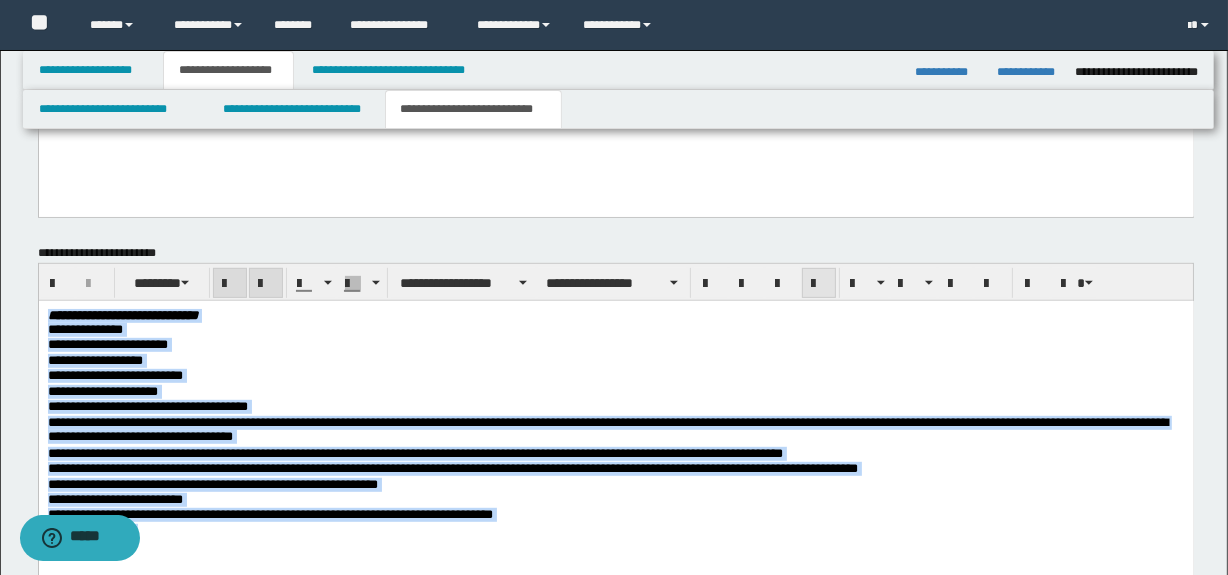 click at bounding box center [819, 283] 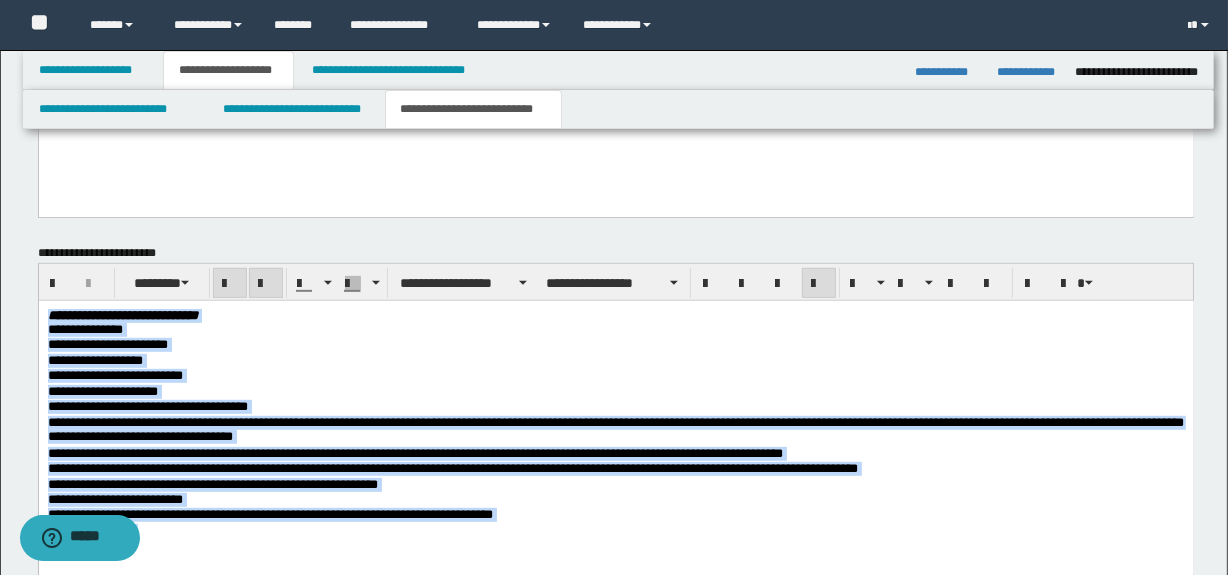 click on "**********" at bounding box center (615, 454) 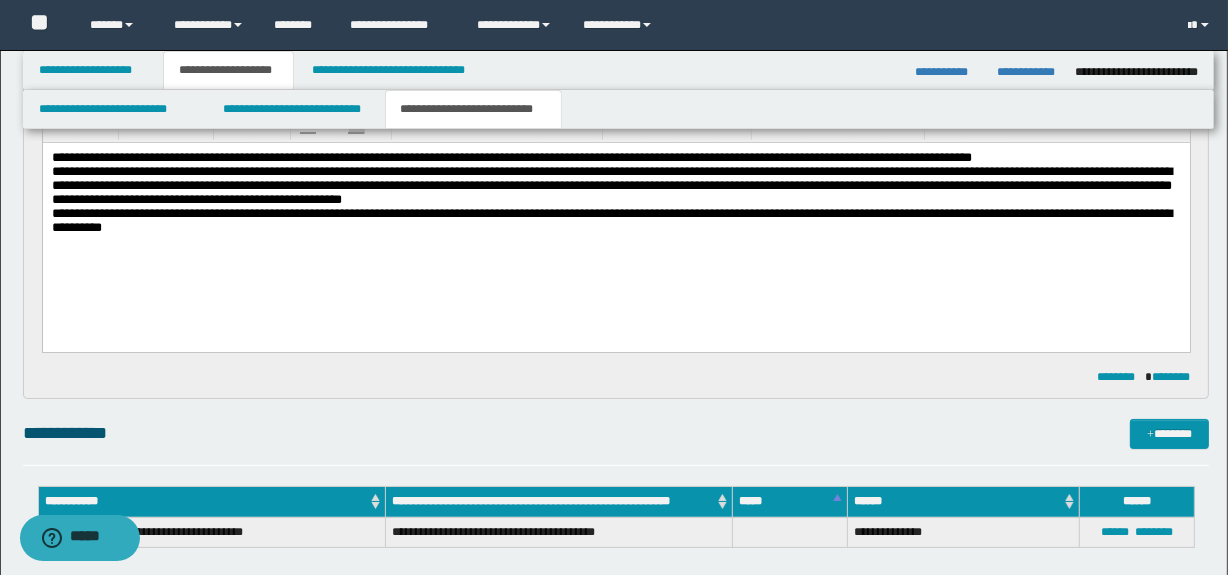 scroll, scrollTop: 121, scrollLeft: 0, axis: vertical 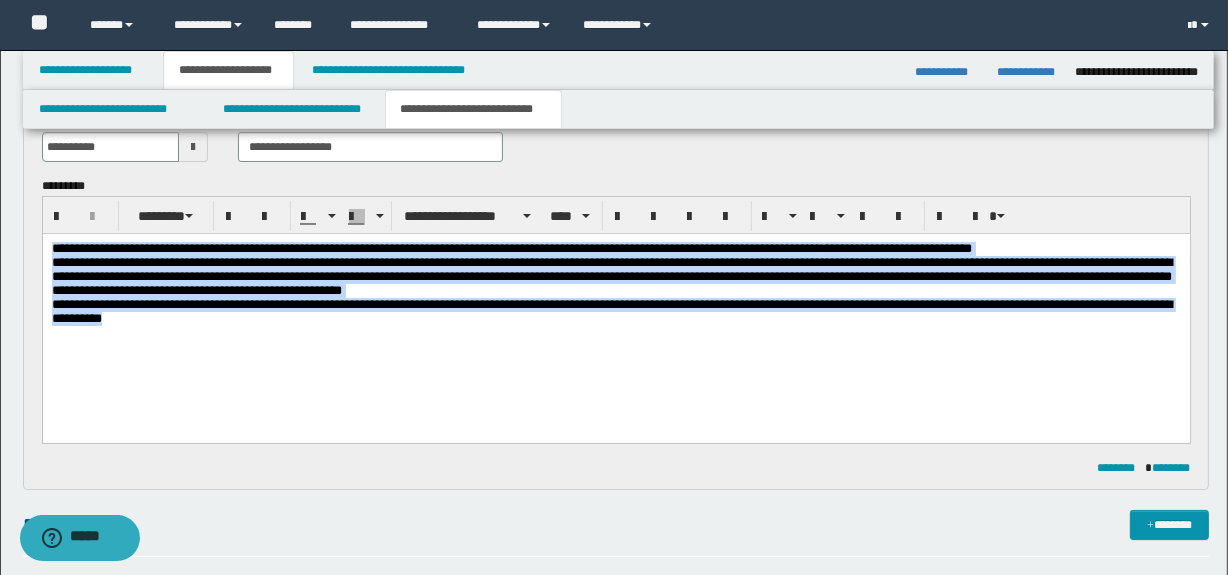 drag, startPoint x: 281, startPoint y: 337, endPoint x: 47, endPoint y: 442, distance: 256.47806 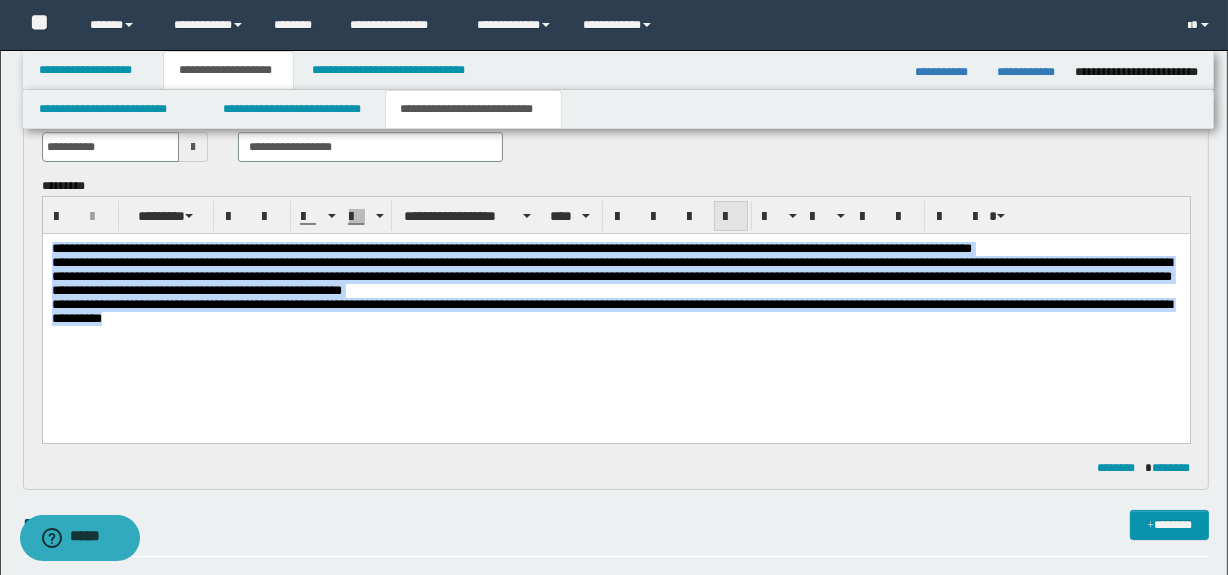 click at bounding box center [731, 217] 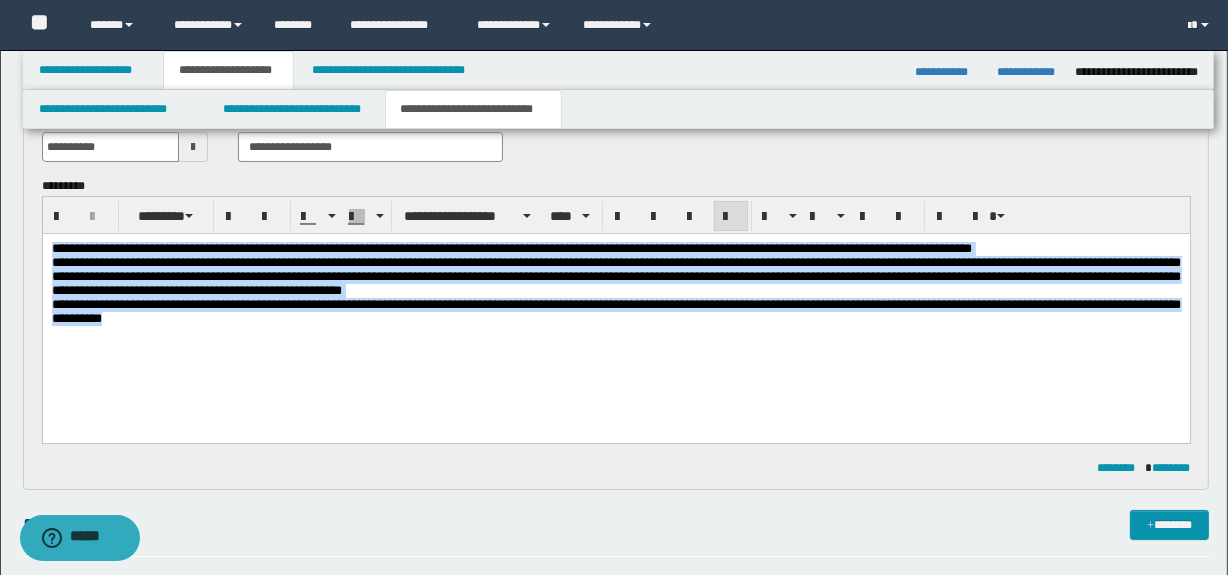 click on "**********" at bounding box center [615, 276] 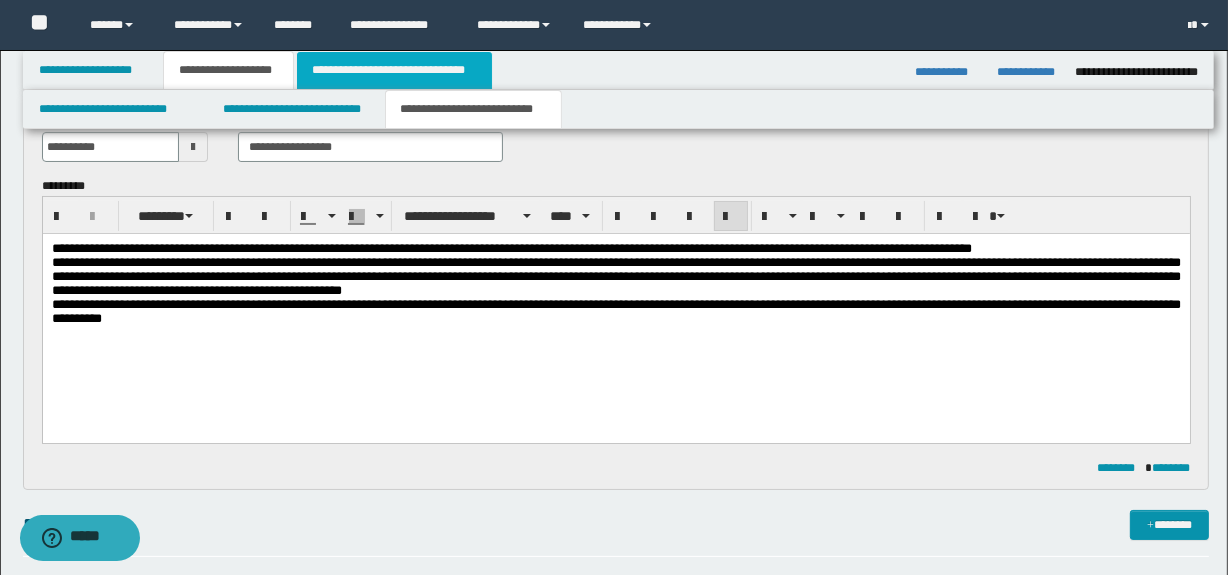click on "**********" at bounding box center (394, 70) 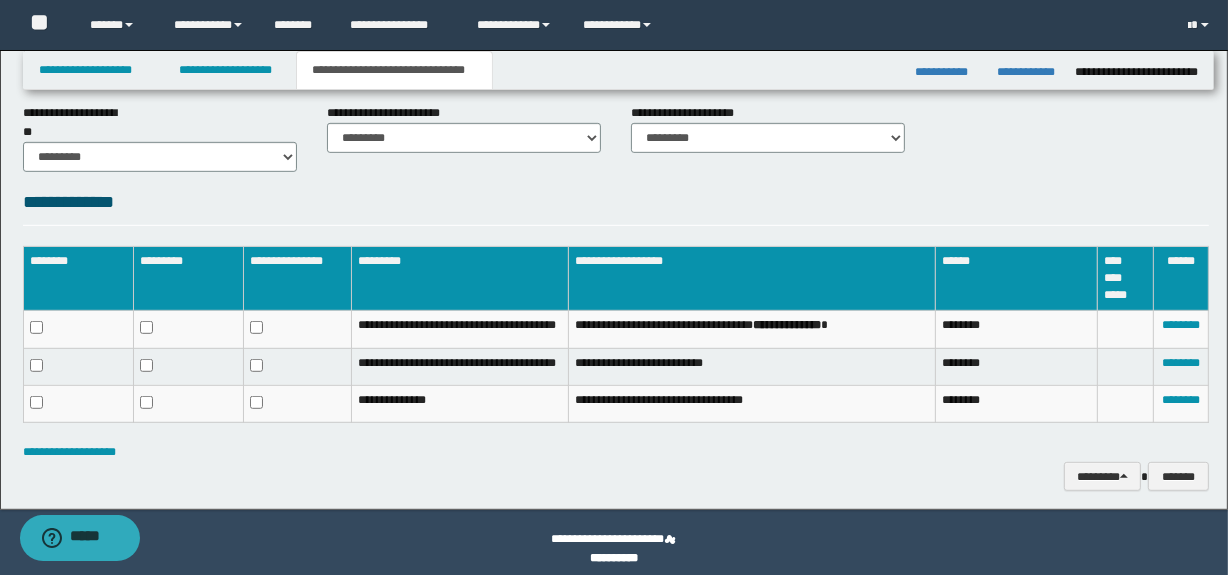 scroll, scrollTop: 910, scrollLeft: 0, axis: vertical 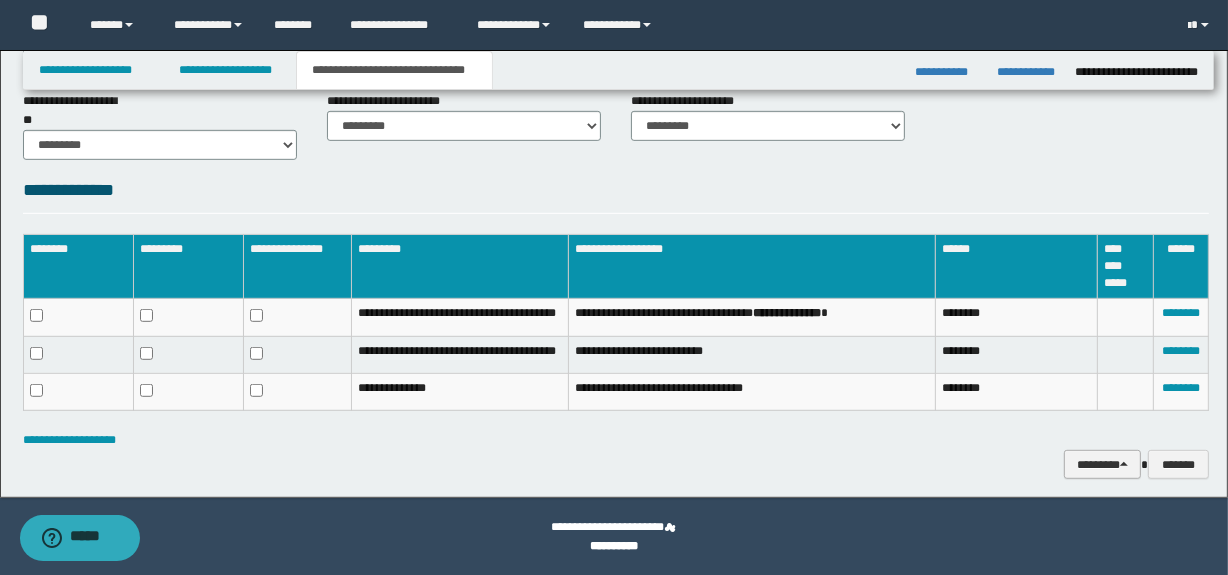 click on "********" at bounding box center [1102, 465] 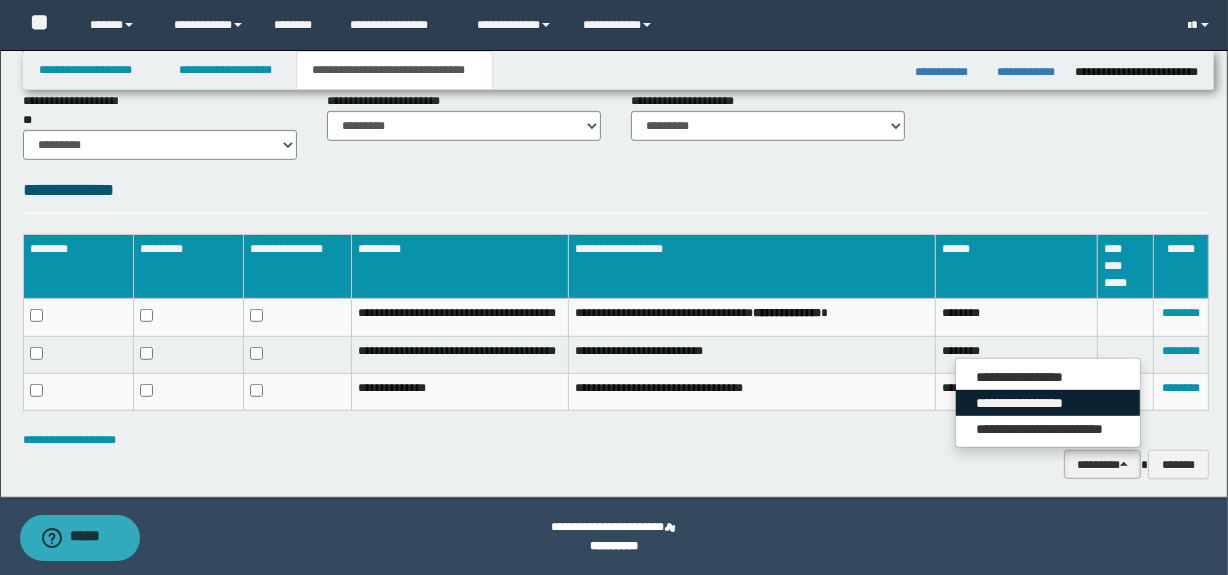 click on "**********" at bounding box center (1048, 403) 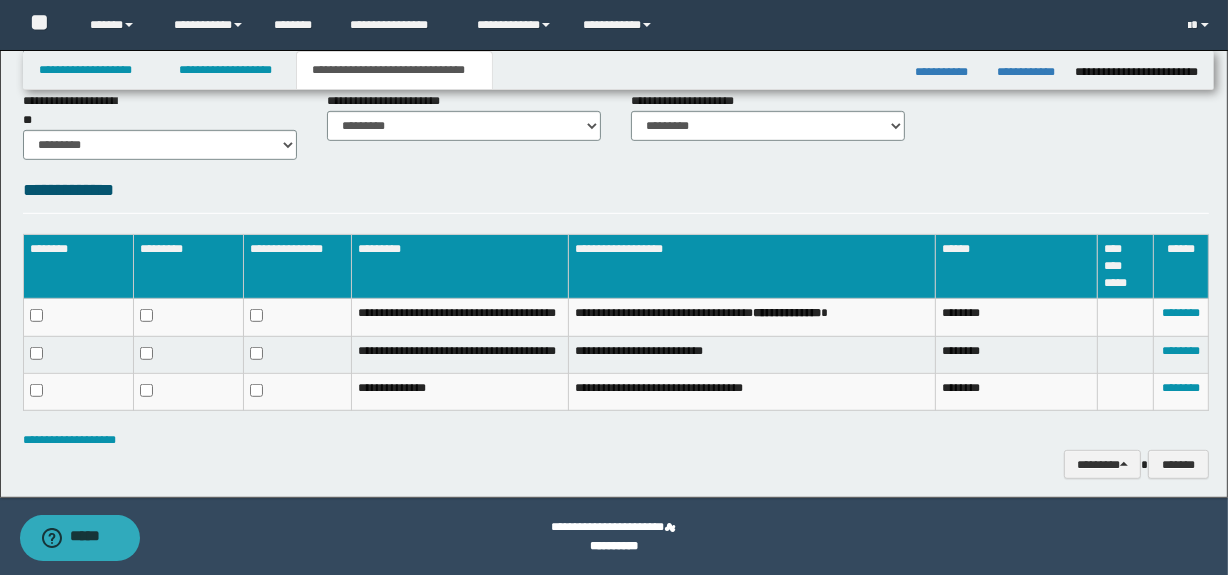 click on "**********" at bounding box center (768, 124) 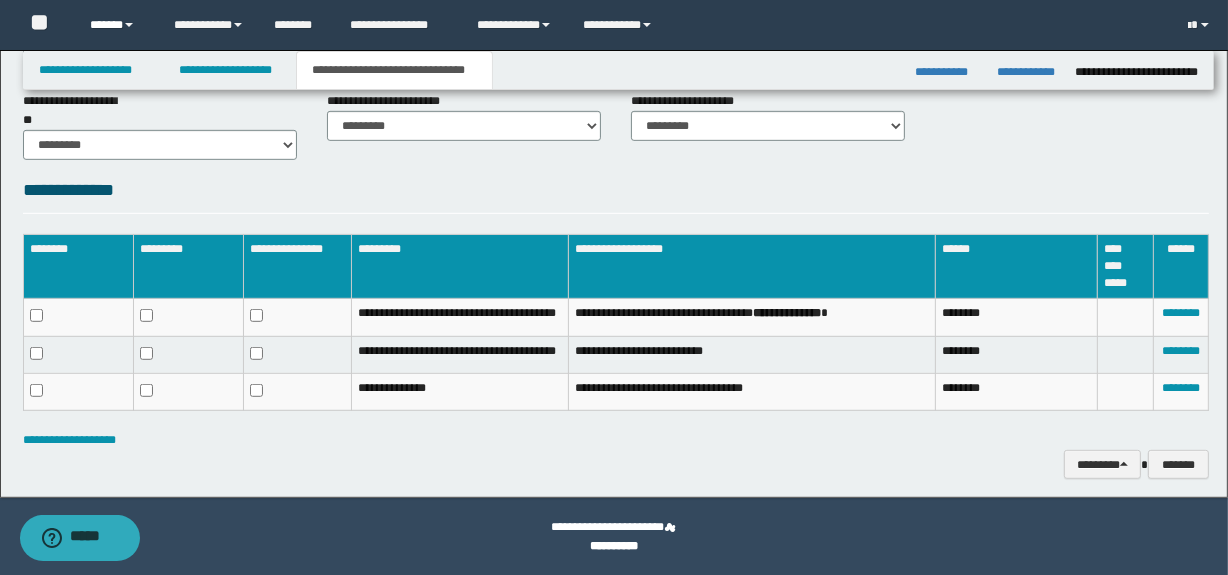 click on "******" at bounding box center (117, 25) 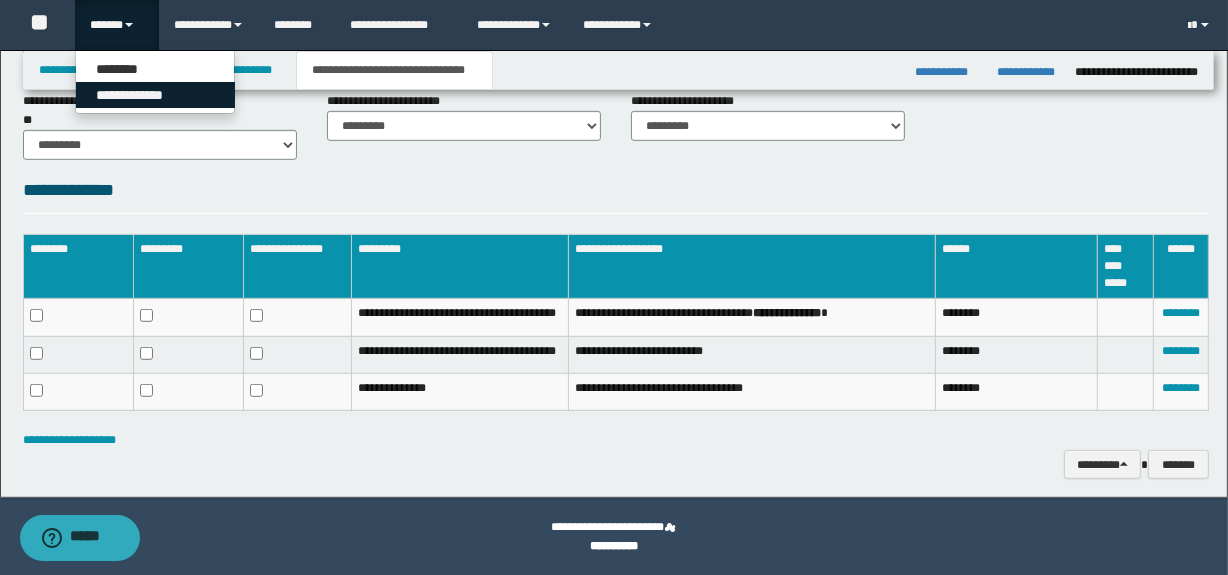 click on "**********" at bounding box center [155, 95] 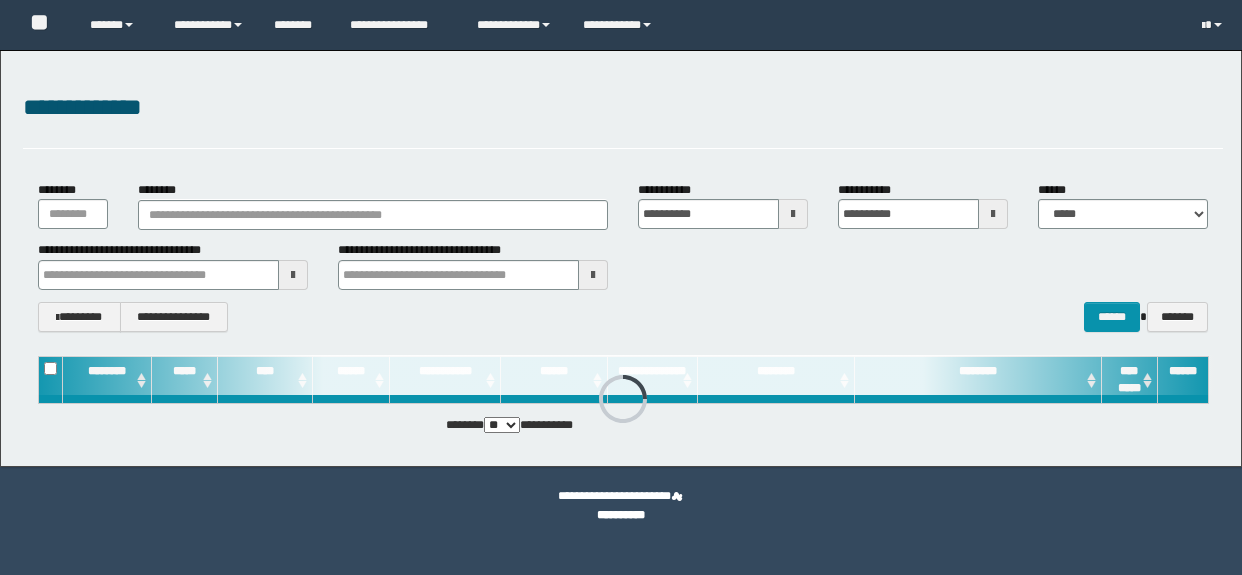 scroll, scrollTop: 0, scrollLeft: 0, axis: both 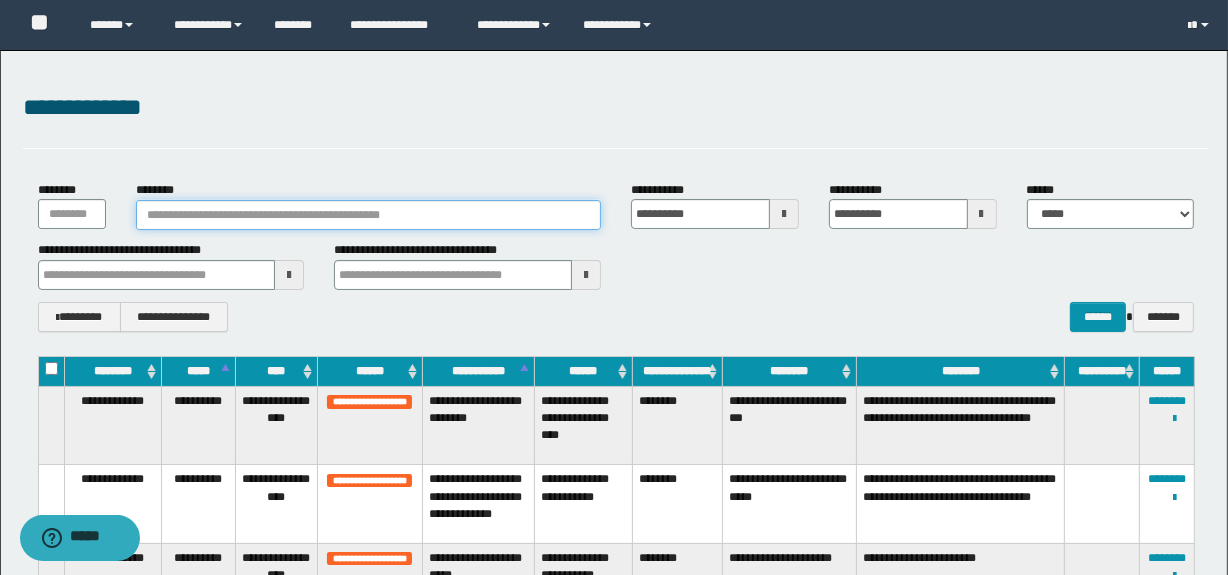 click on "********" at bounding box center [368, 215] 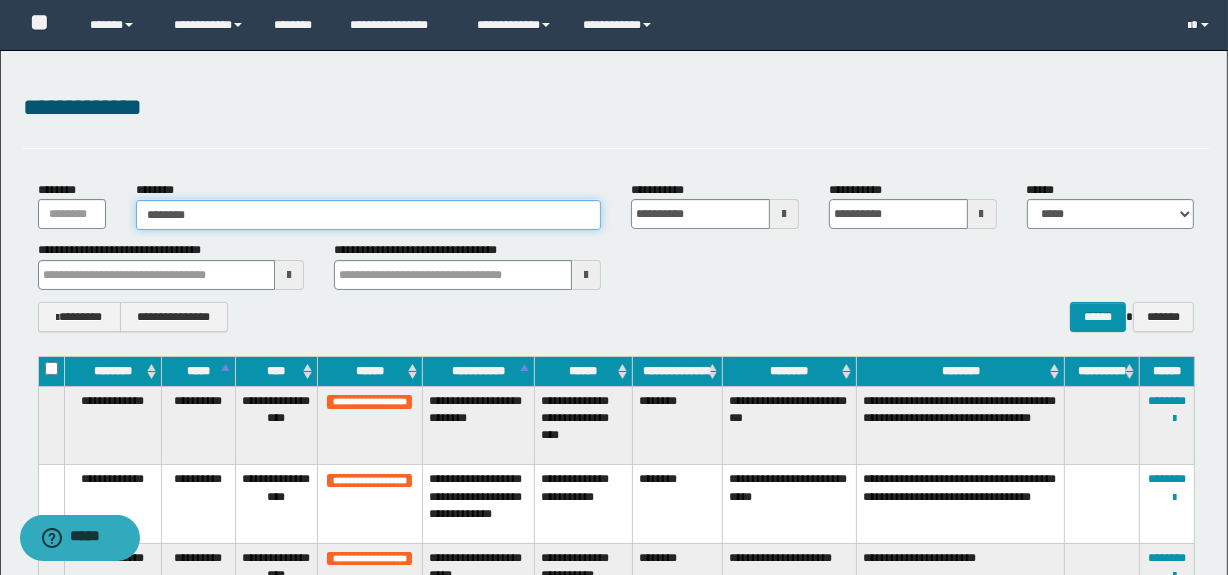 type on "********" 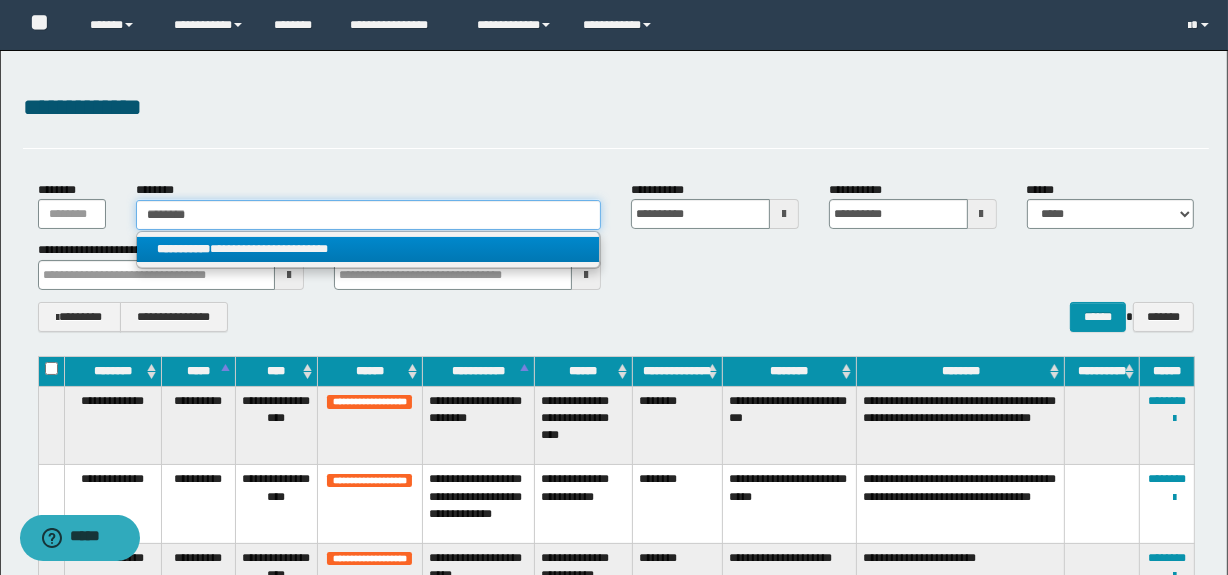 type on "********" 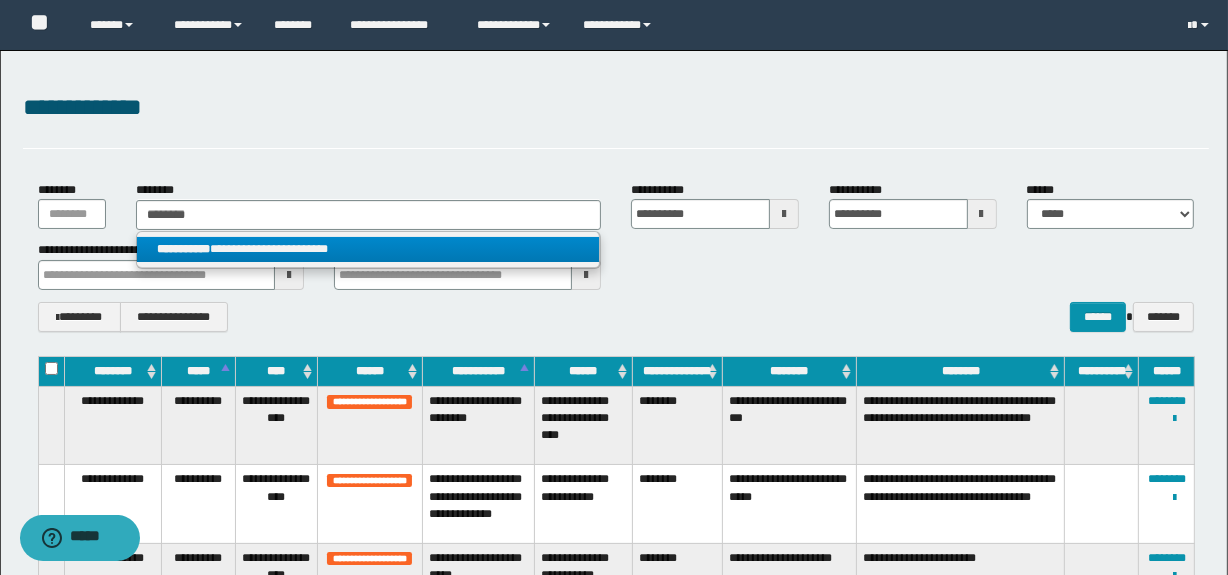 click on "**********" at bounding box center [183, 249] 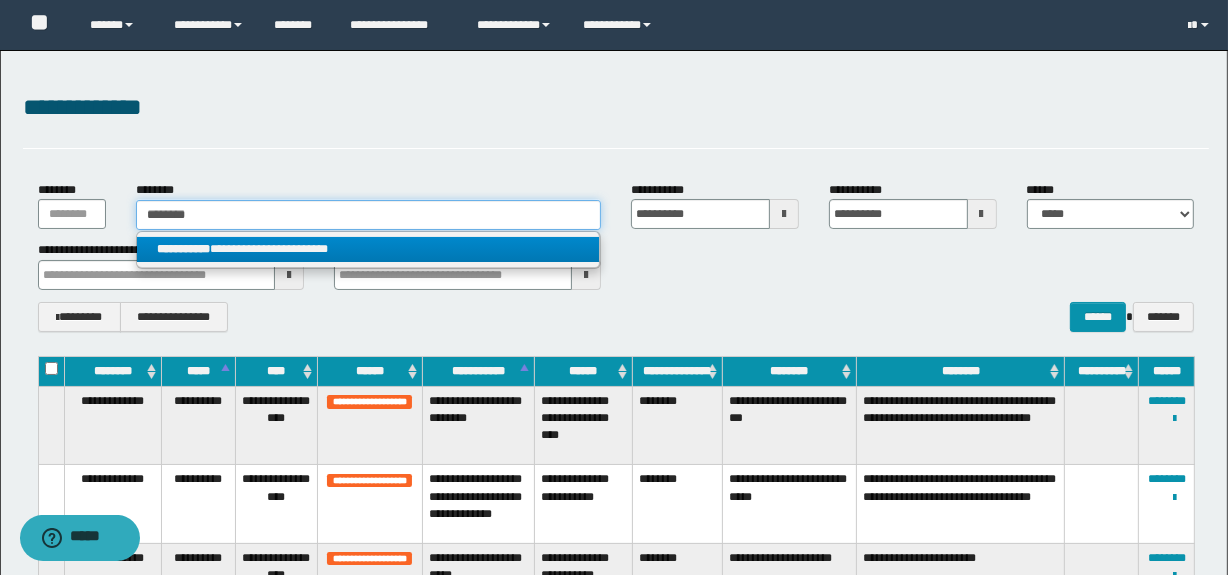 type 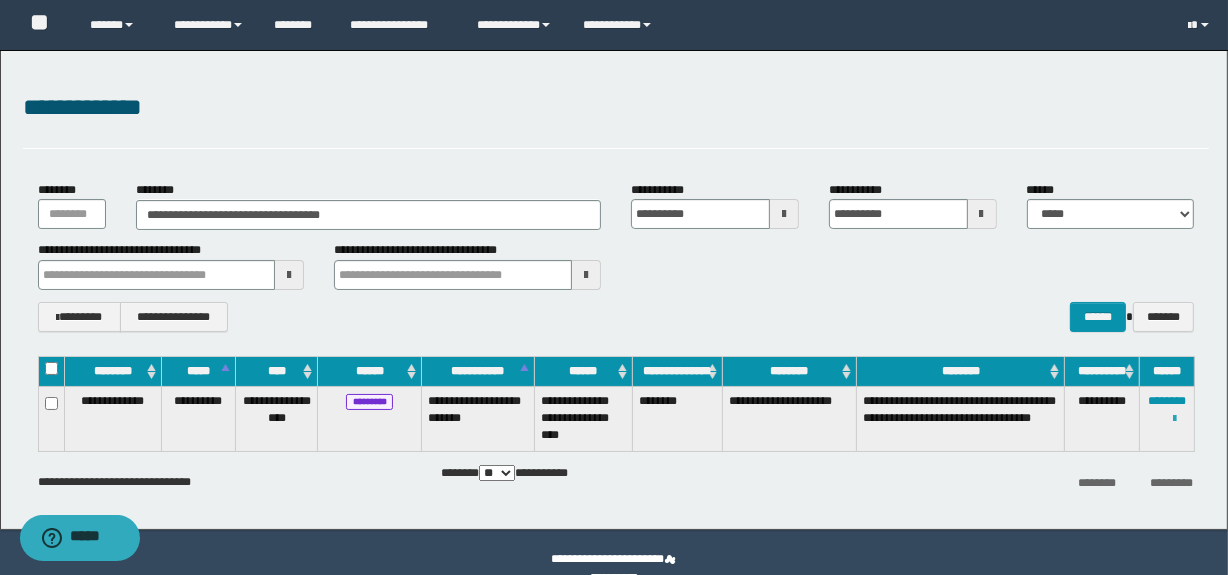 click at bounding box center [1174, 419] 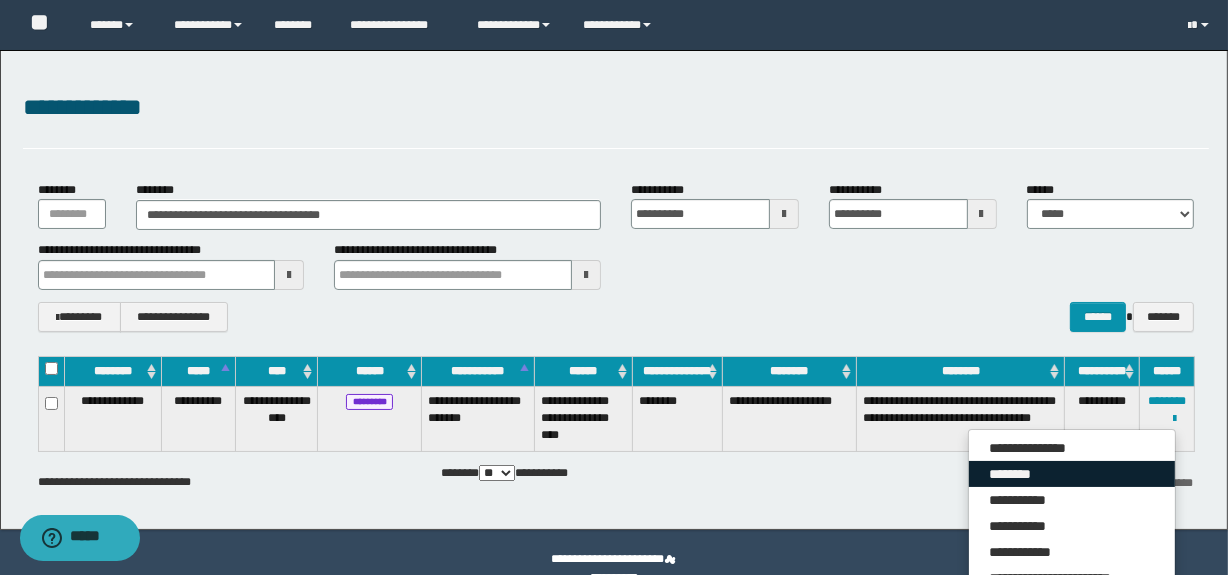 click on "********" at bounding box center (1072, 474) 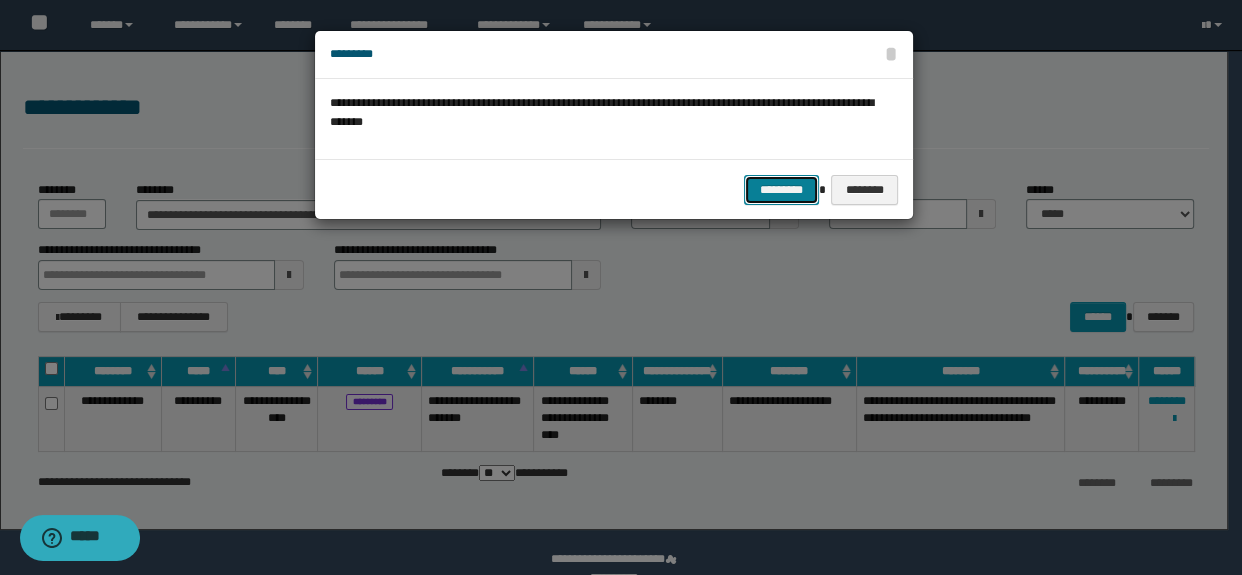 click on "*********" at bounding box center [781, 190] 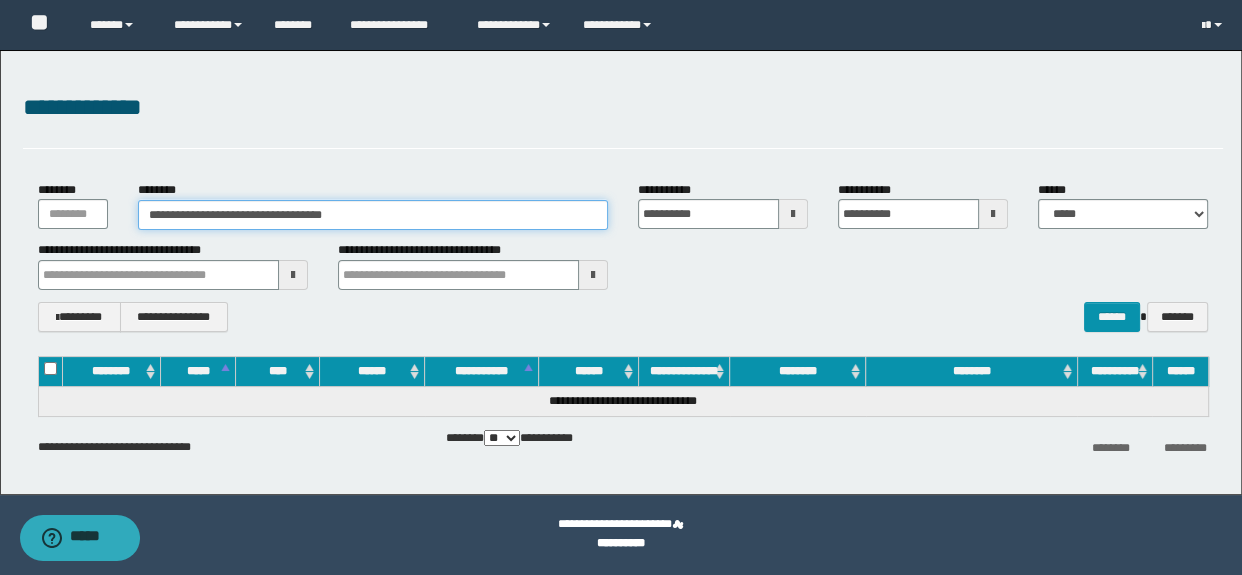 drag, startPoint x: 213, startPoint y: 208, endPoint x: 0, endPoint y: 240, distance: 215.39035 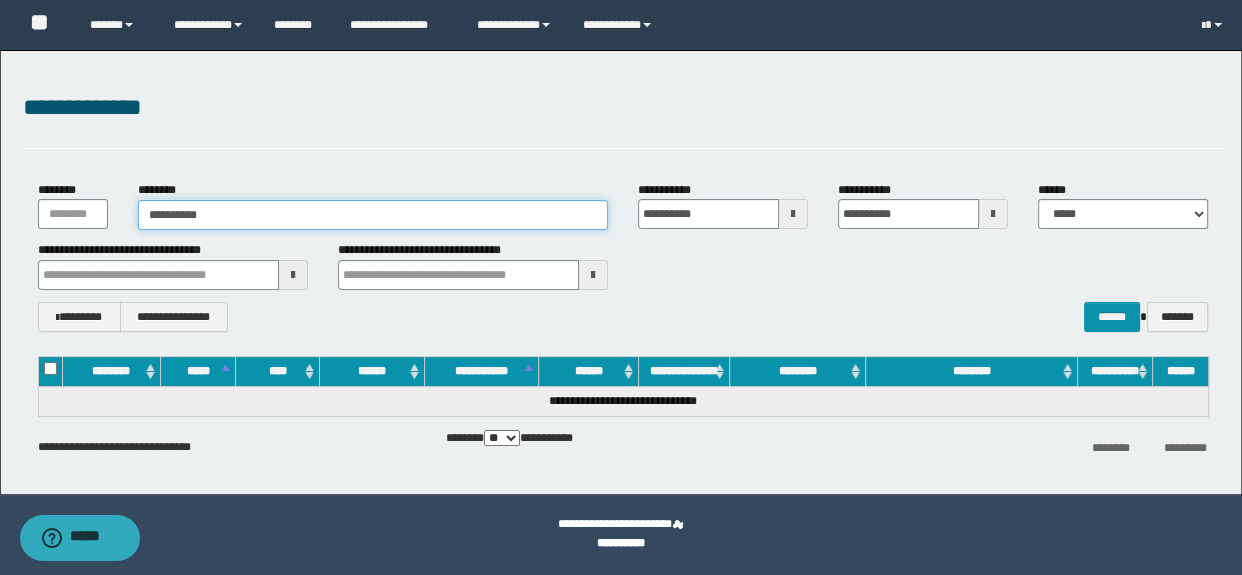 drag, startPoint x: 280, startPoint y: 212, endPoint x: 24, endPoint y: 218, distance: 256.0703 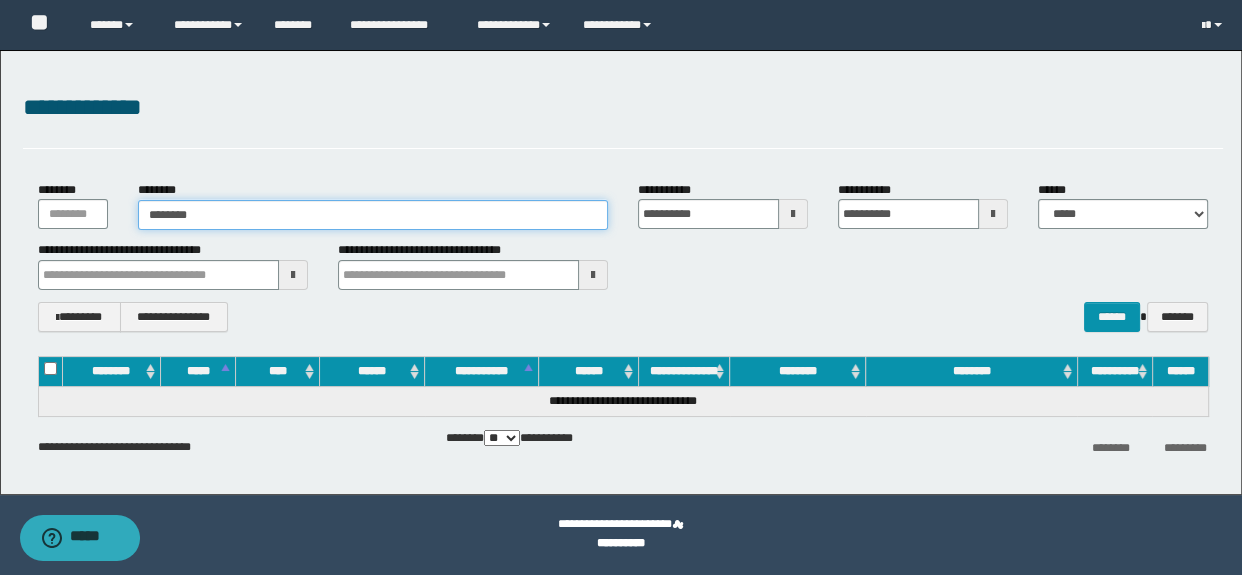 type on "********" 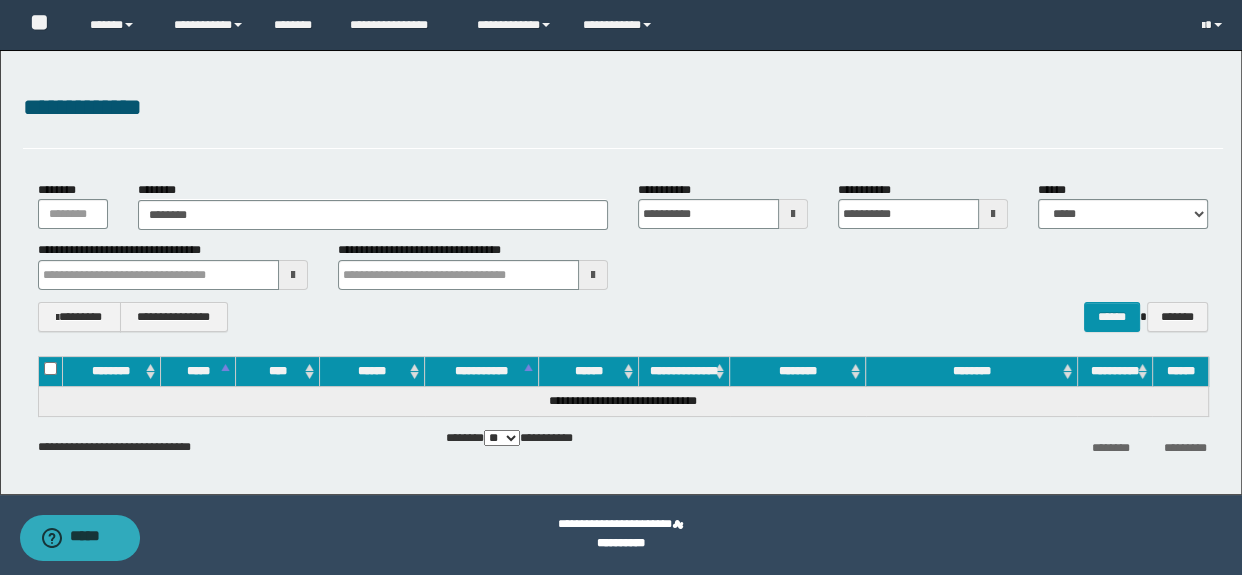 click on "**********" at bounding box center (623, 108) 